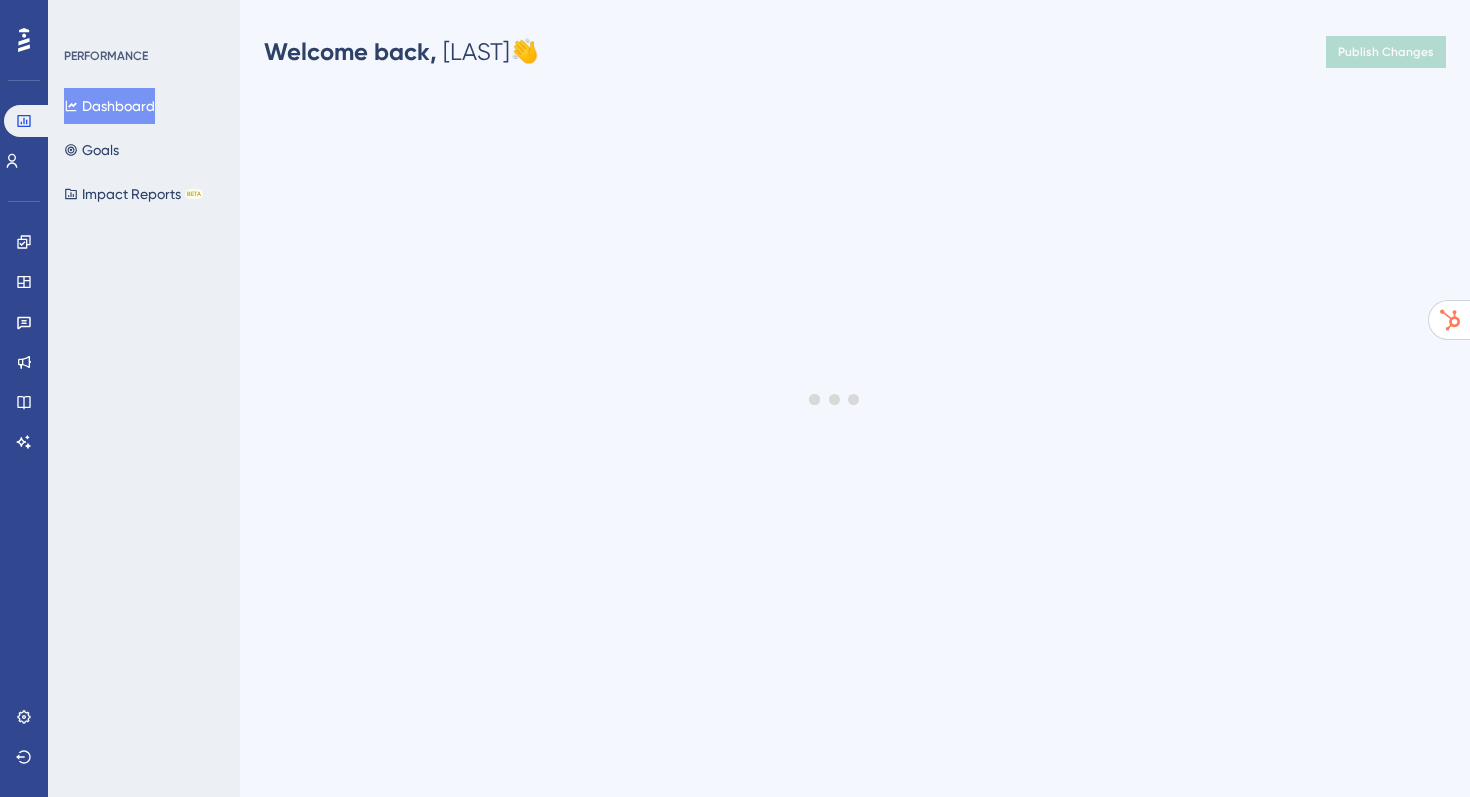 scroll, scrollTop: 0, scrollLeft: 0, axis: both 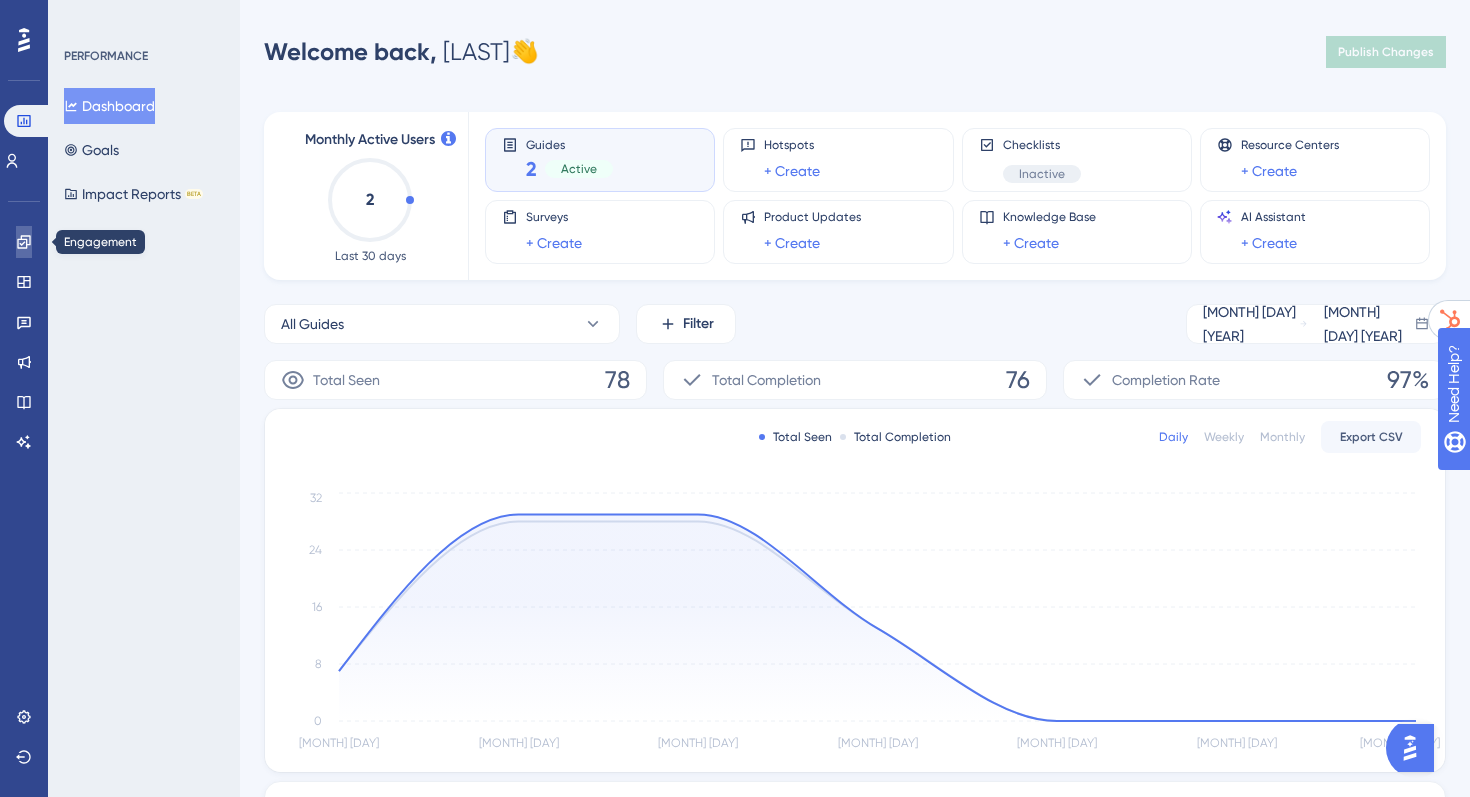 click 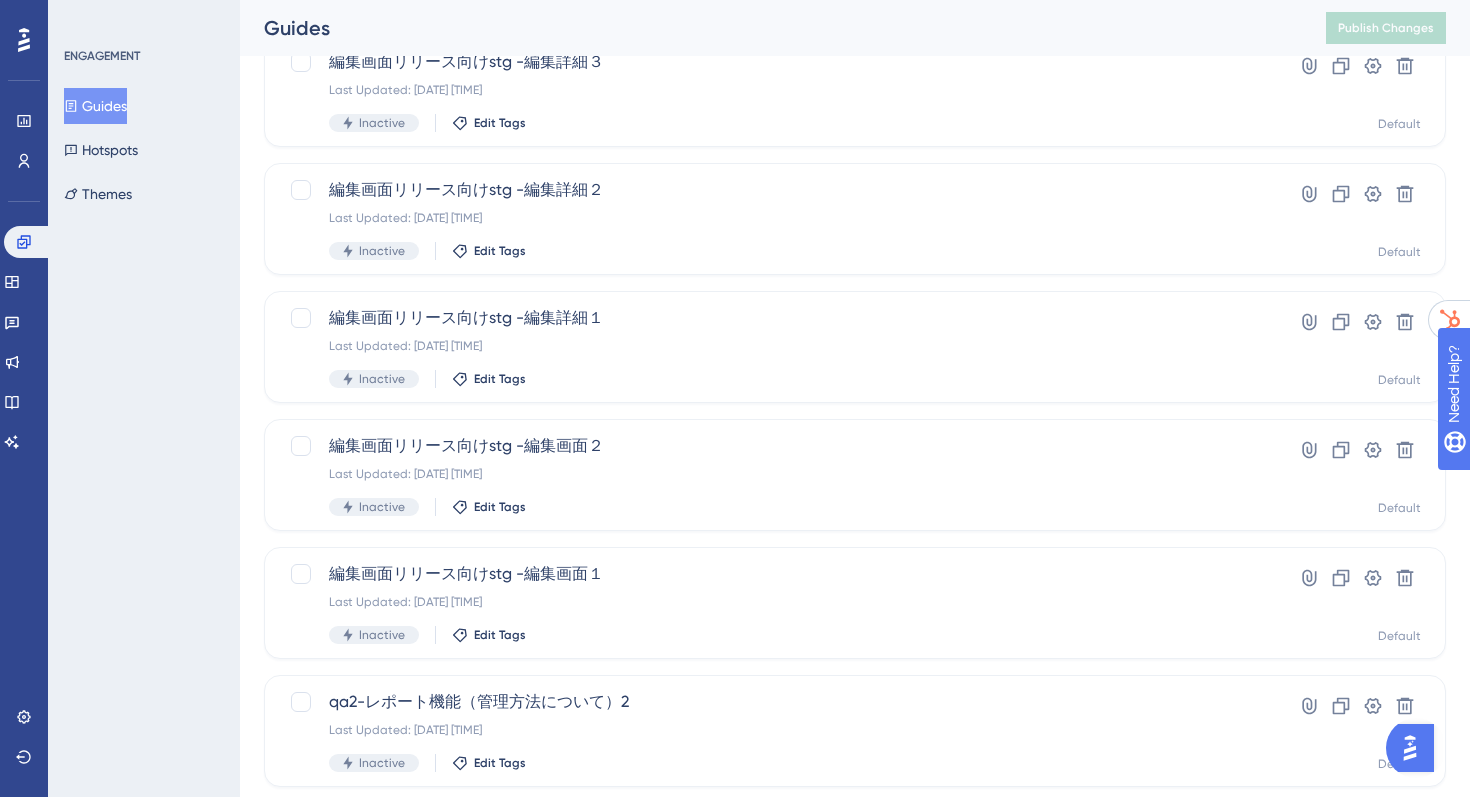 scroll, scrollTop: 425, scrollLeft: 0, axis: vertical 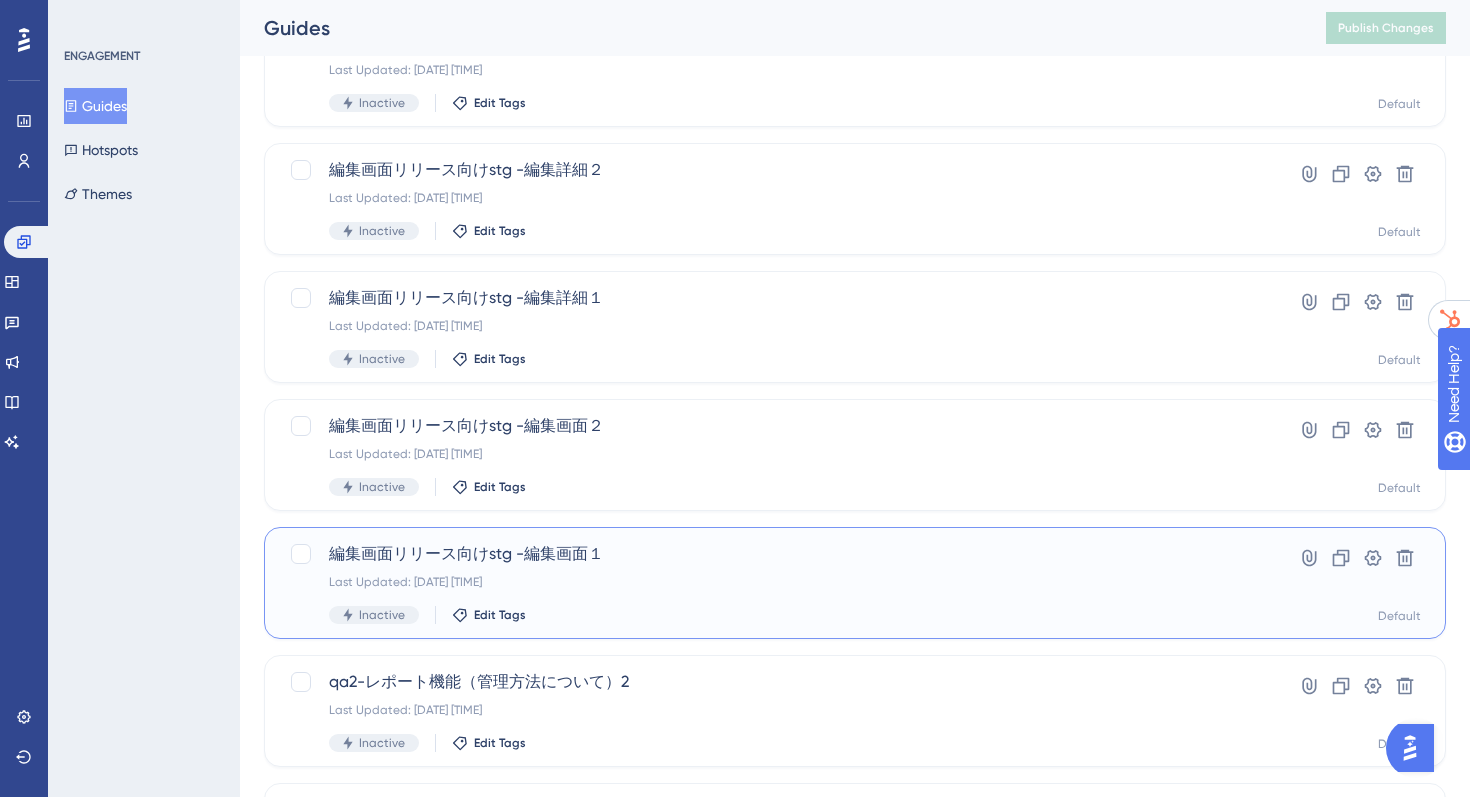 click on "編集画面リリース向けstg -編集画面１" at bounding box center [775, 554] 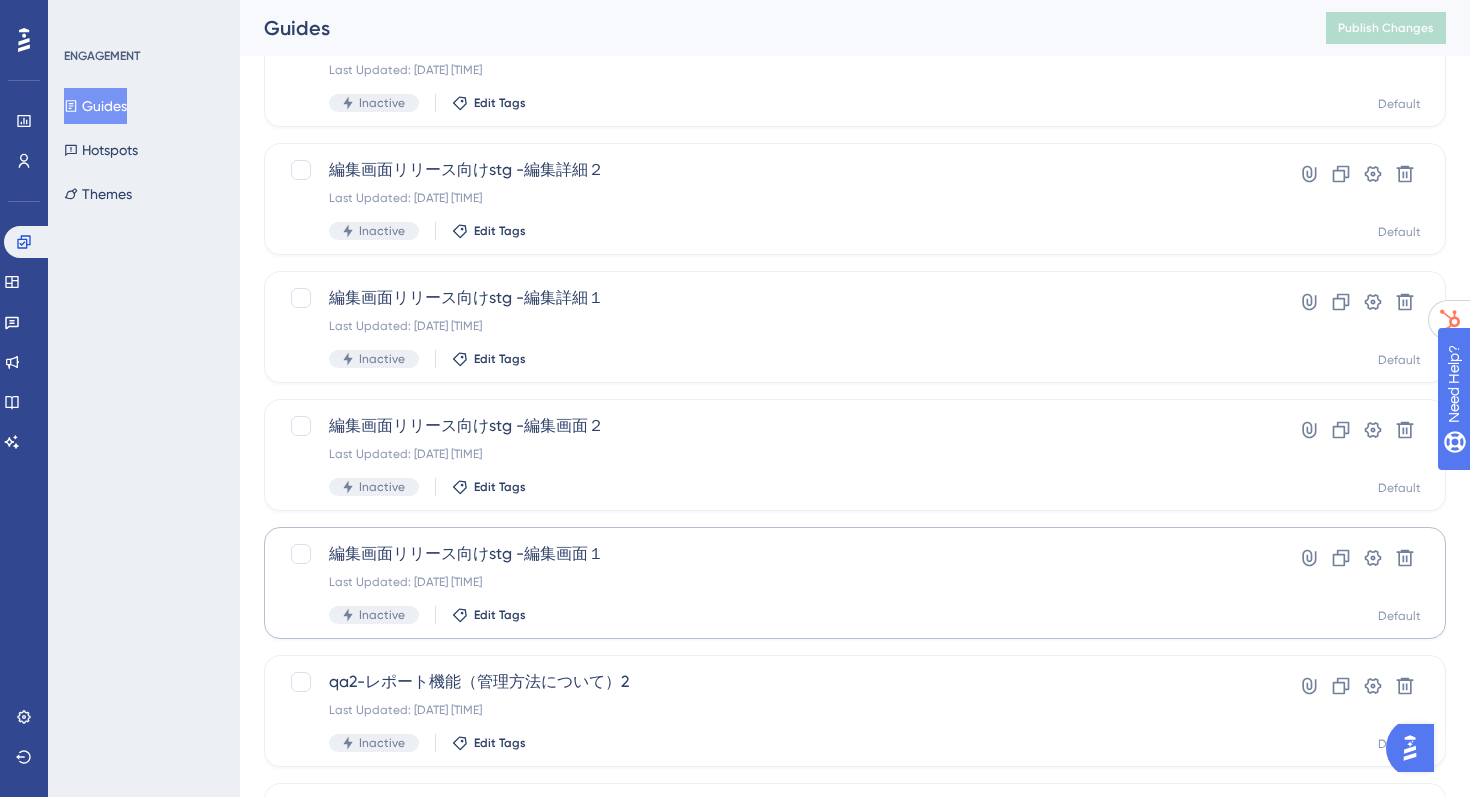 scroll, scrollTop: 0, scrollLeft: 0, axis: both 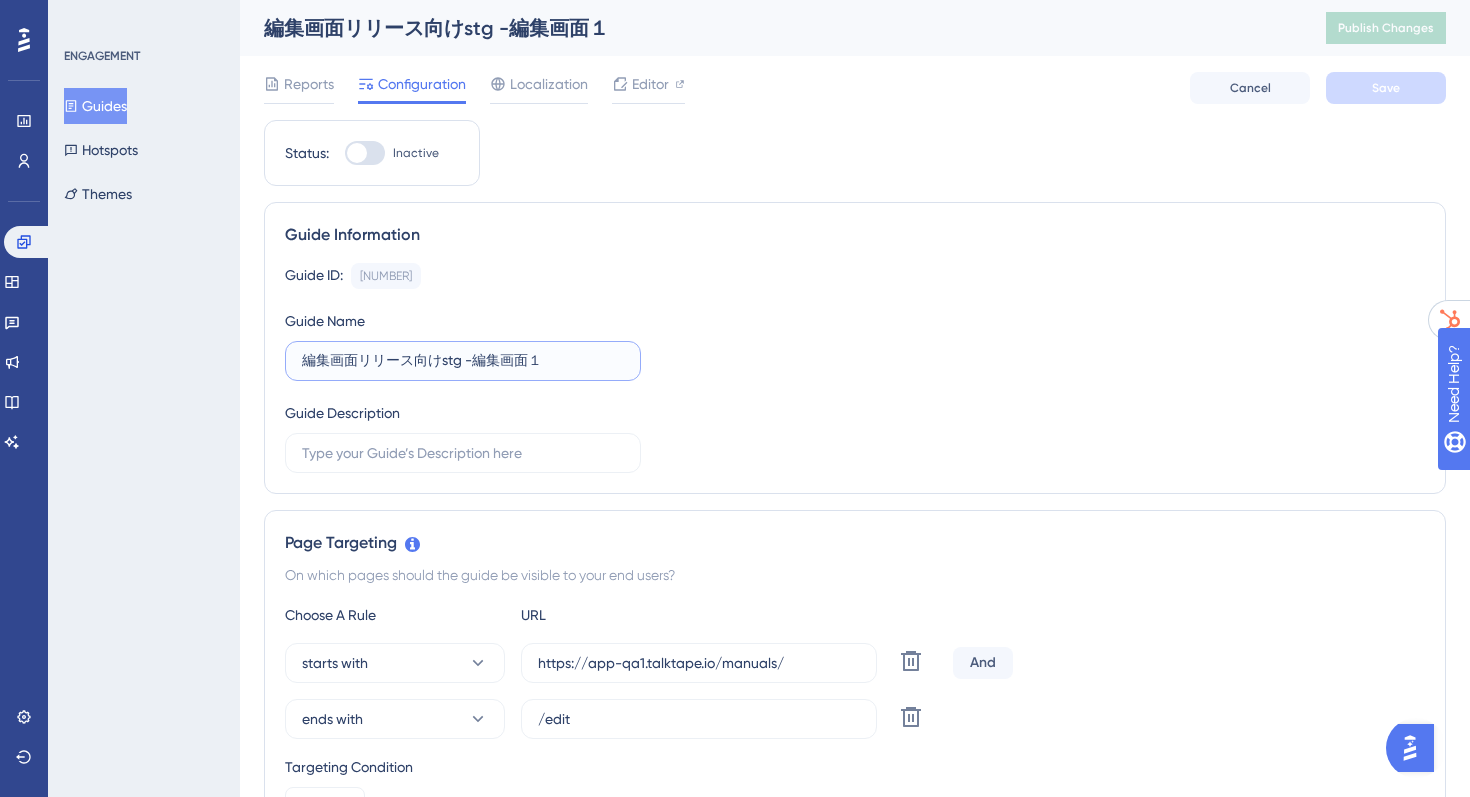 click on "編集画面リリース向けstg -編集画面１" at bounding box center (463, 361) 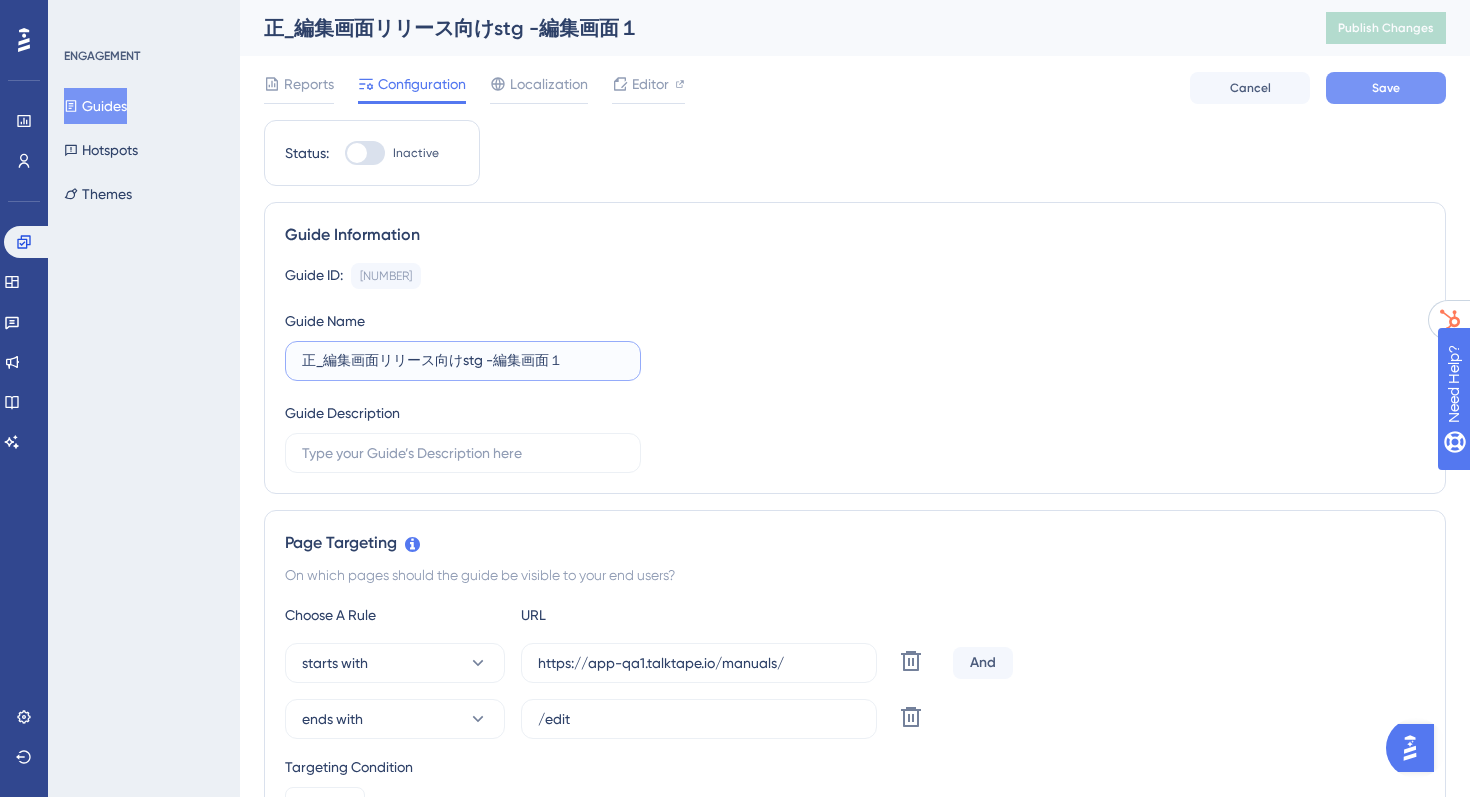 type on "正_編集画面リリース向けstg -編集画面１" 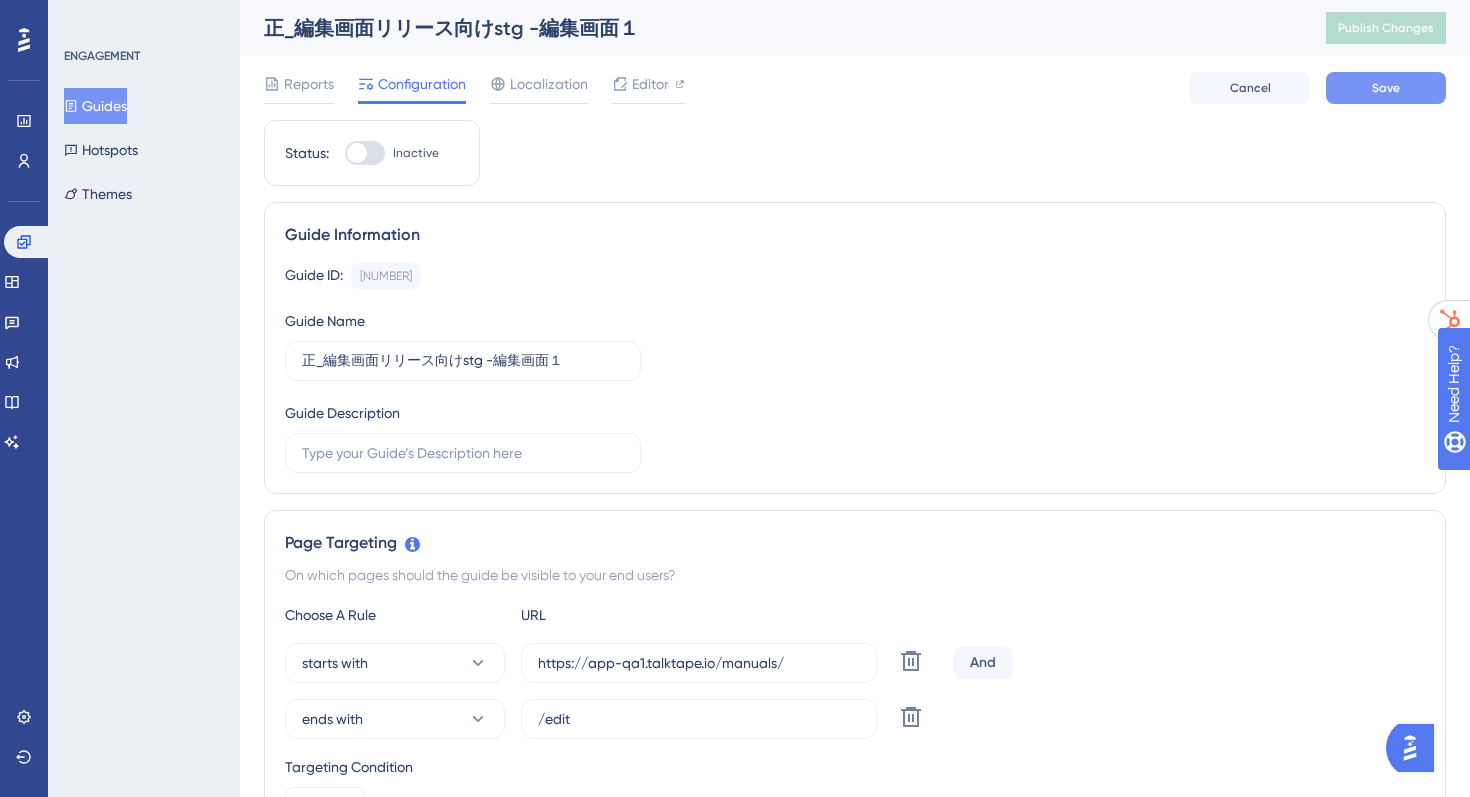 click on "Save" at bounding box center [1386, 88] 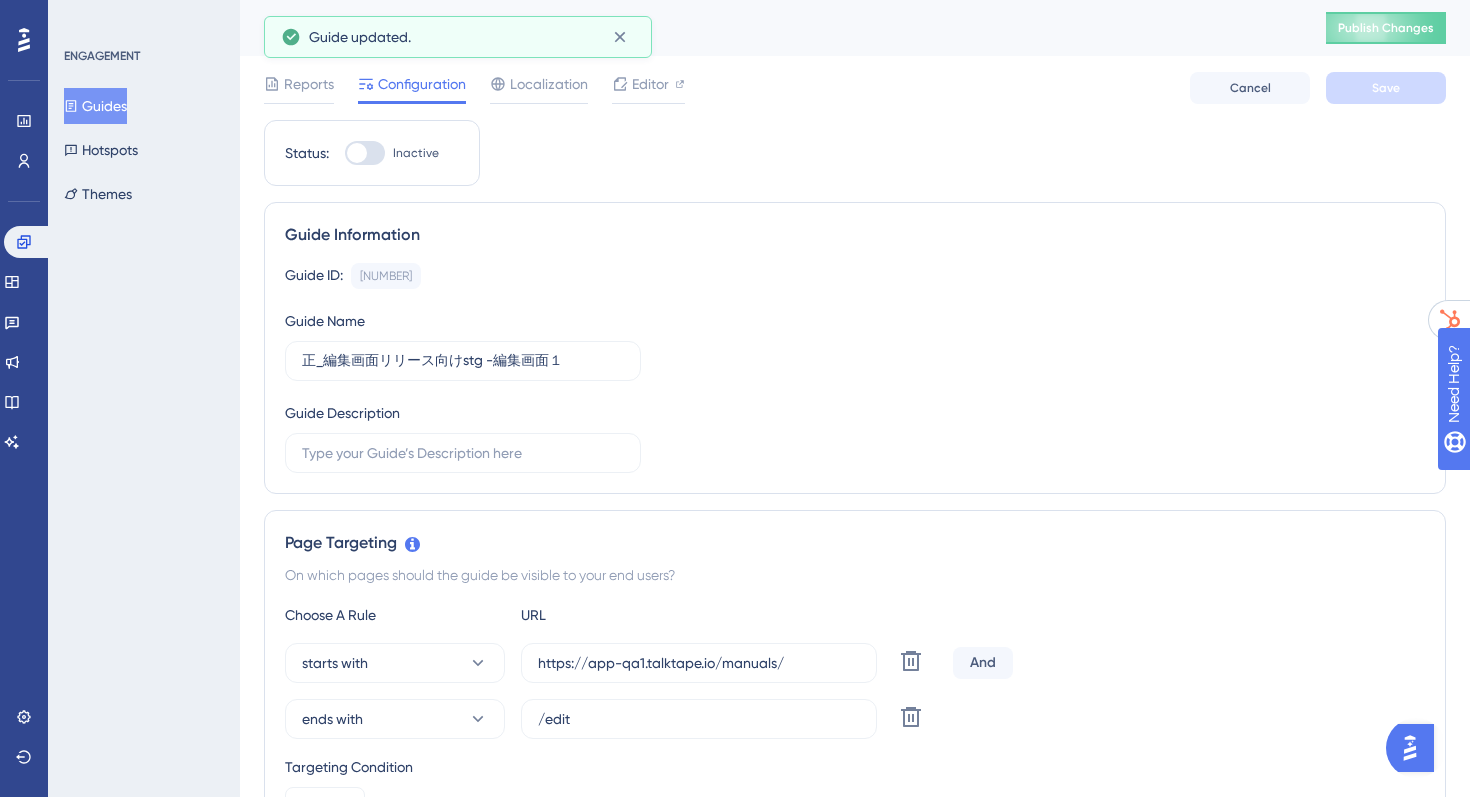 click on "Guides" at bounding box center (95, 106) 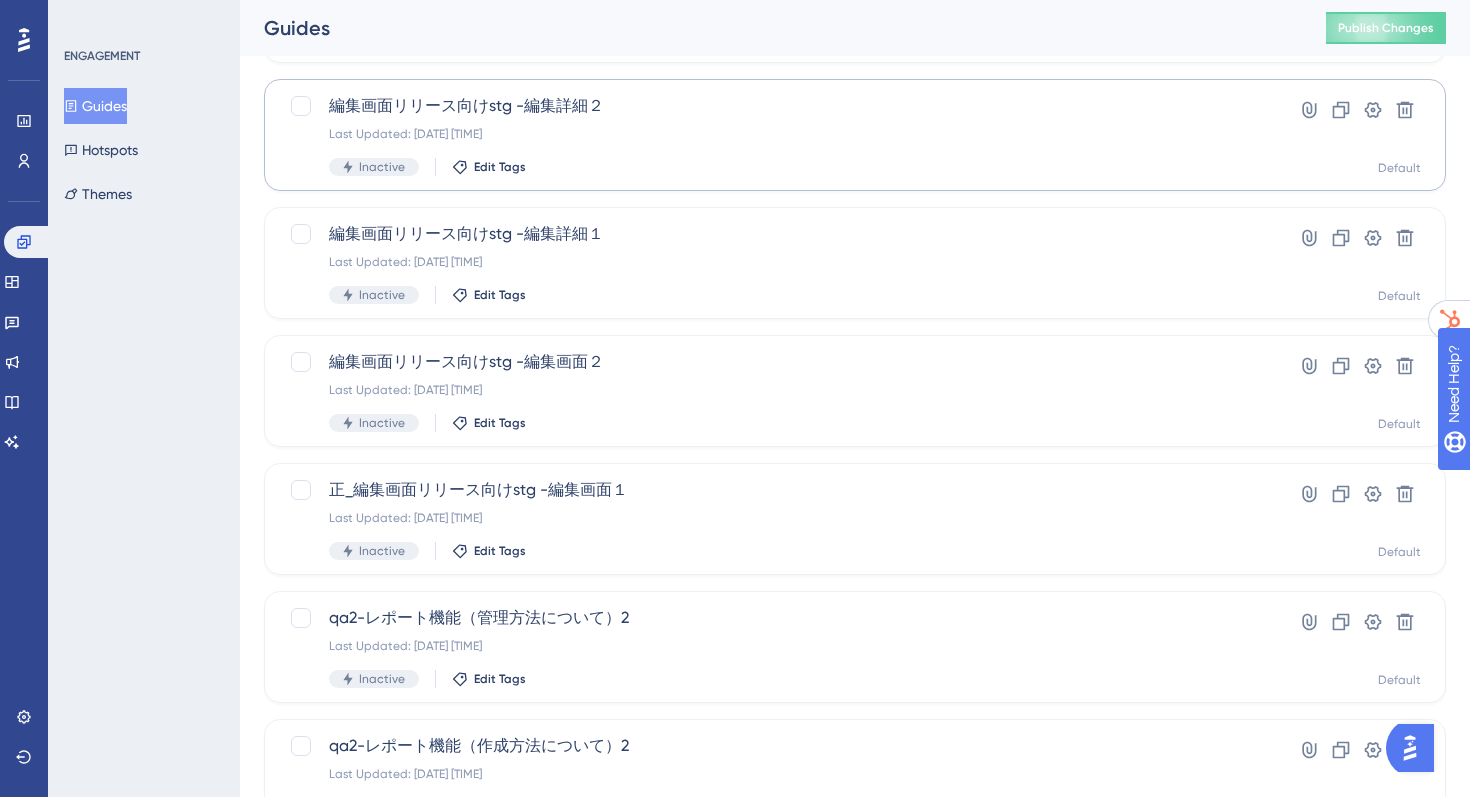 scroll, scrollTop: 569, scrollLeft: 0, axis: vertical 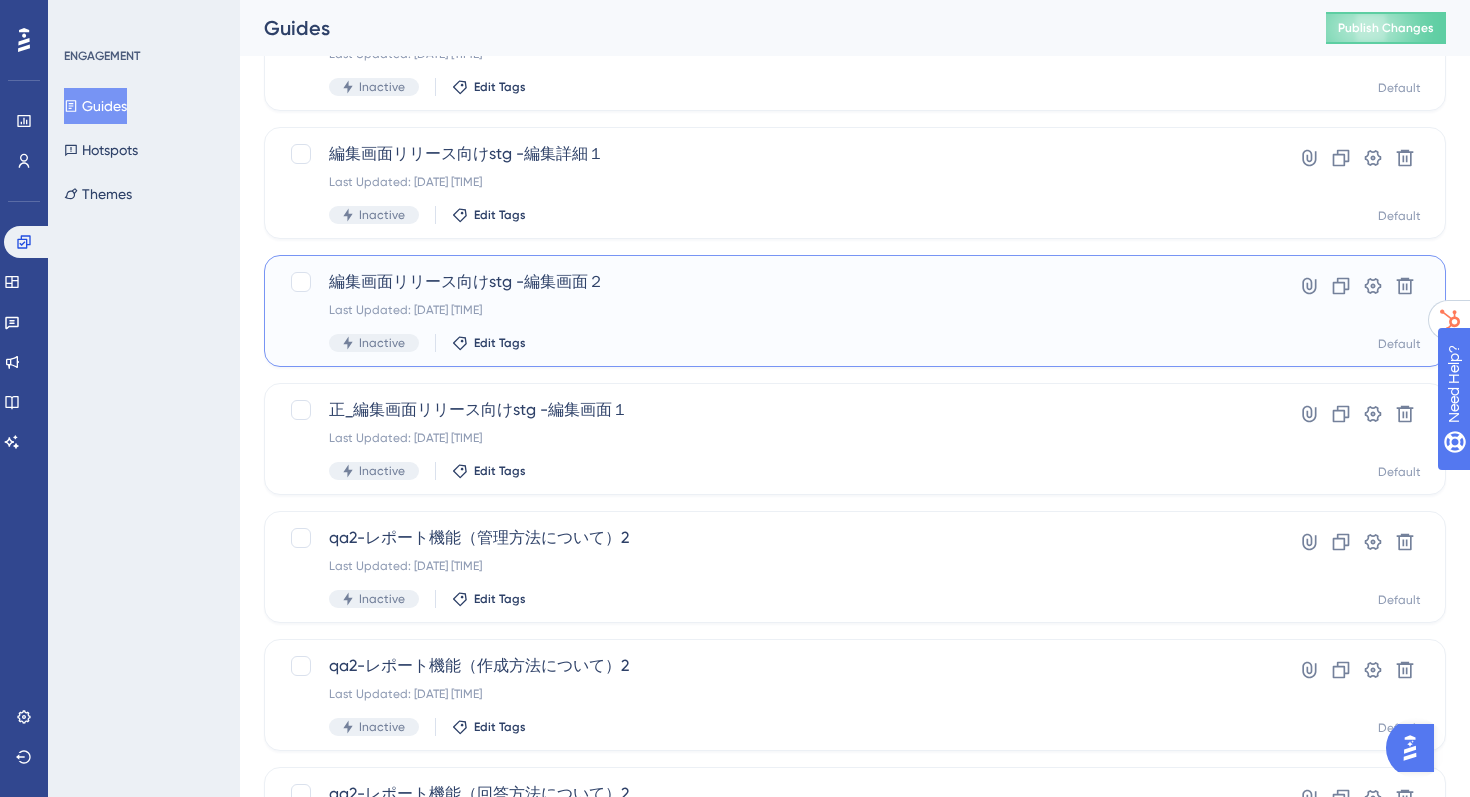 click on "編集画面リリース向けstg -編集画面２ Last Updated: 2025年7月31日 午後05:52 Inactive Edit Tags" at bounding box center [775, 311] 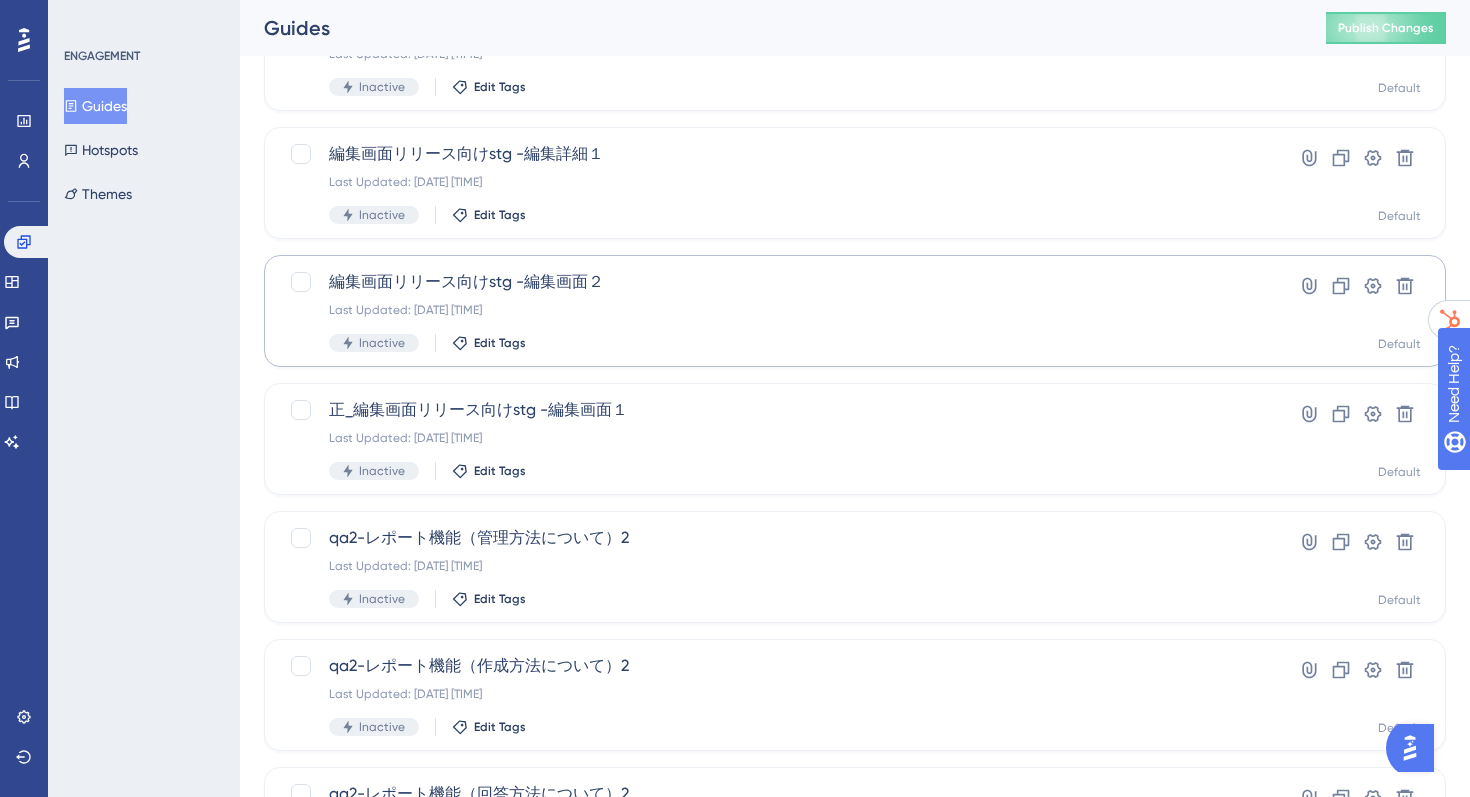 scroll, scrollTop: 0, scrollLeft: 0, axis: both 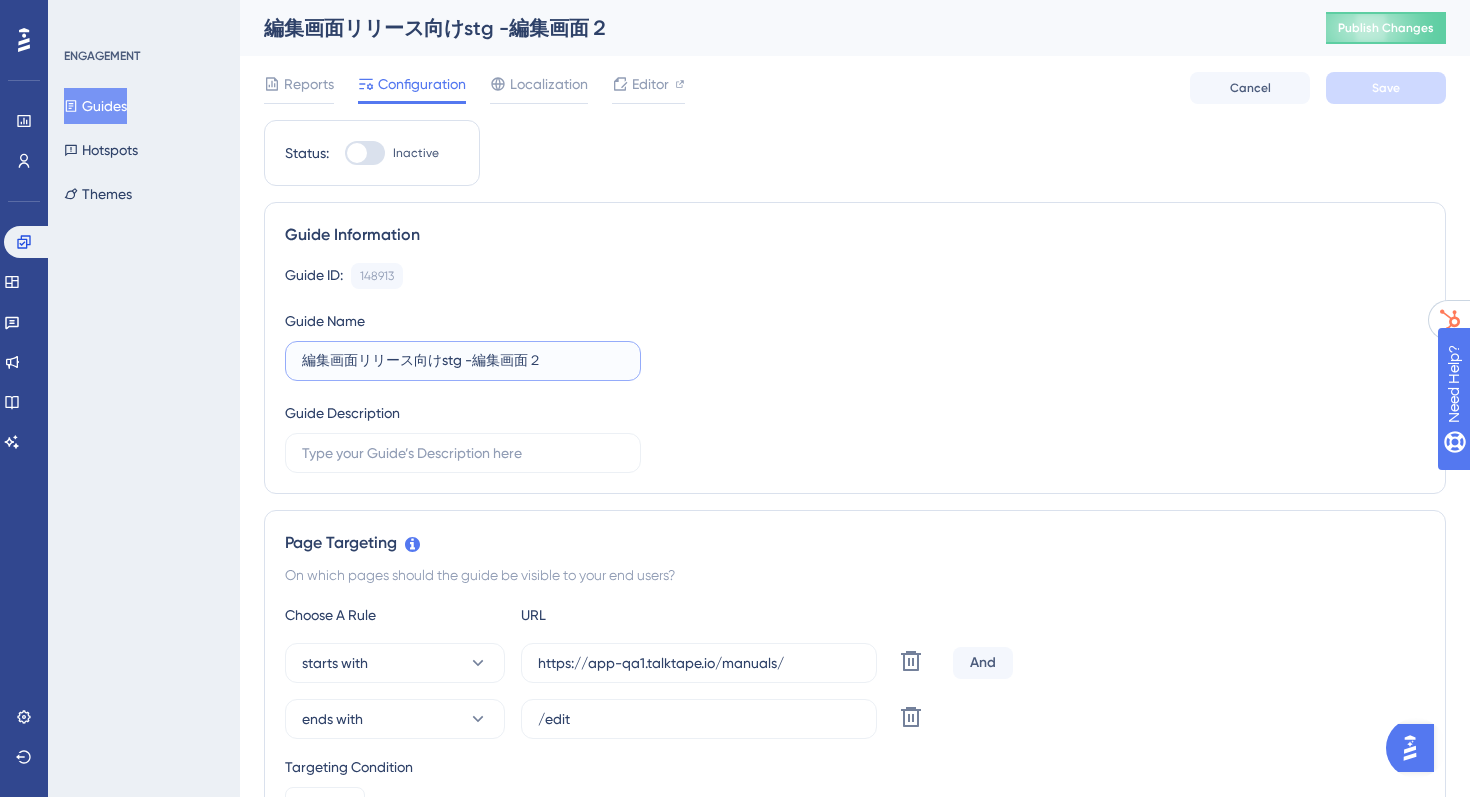 click on "編集画面リリース向けstg -編集画面２" at bounding box center [463, 361] 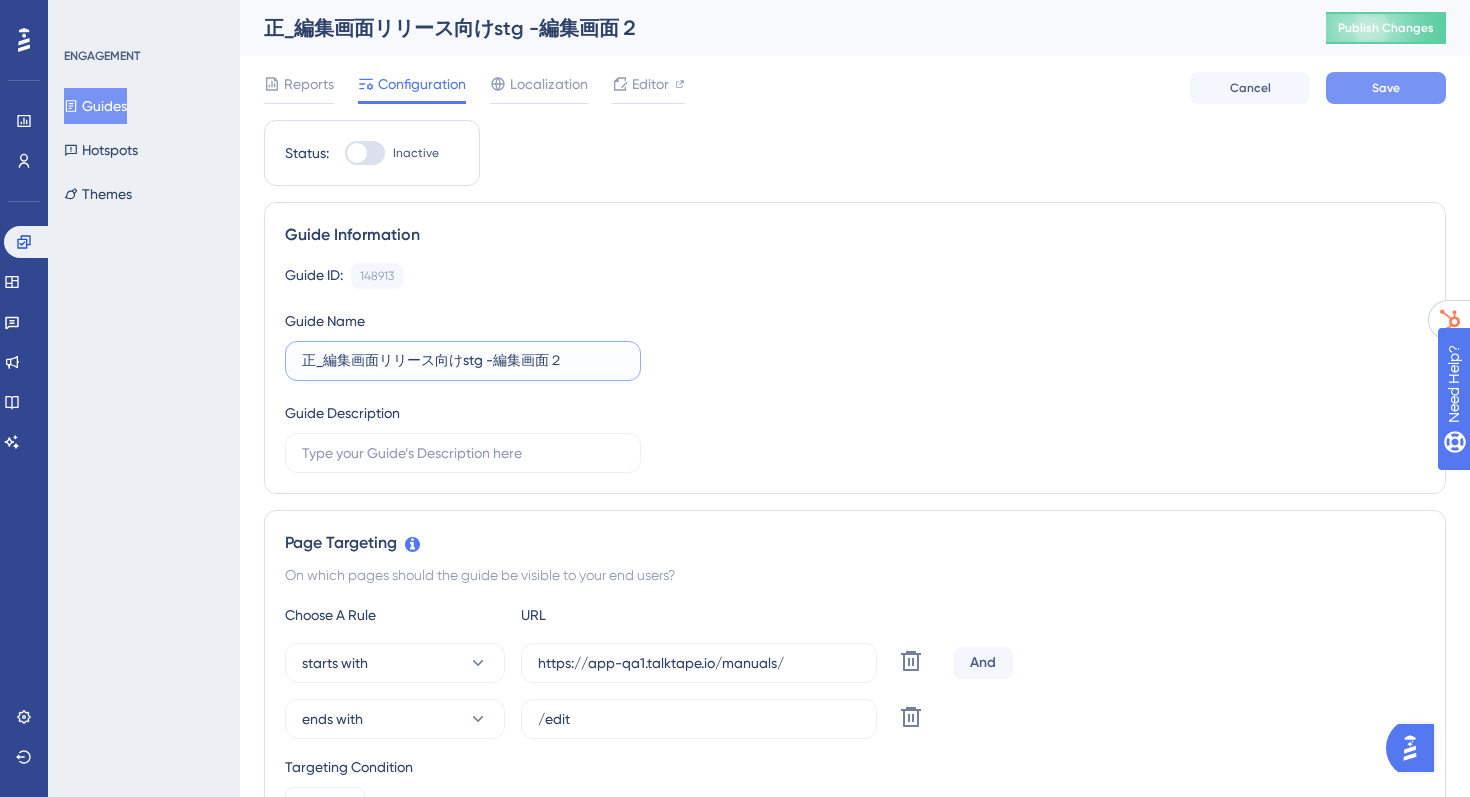 type on "正_編集画面リリース向けstg -編集画面２" 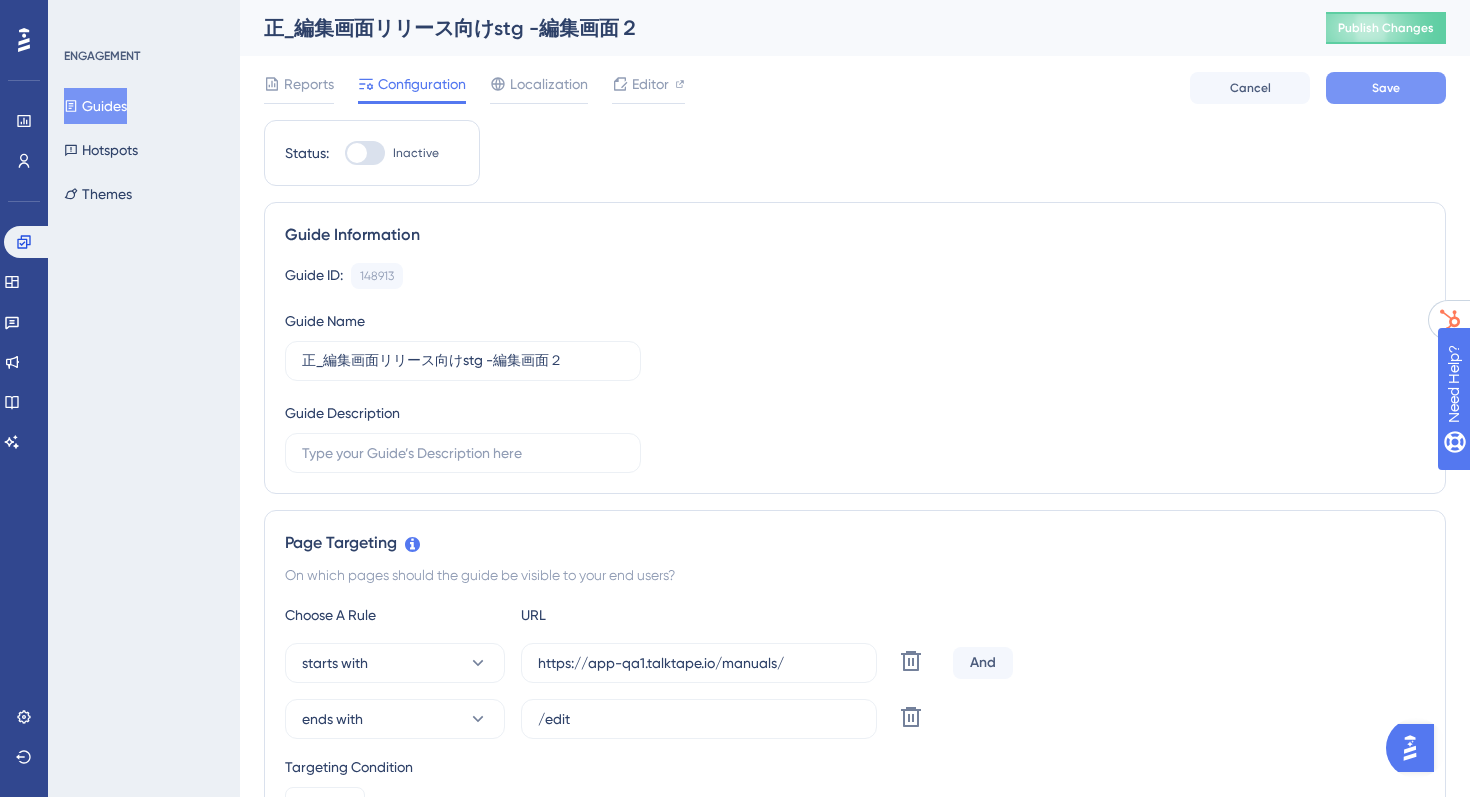 click on "Save" at bounding box center (1386, 88) 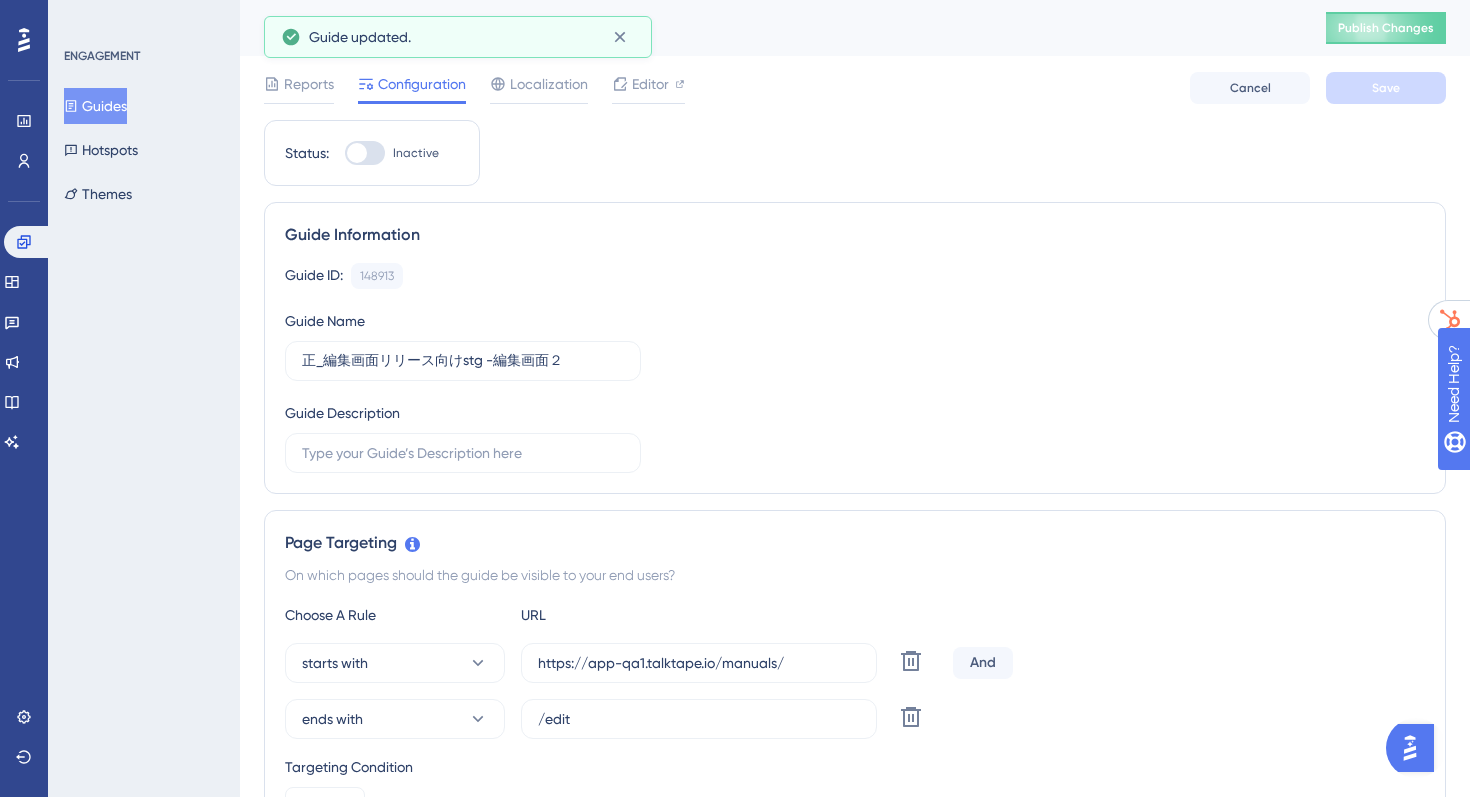 click on "Guides" at bounding box center (95, 106) 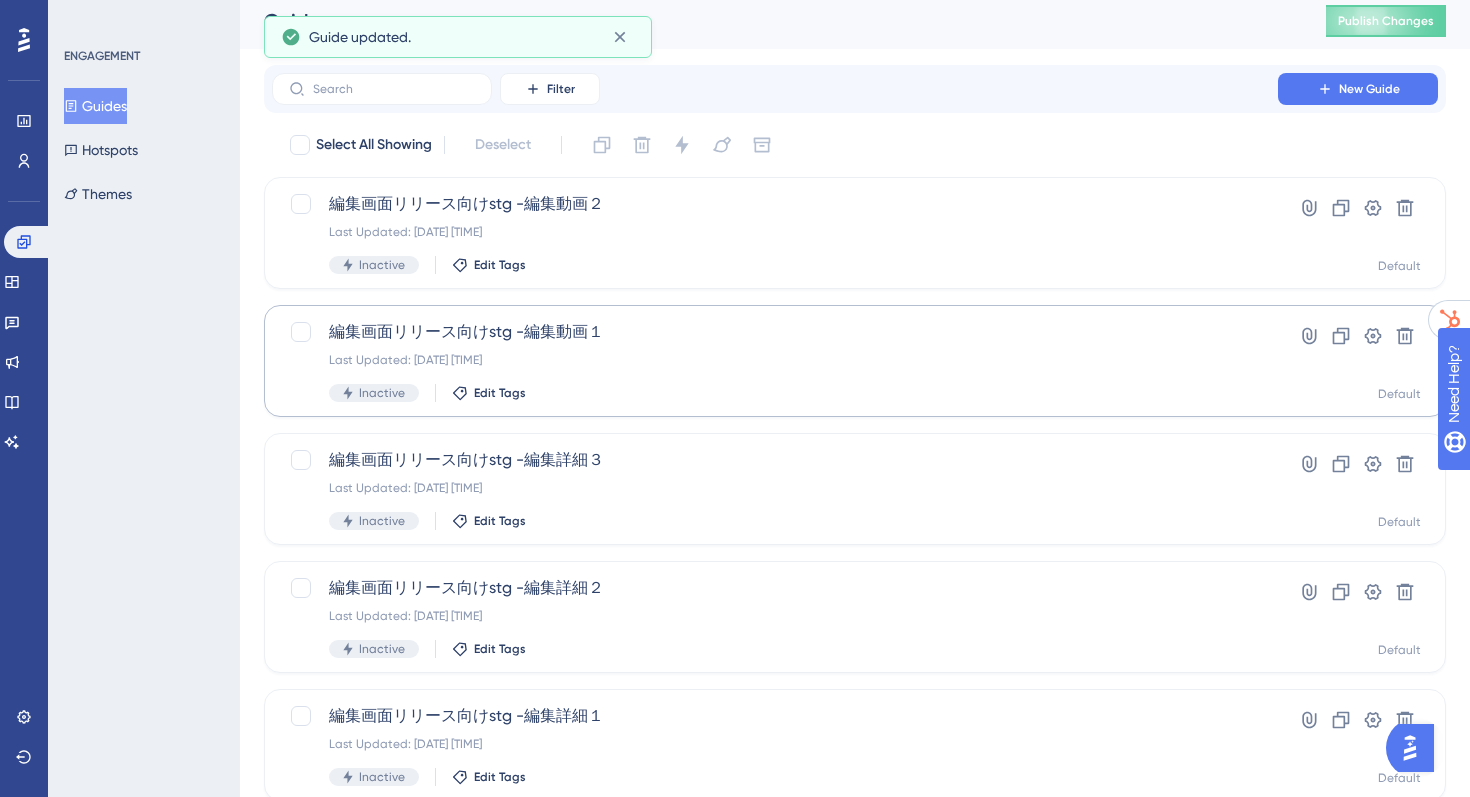 scroll, scrollTop: 8, scrollLeft: 0, axis: vertical 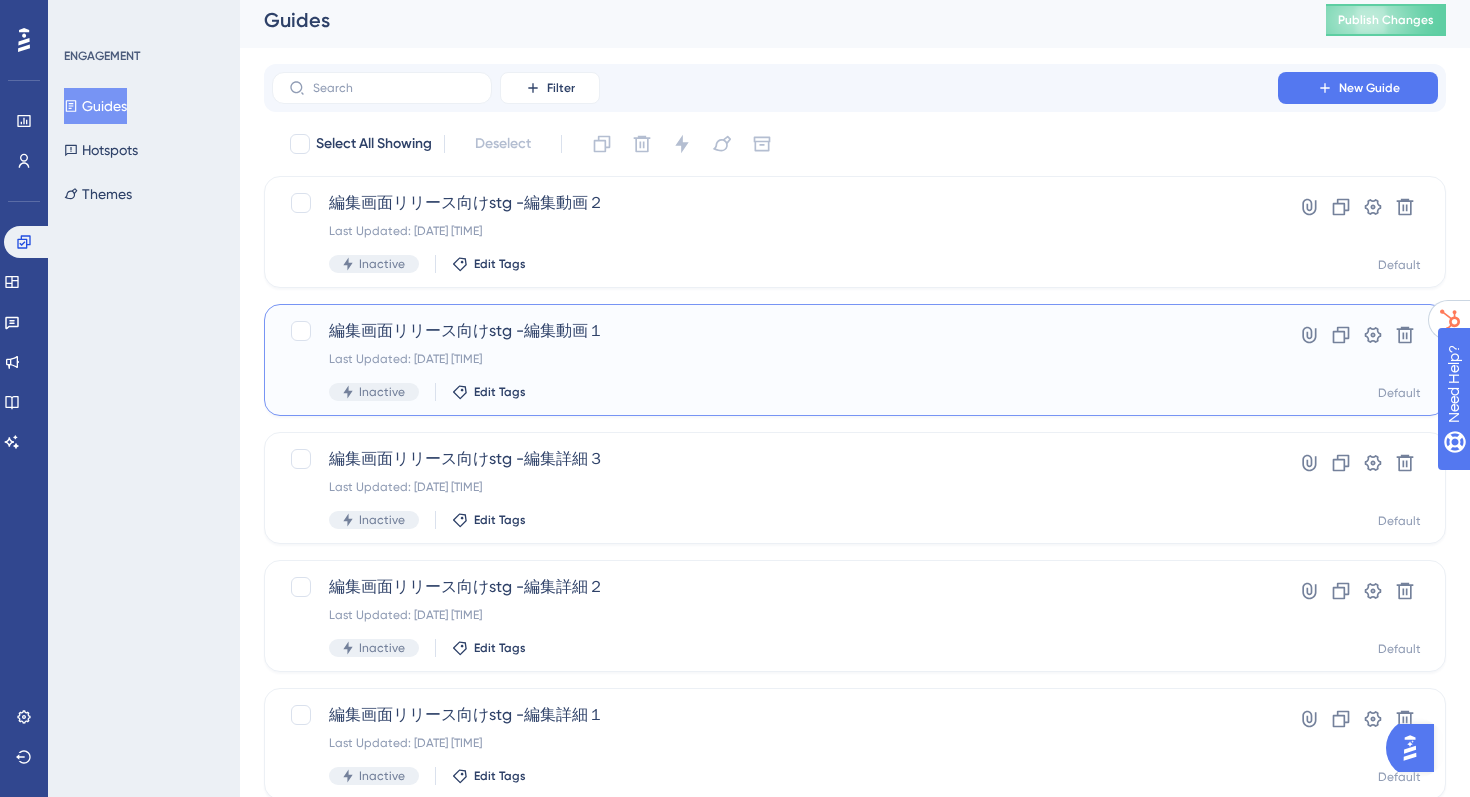 click on "編集画面リリース向けstg -編集動画１" at bounding box center [775, 331] 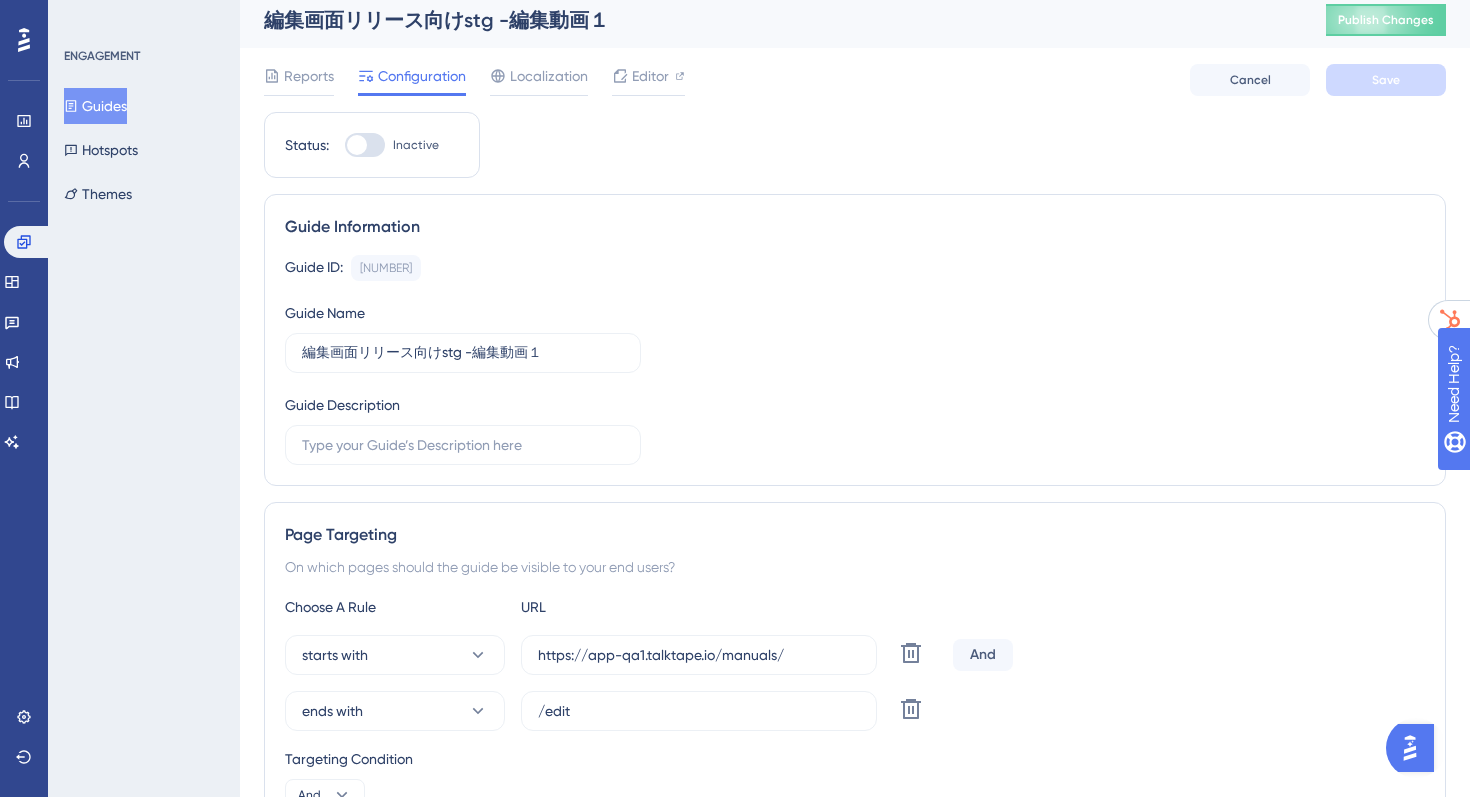 scroll, scrollTop: 0, scrollLeft: 0, axis: both 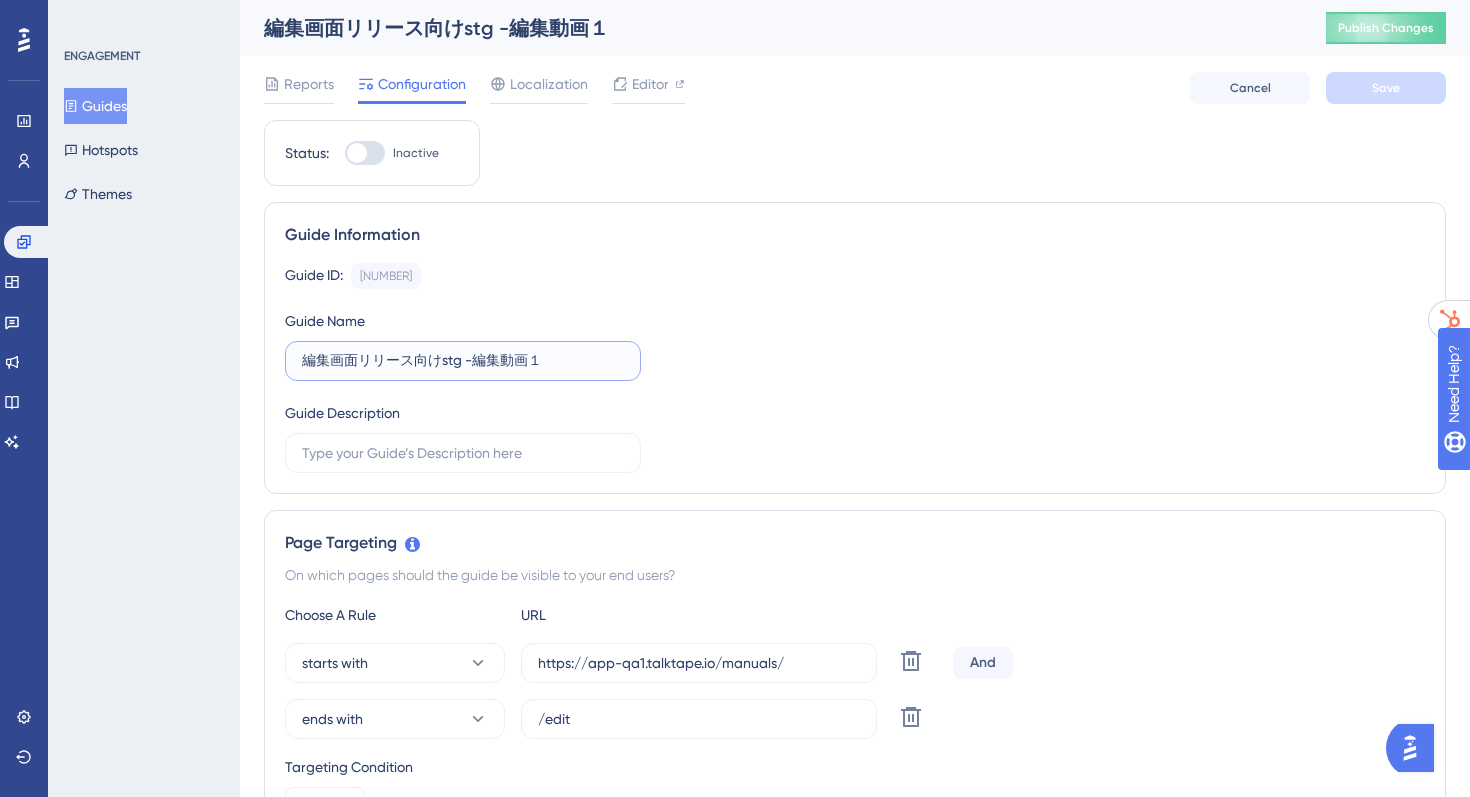 click on "編集画面リリース向けstg -編集動画１" at bounding box center [463, 361] 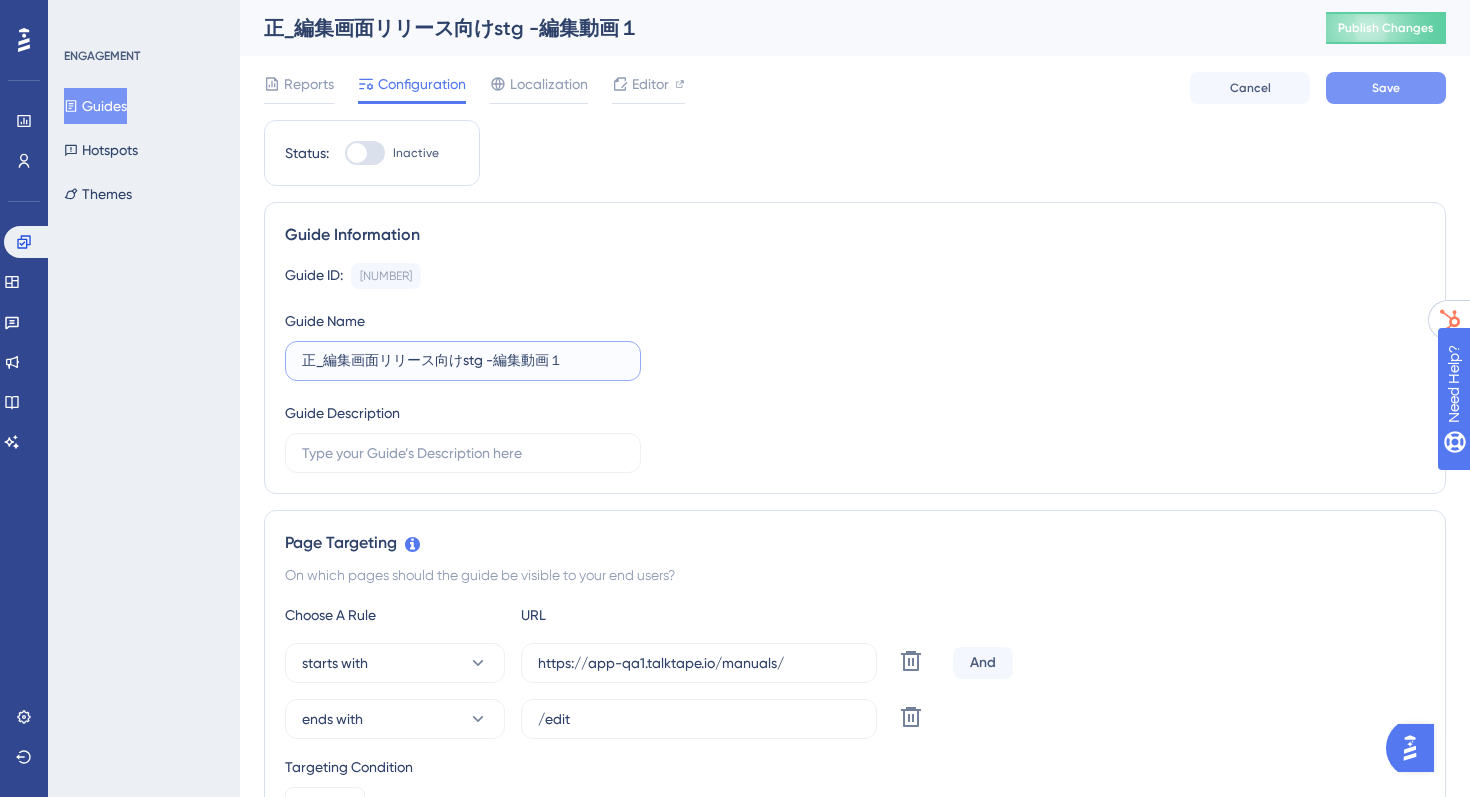 type on "正_編集画面リリース向けstg -編集動画１" 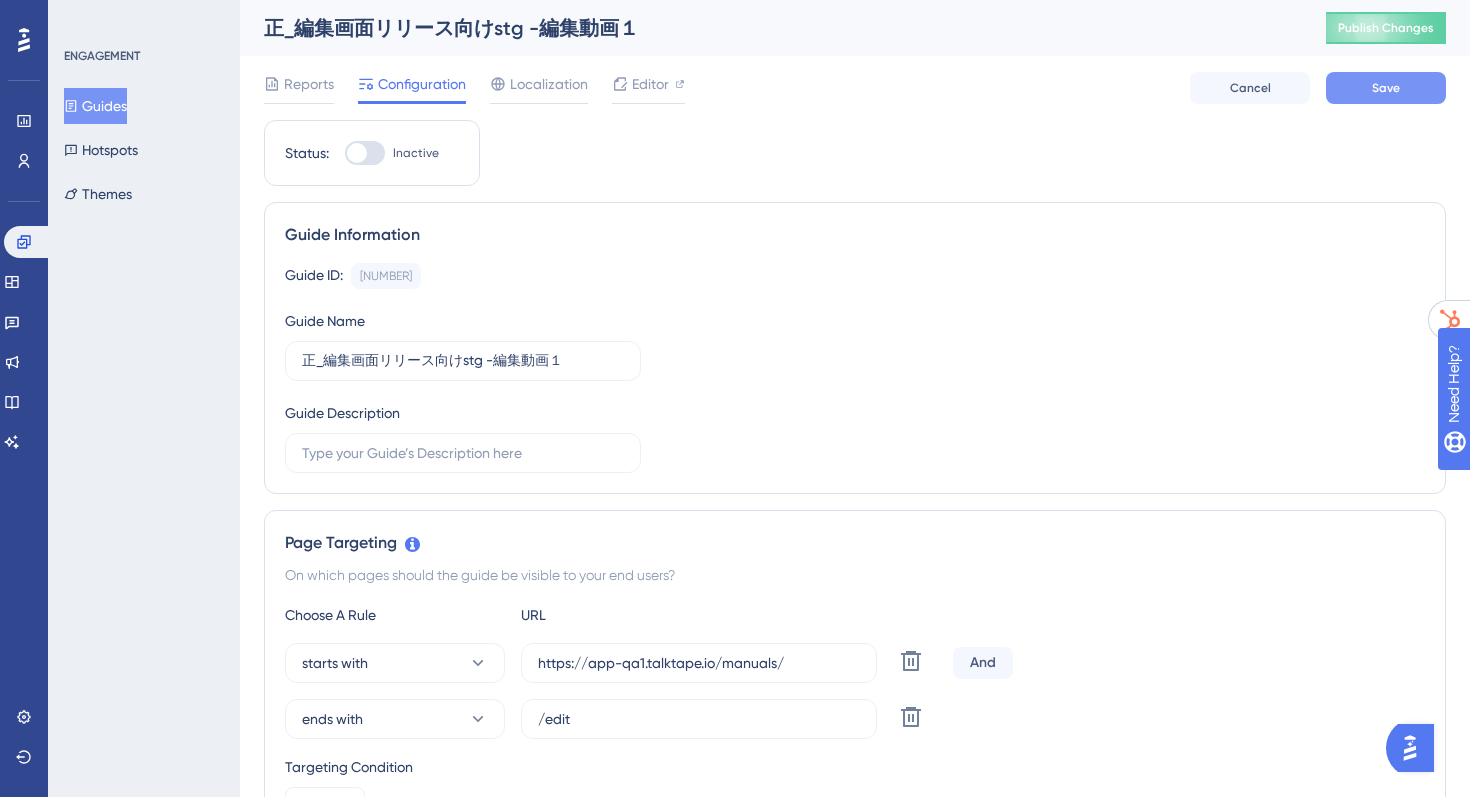 click on "Save" at bounding box center [1386, 88] 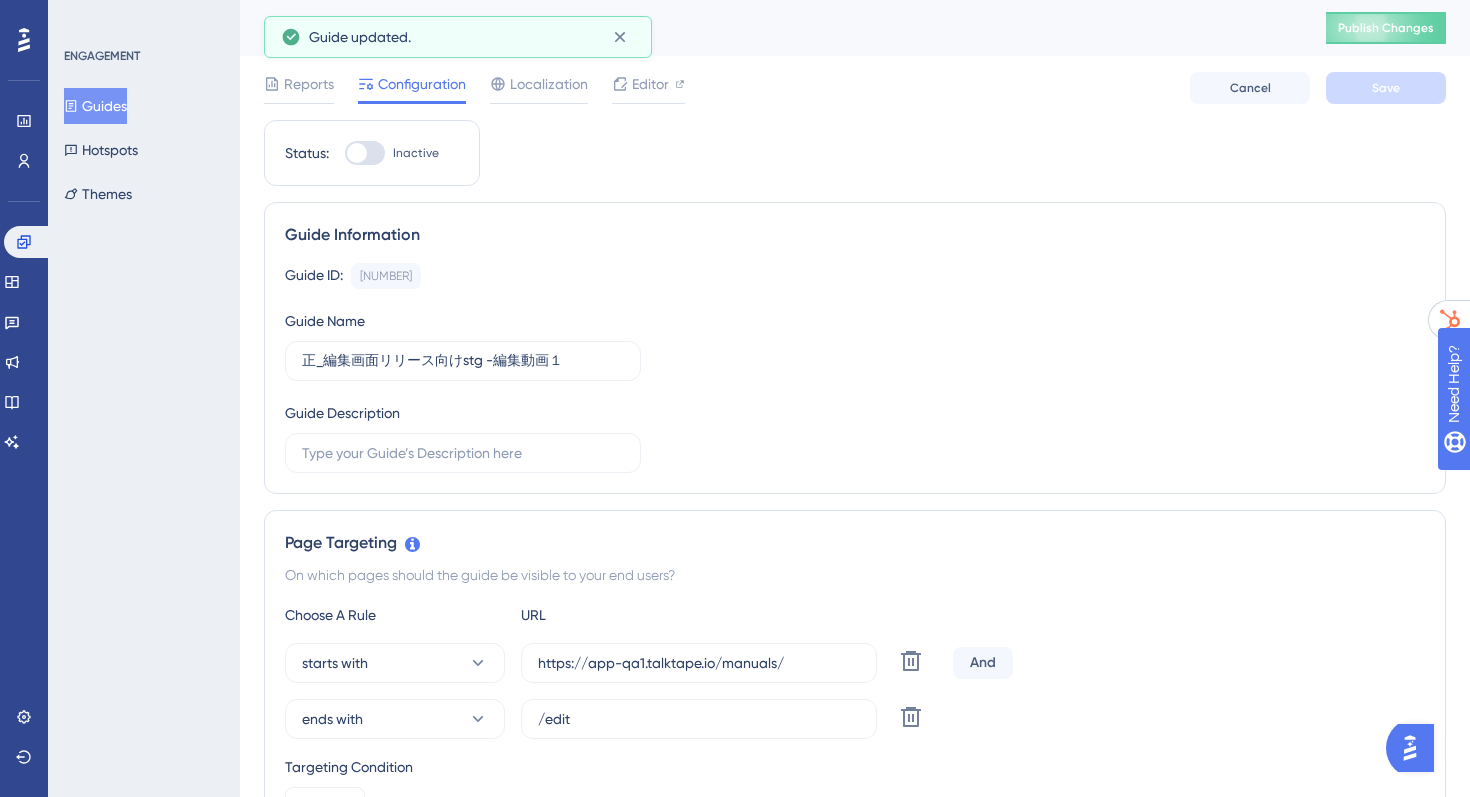 click on "Guides" at bounding box center (95, 106) 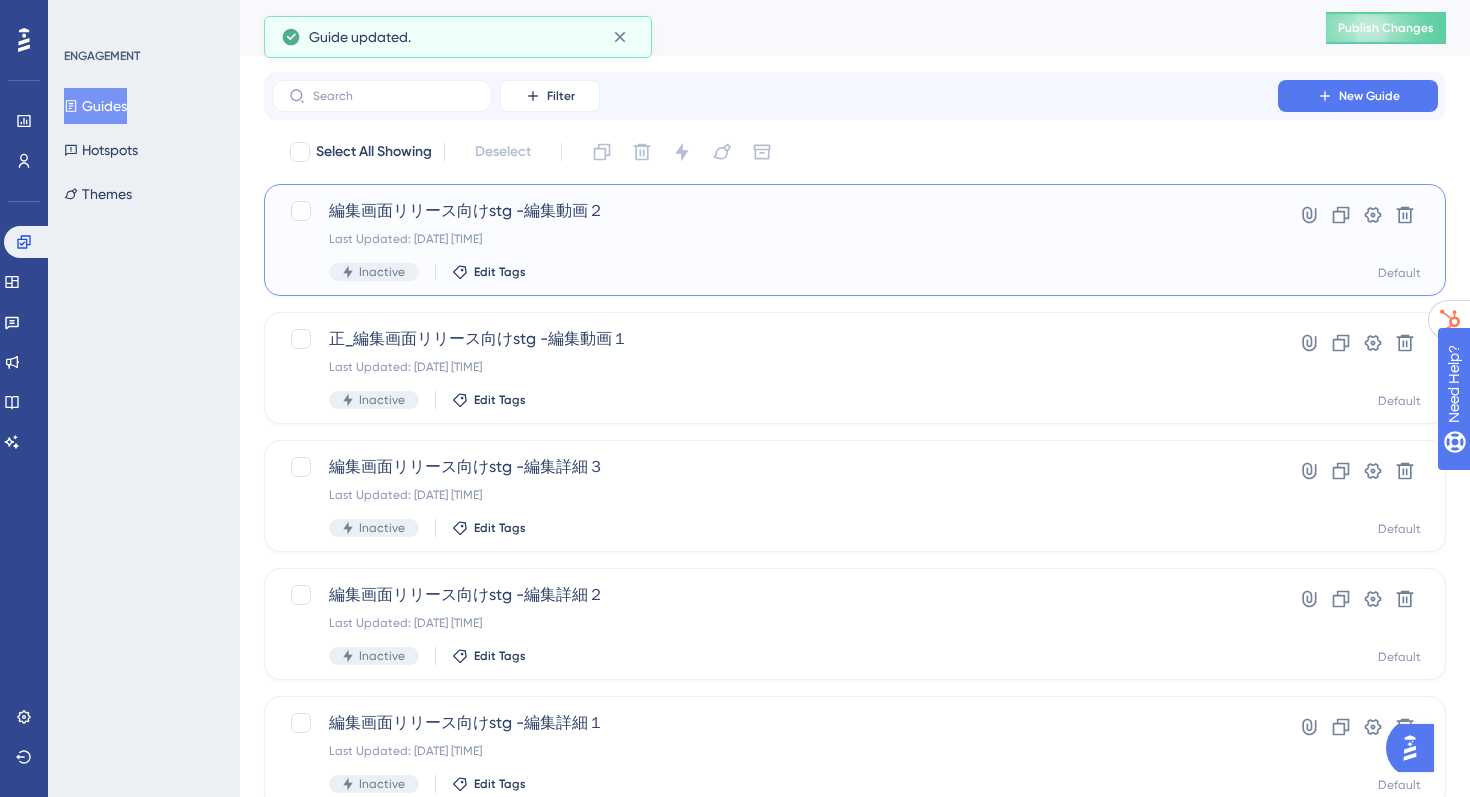 click on "編集画面リリース向けstg -編集動画２" at bounding box center (775, 211) 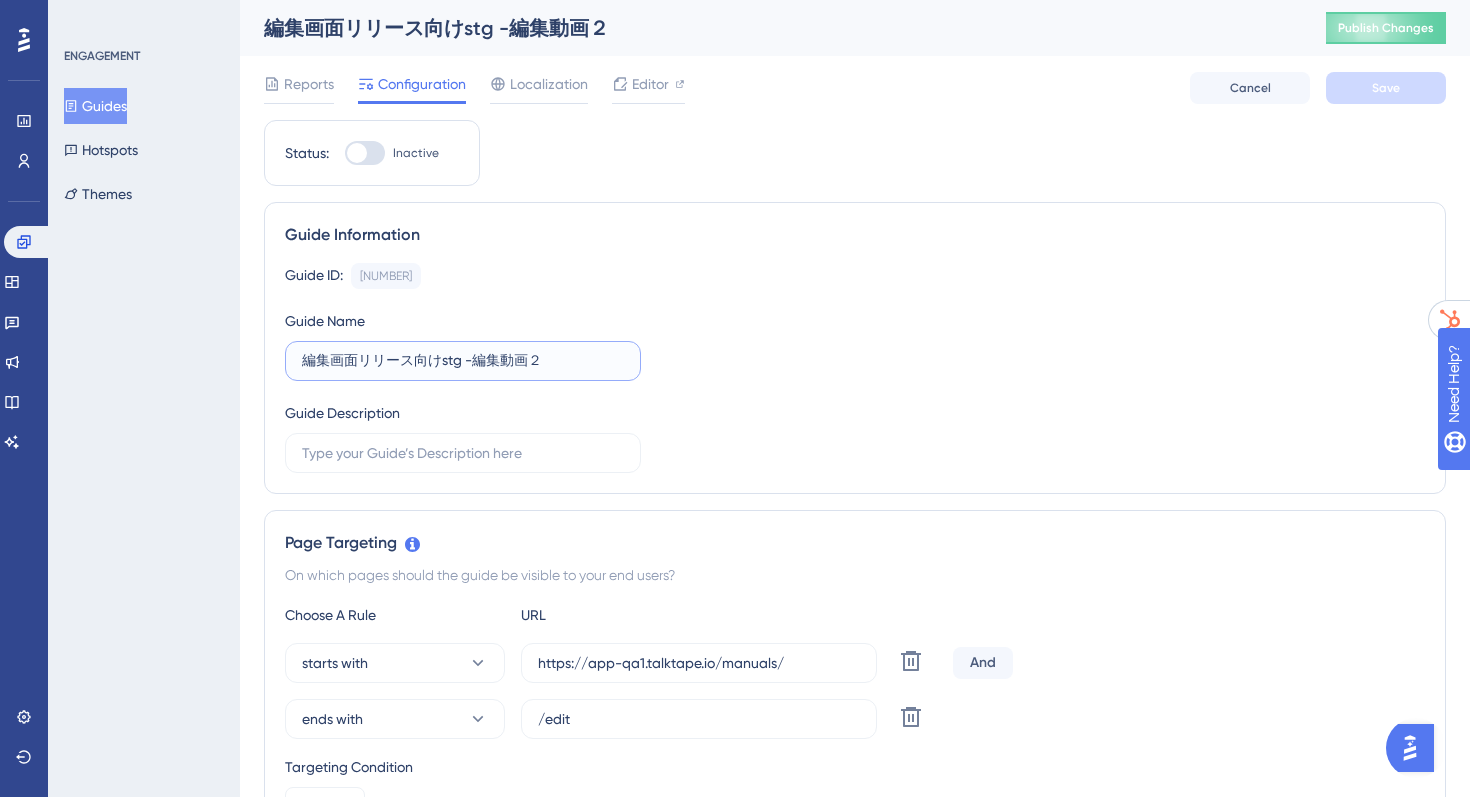 click on "編集画面リリース向けstg -編集動画２" at bounding box center (463, 361) 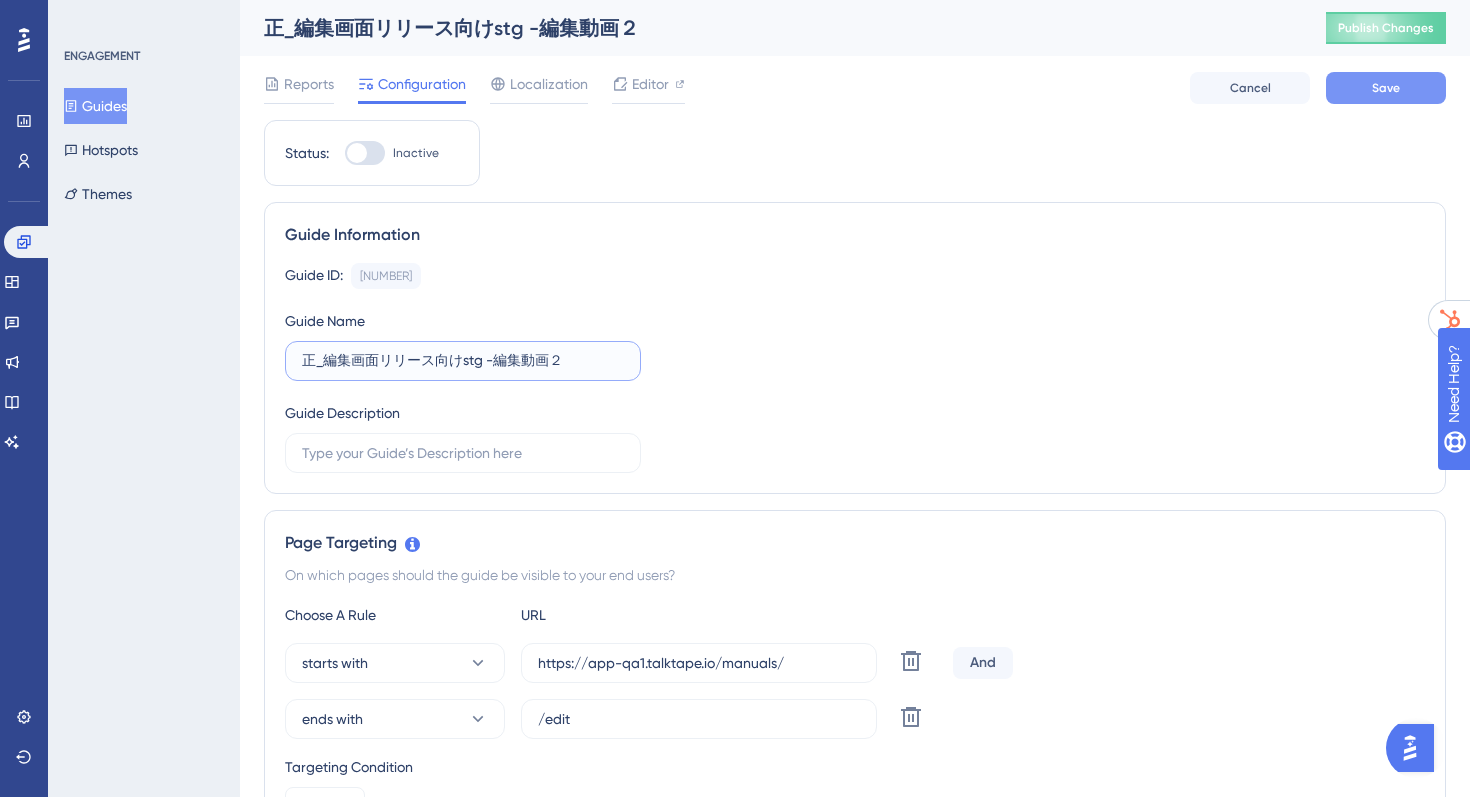 type on "正_編集画面リリース向けstg -編集動画２" 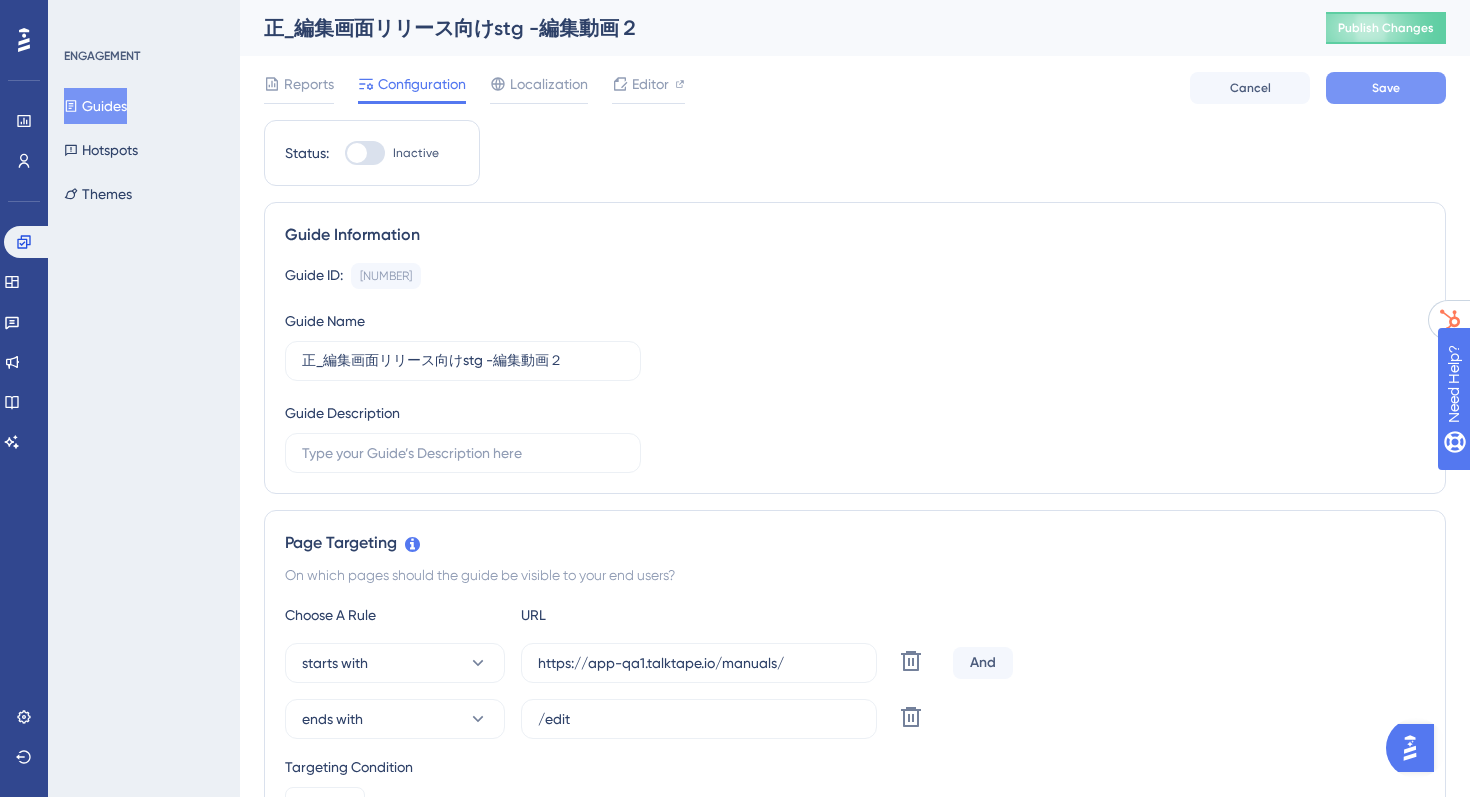 click on "Save" at bounding box center [1386, 88] 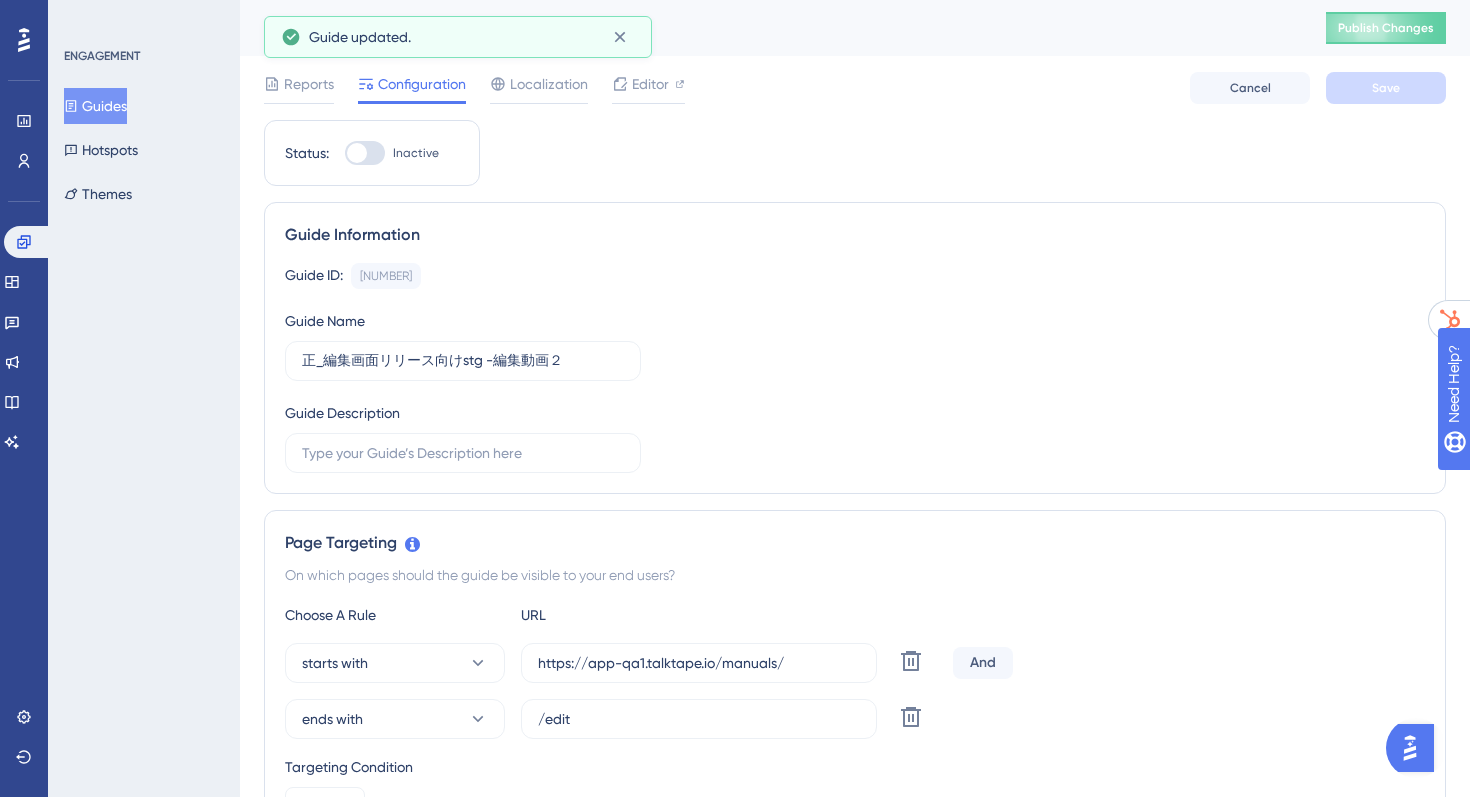 click on "Guides" at bounding box center (95, 106) 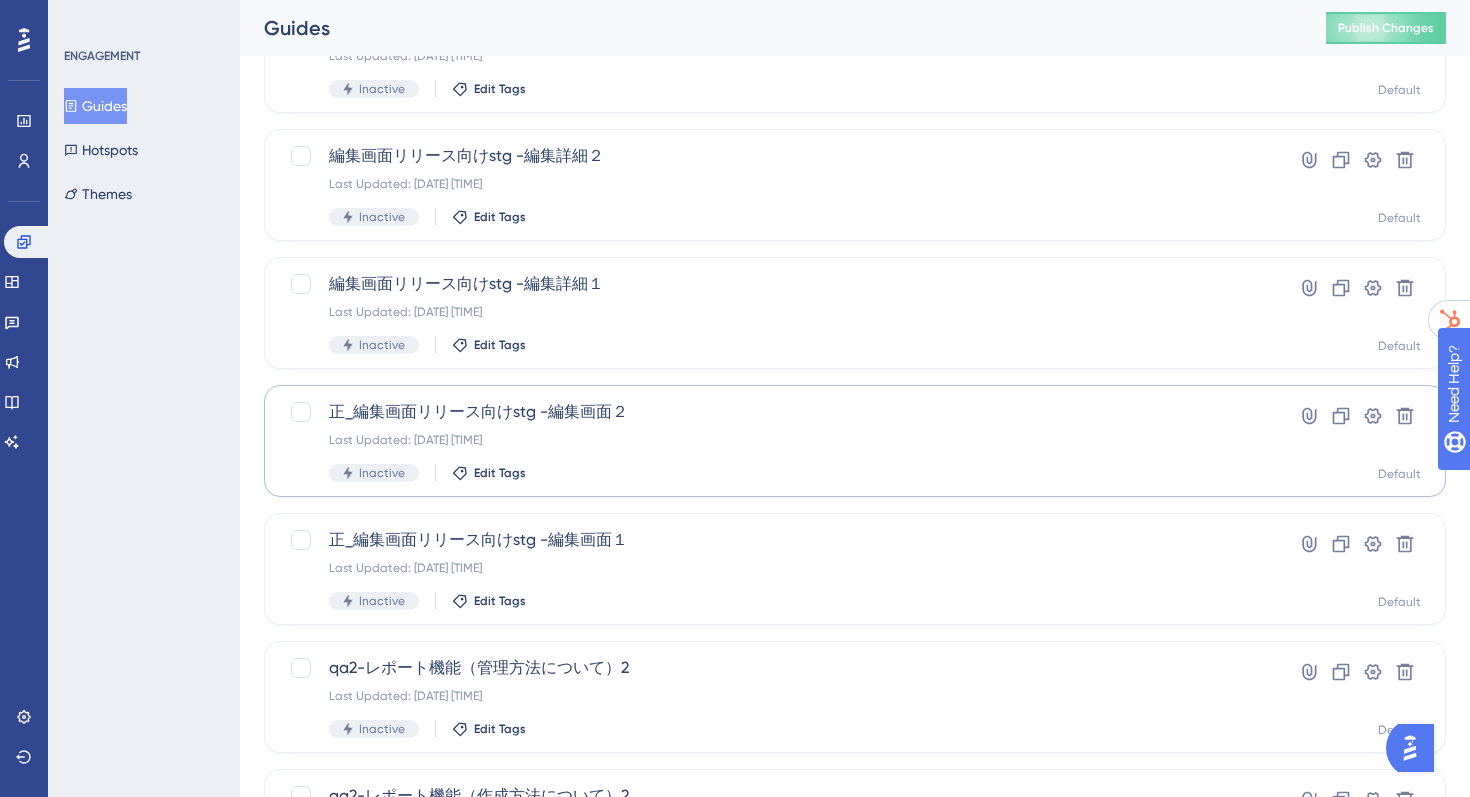 scroll, scrollTop: 492, scrollLeft: 0, axis: vertical 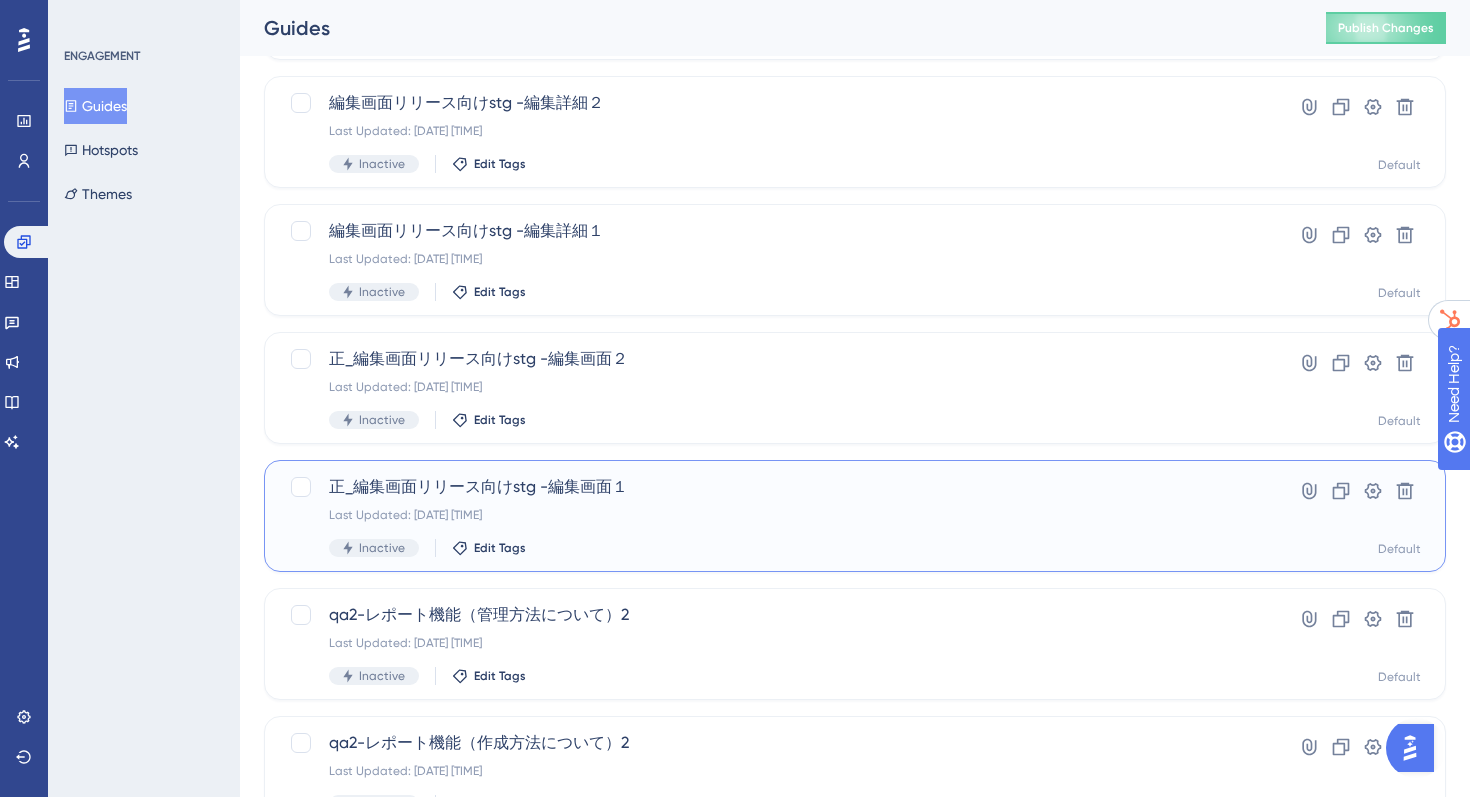 click on "正_編集画面リリース向けstg -編集画面１" at bounding box center (775, 487) 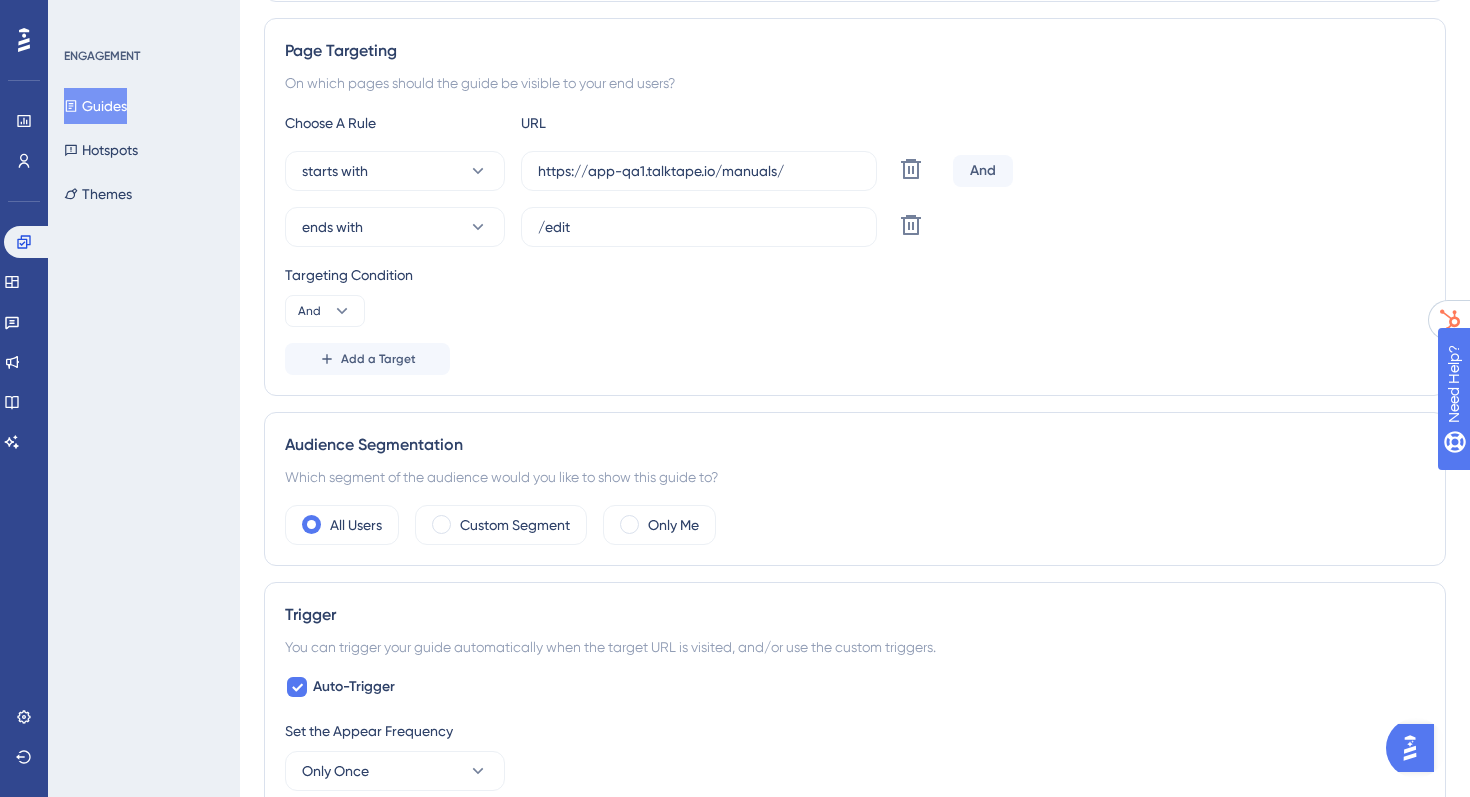 scroll, scrollTop: 0, scrollLeft: 0, axis: both 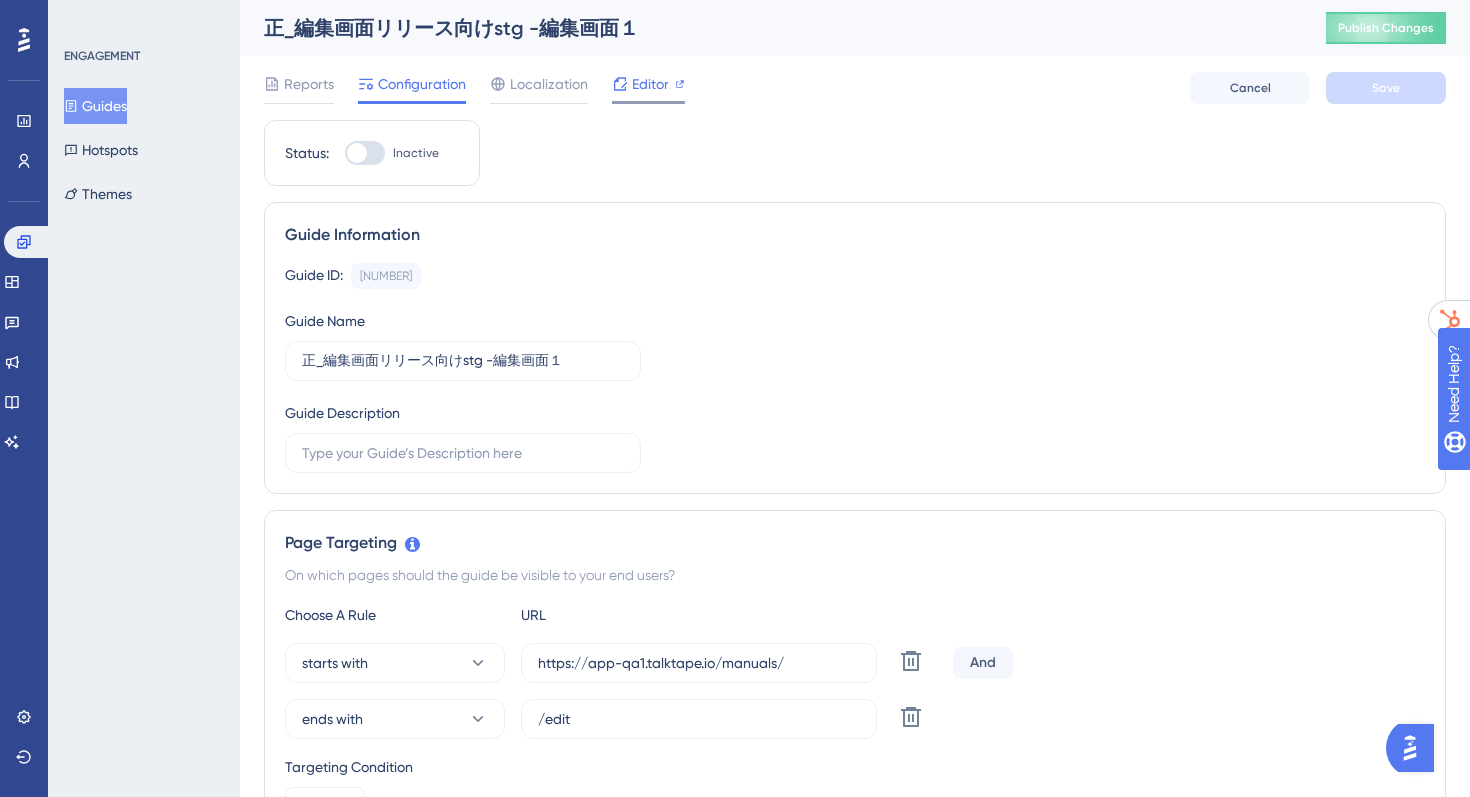 click on "Editor" at bounding box center (650, 84) 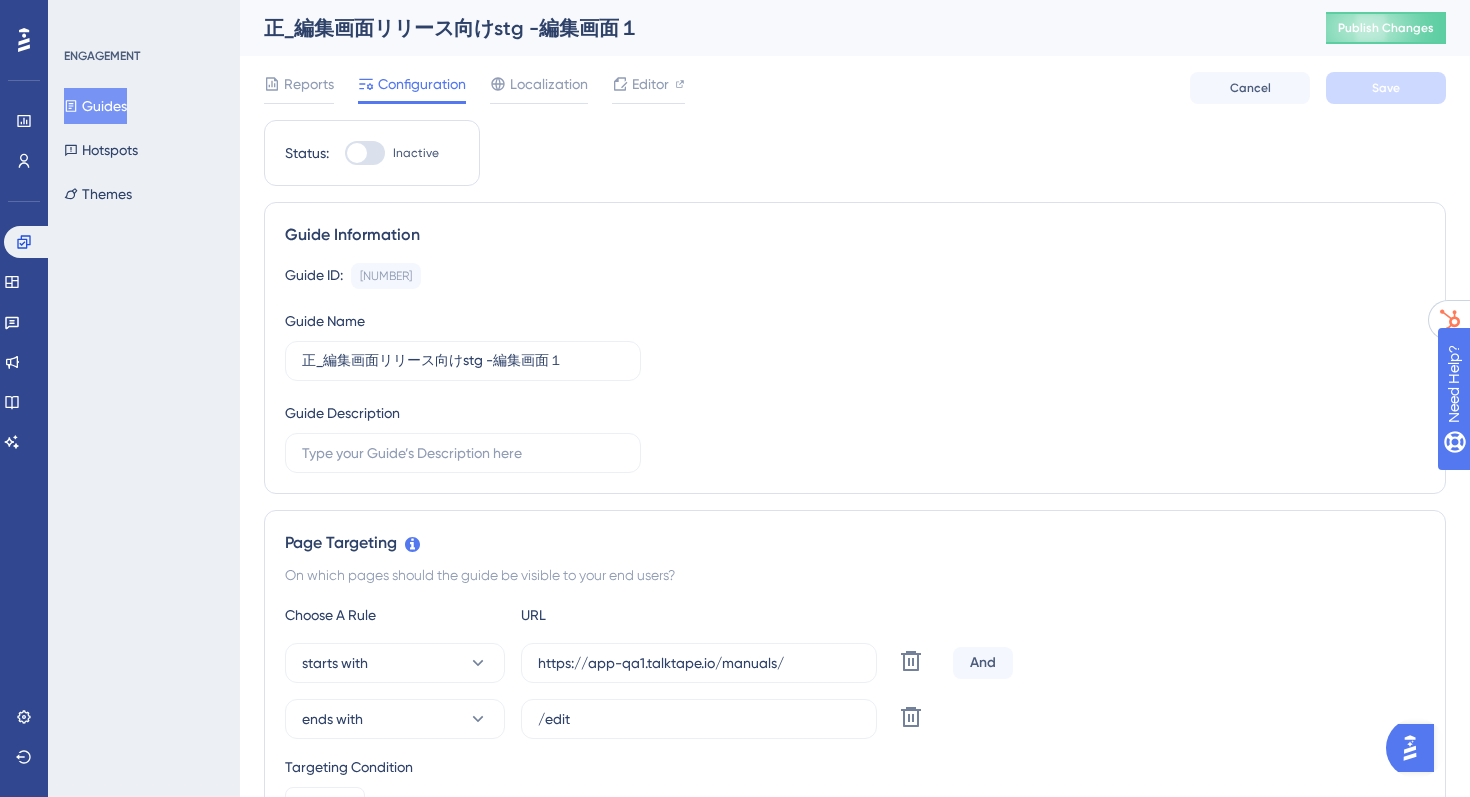 click on "Guides" at bounding box center (95, 106) 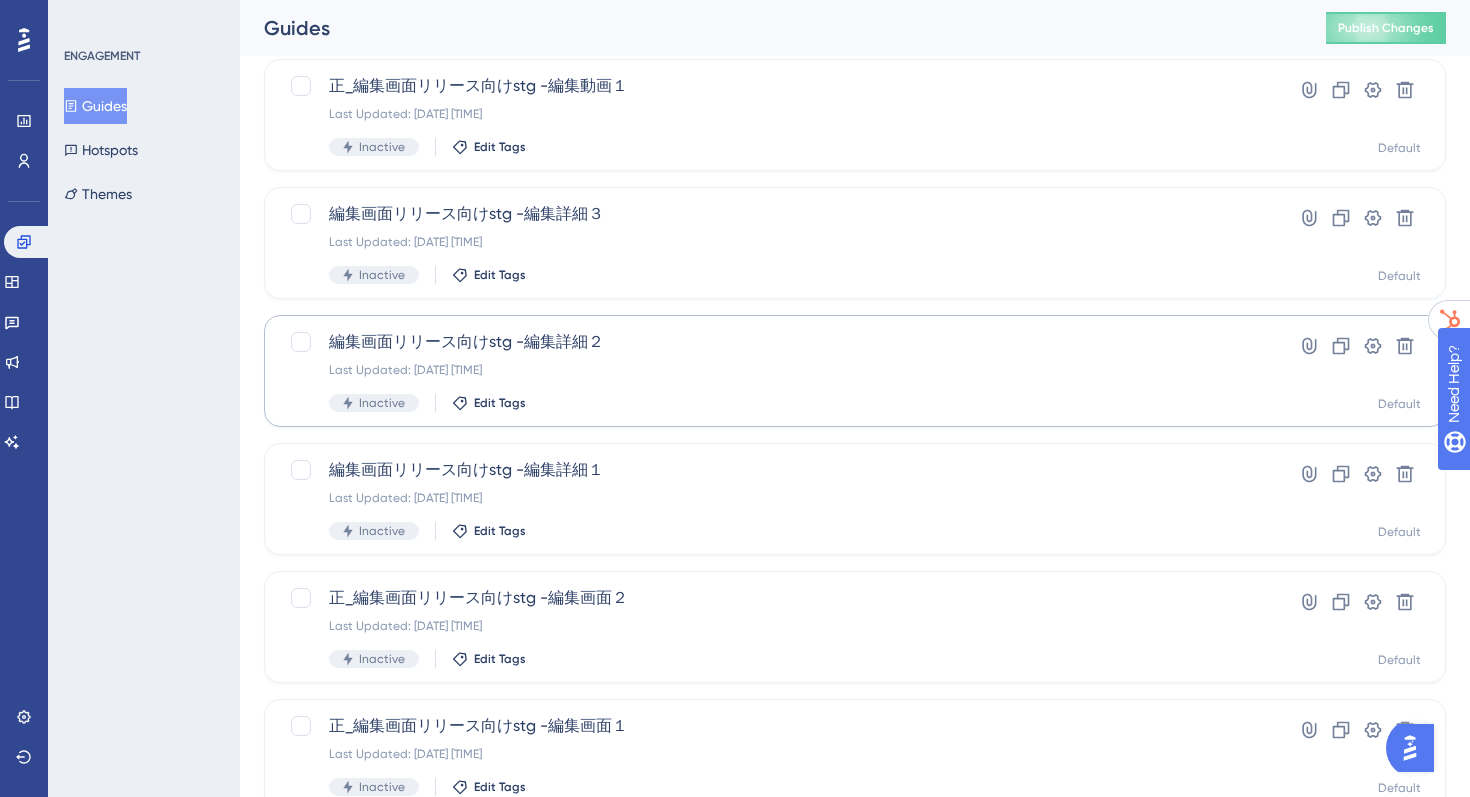 scroll, scrollTop: 286, scrollLeft: 0, axis: vertical 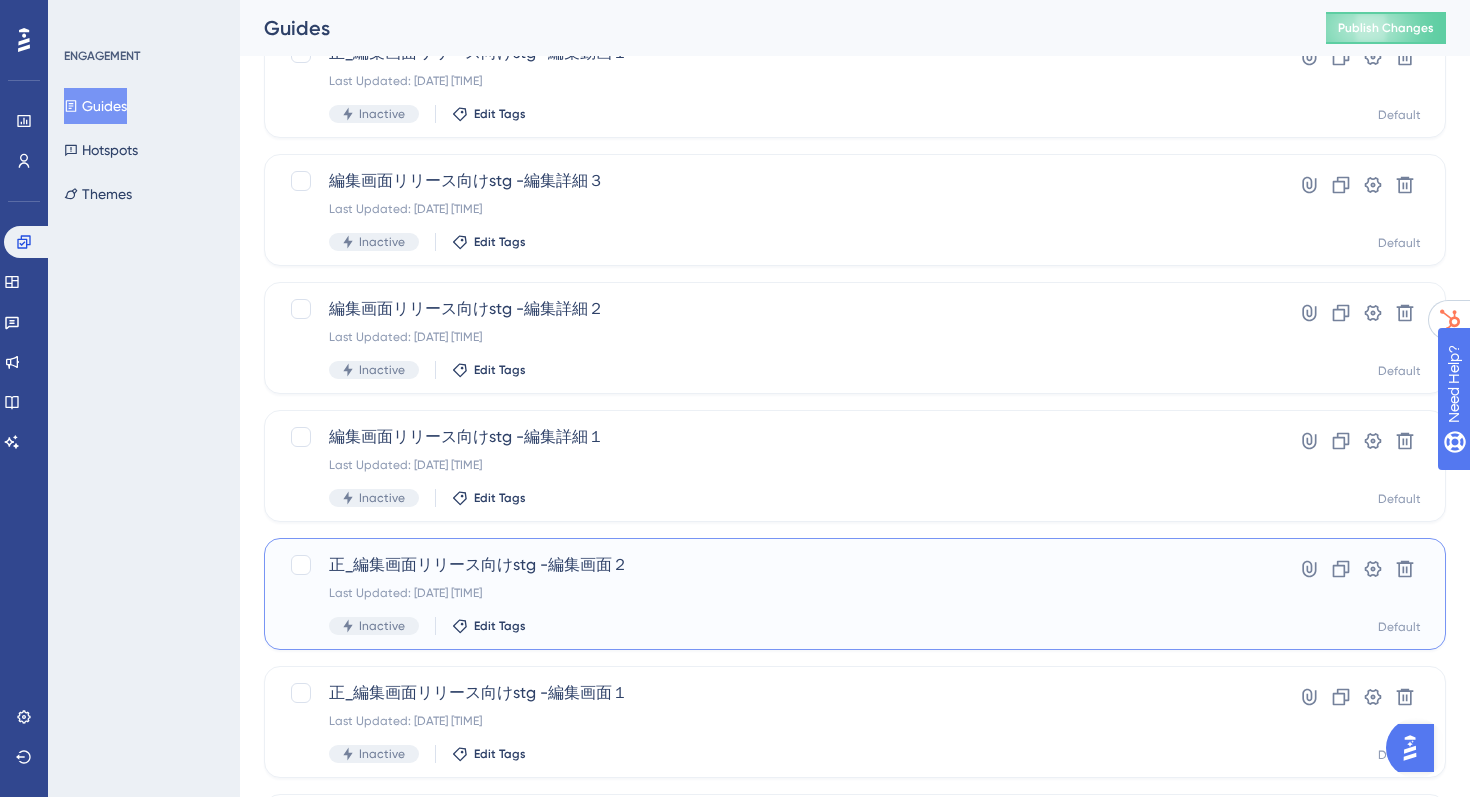 click on "正_編集画面リリース向けstg -編集画面２" at bounding box center (775, 565) 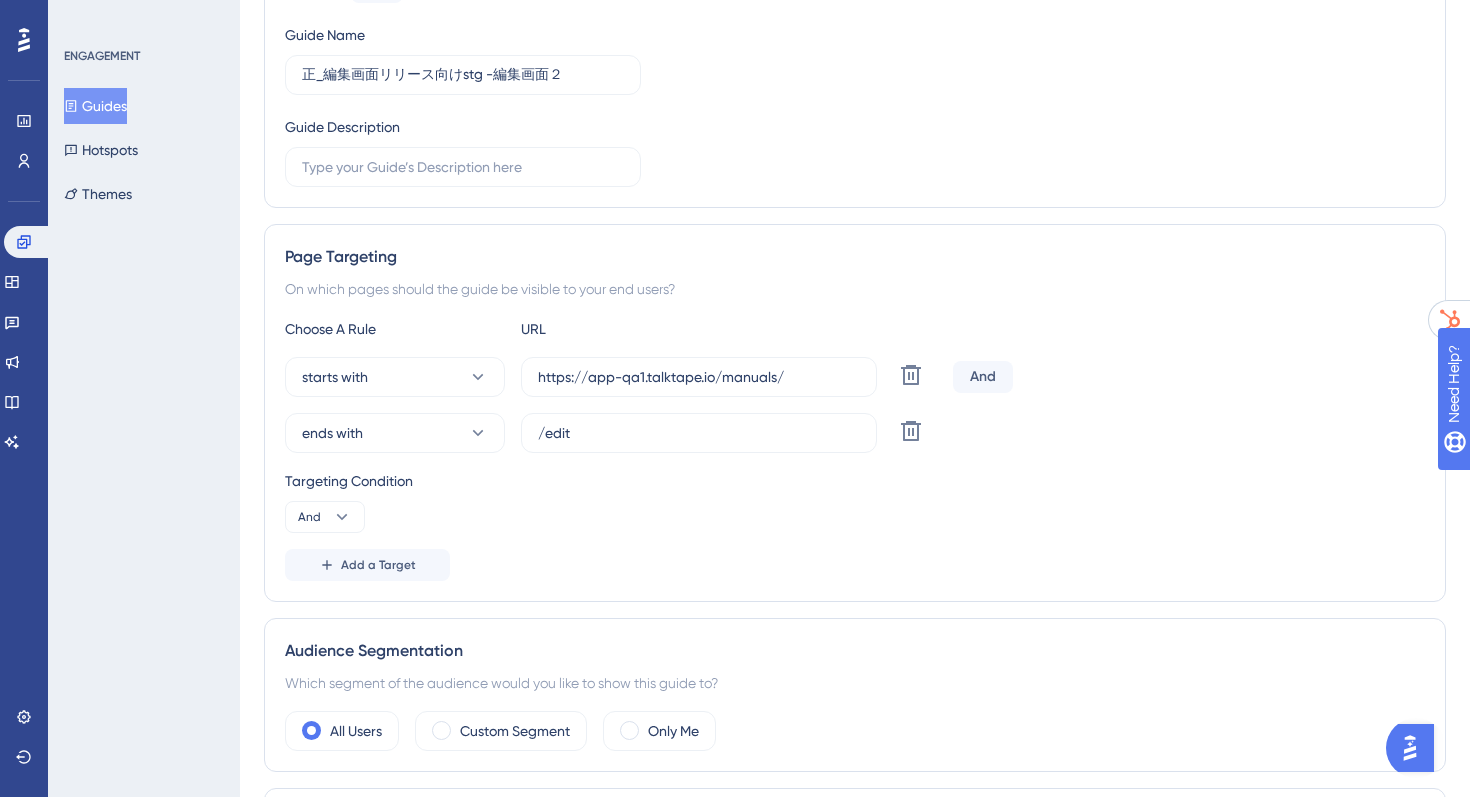 scroll, scrollTop: 0, scrollLeft: 0, axis: both 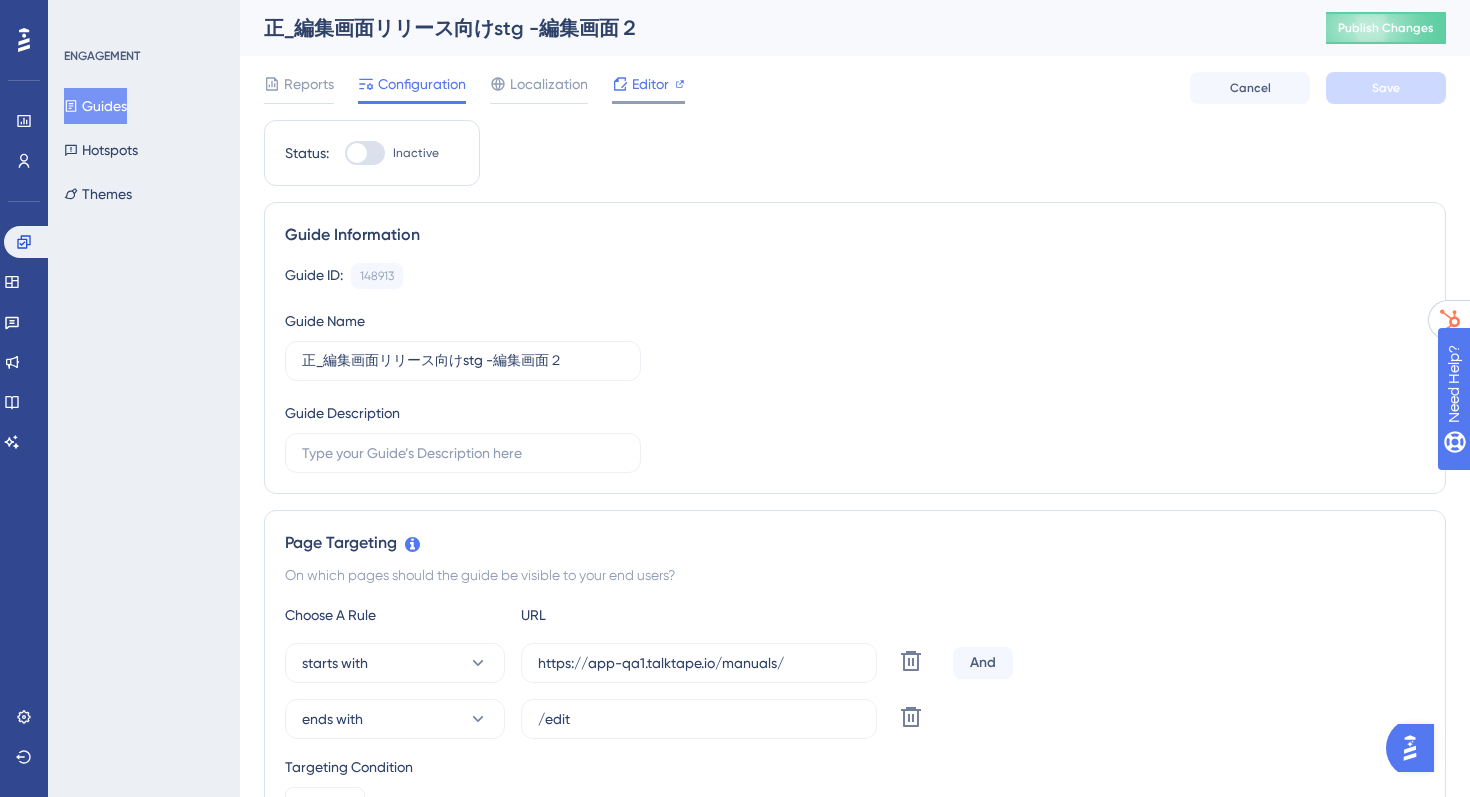 click on "Editor" at bounding box center (650, 84) 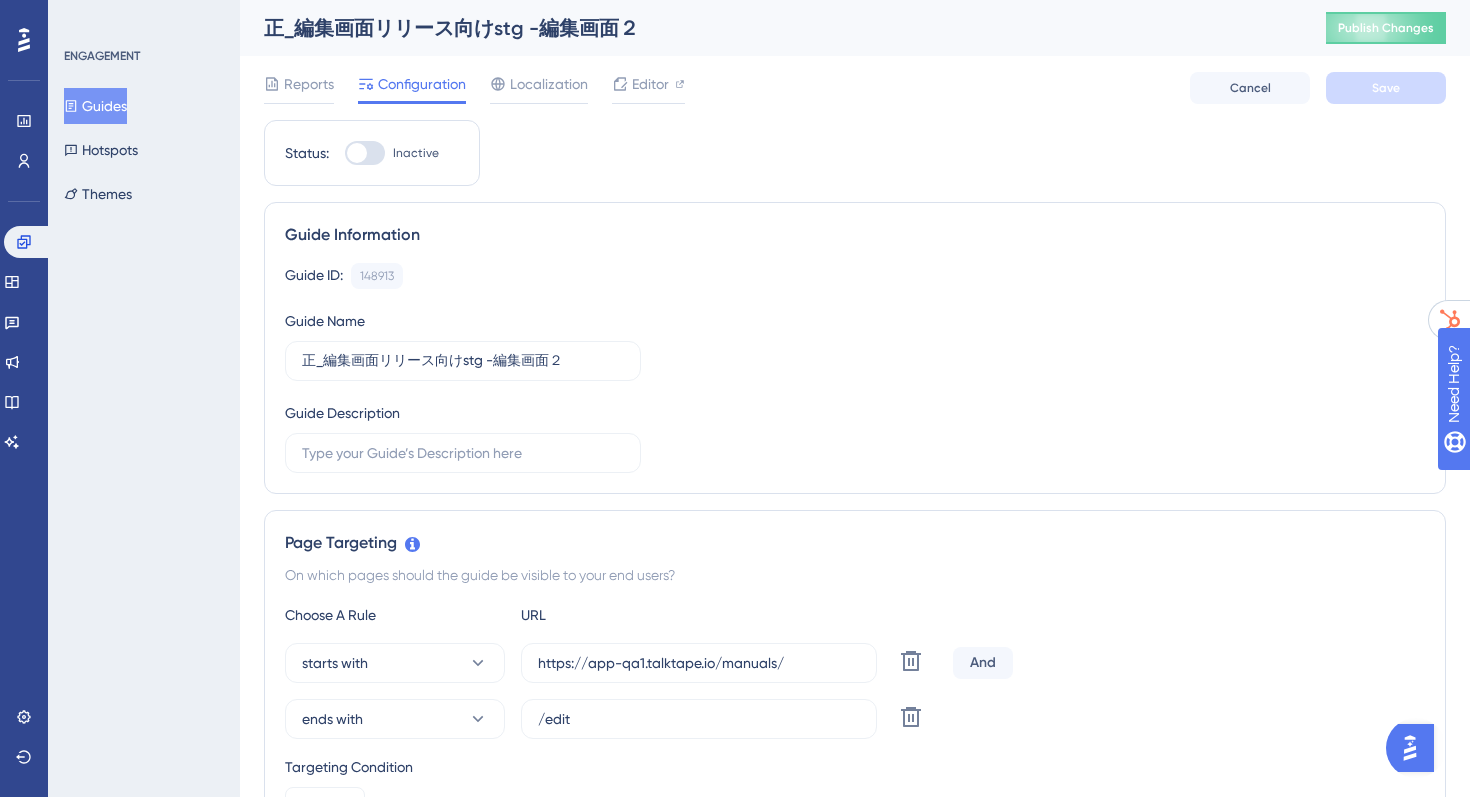 click on "Guides" at bounding box center [95, 106] 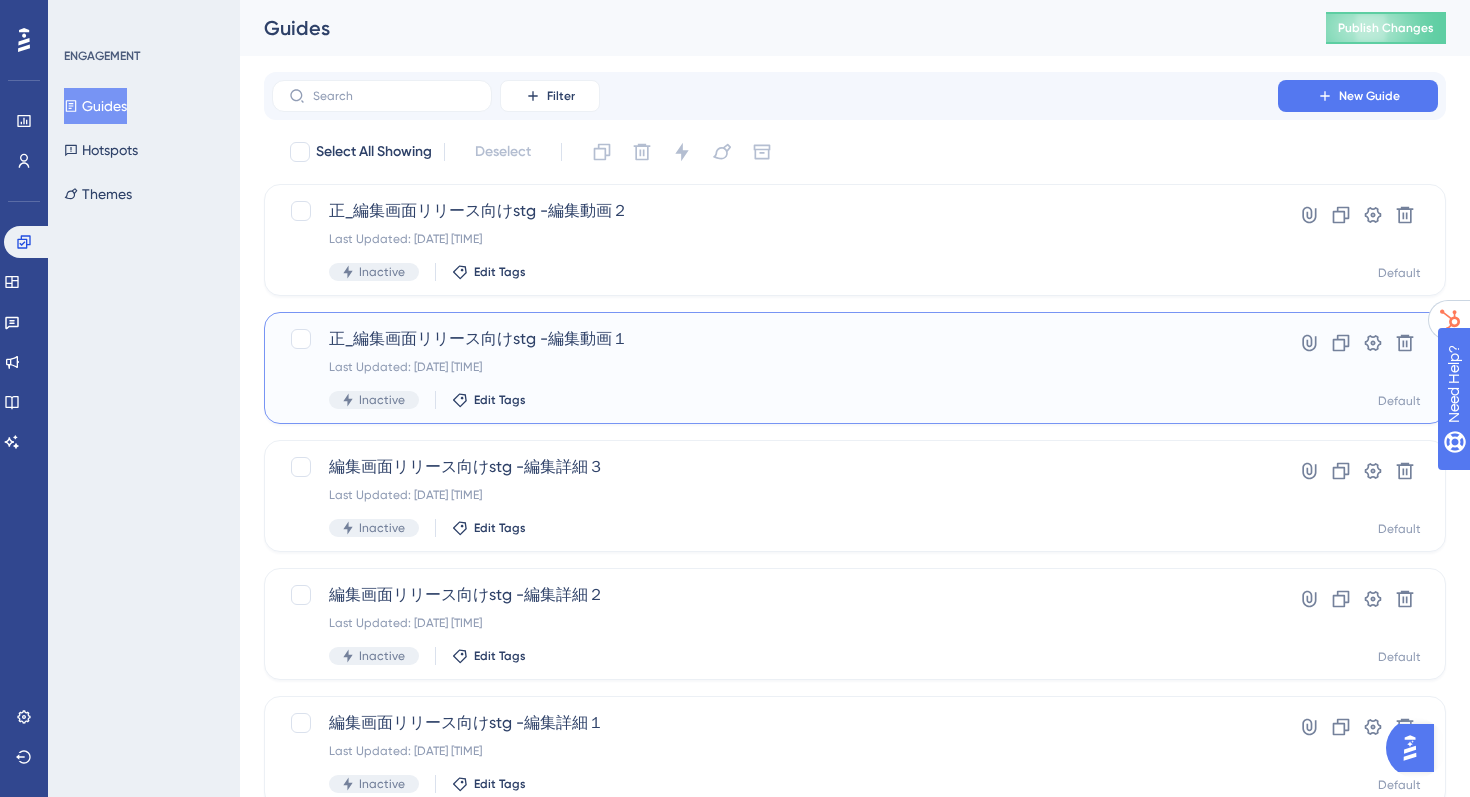 click on "正_編集画面リリース向けstg -編集動画１" at bounding box center (775, 339) 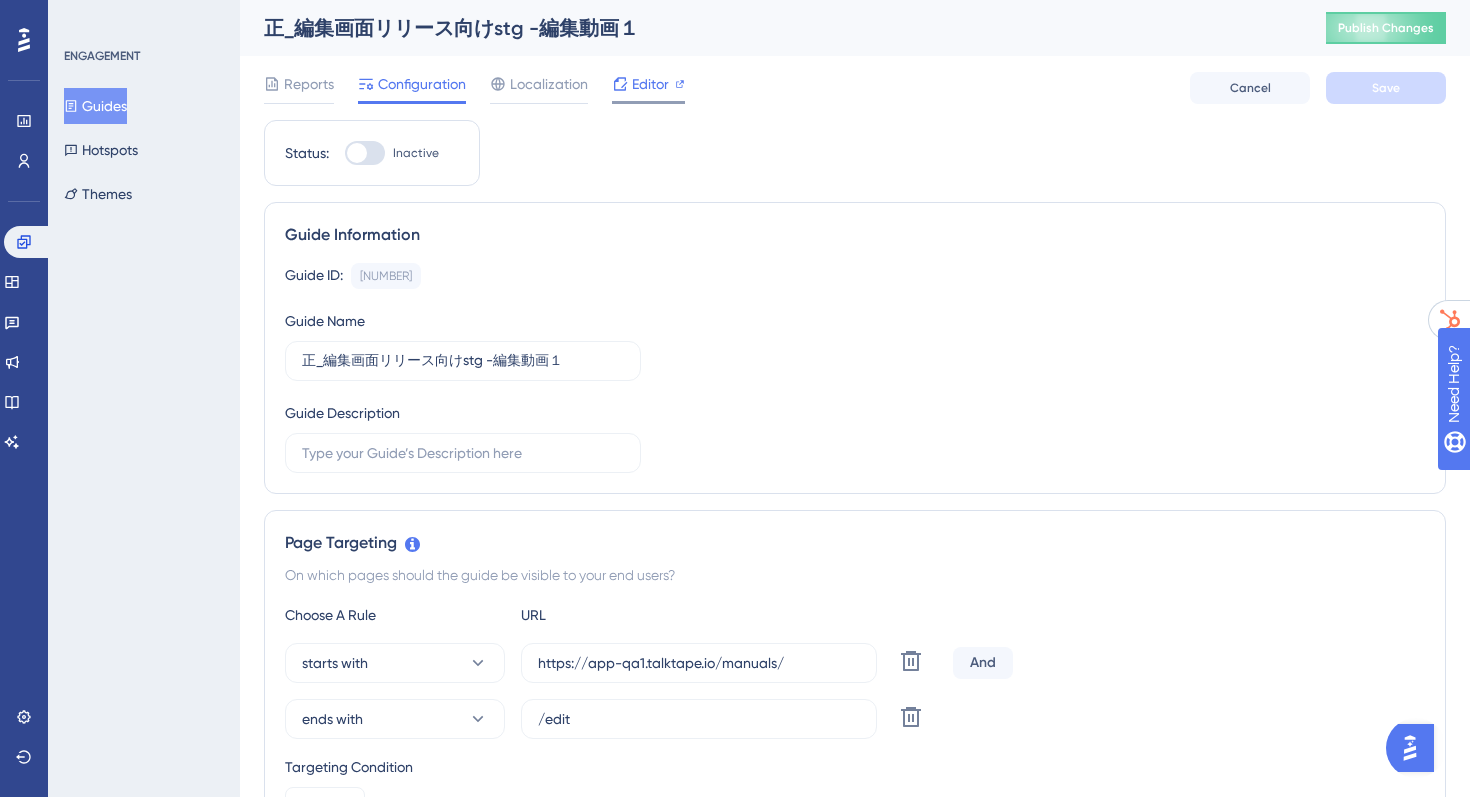 click on "Editor" at bounding box center (650, 84) 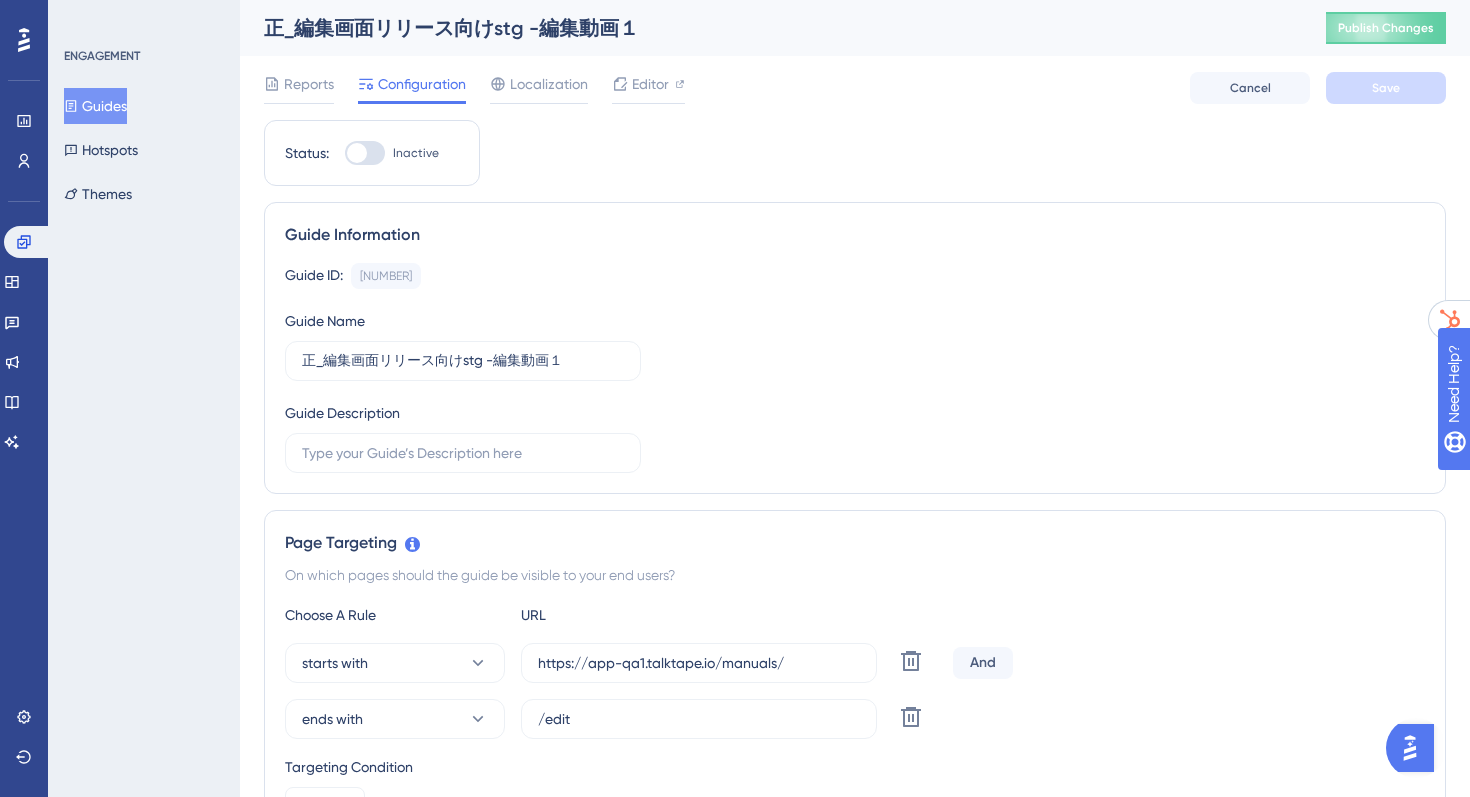 click on "Guides" at bounding box center [95, 106] 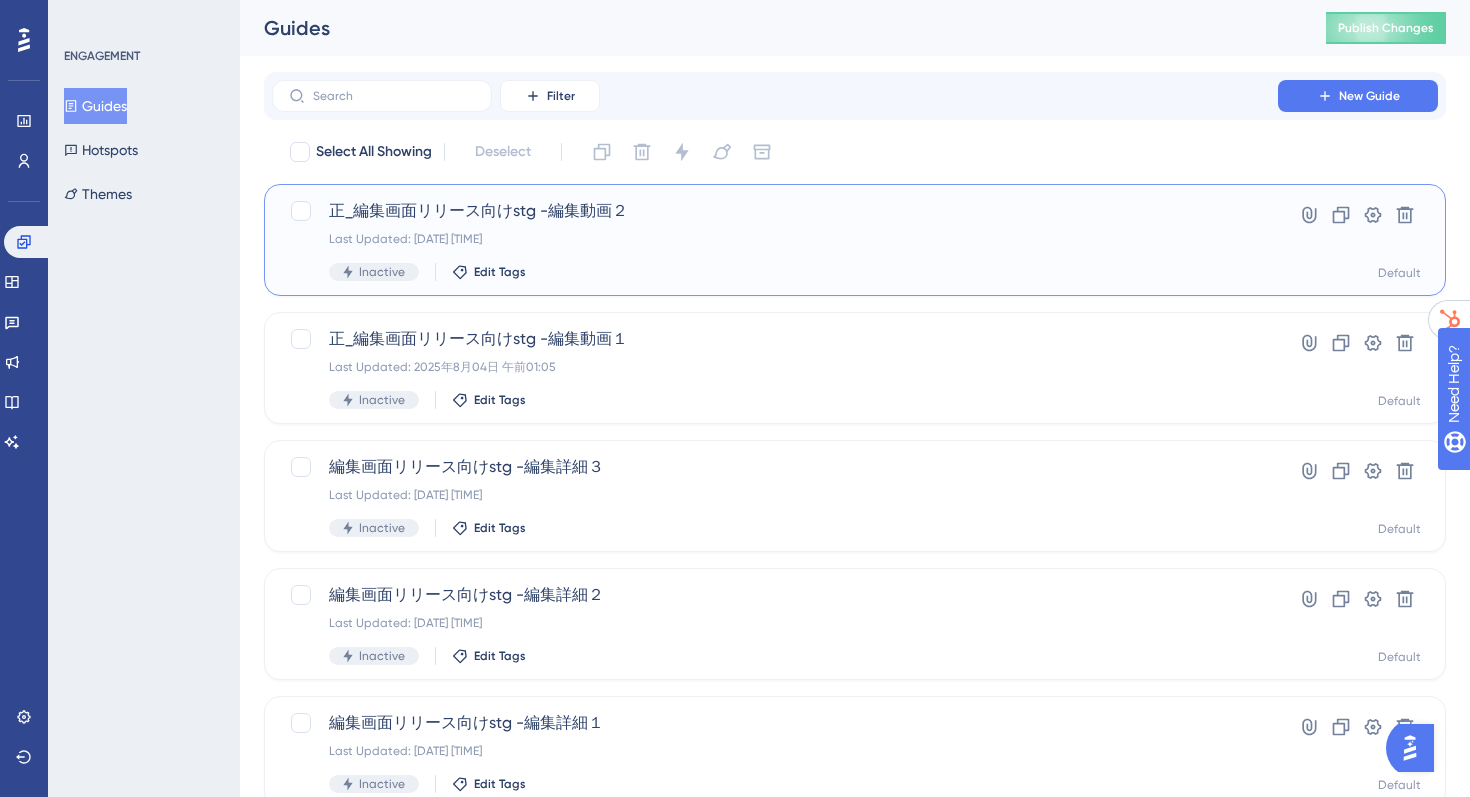 click on "正_編集画面リリース向けstg -編集動画２" at bounding box center [775, 211] 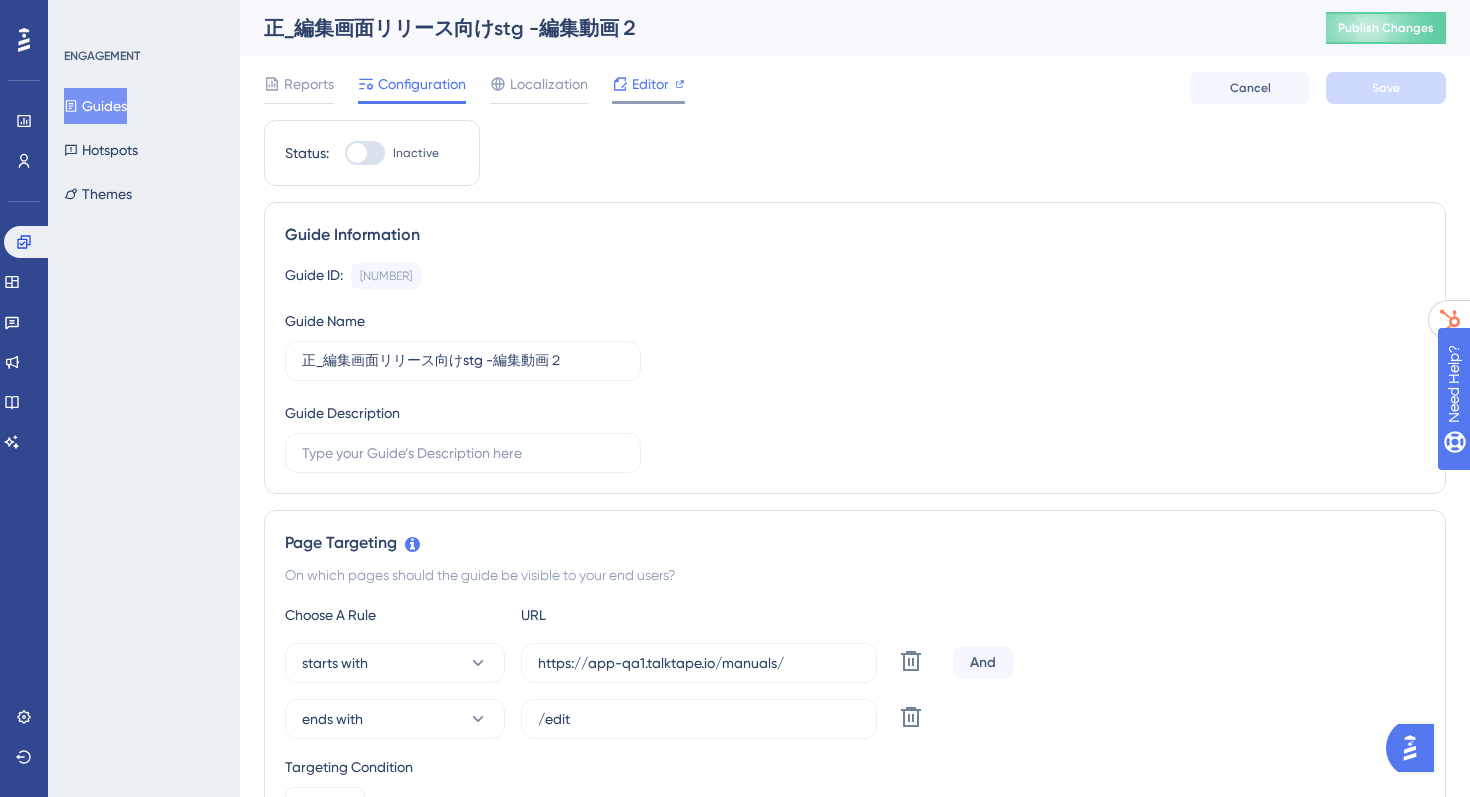 click on "Editor" at bounding box center (650, 84) 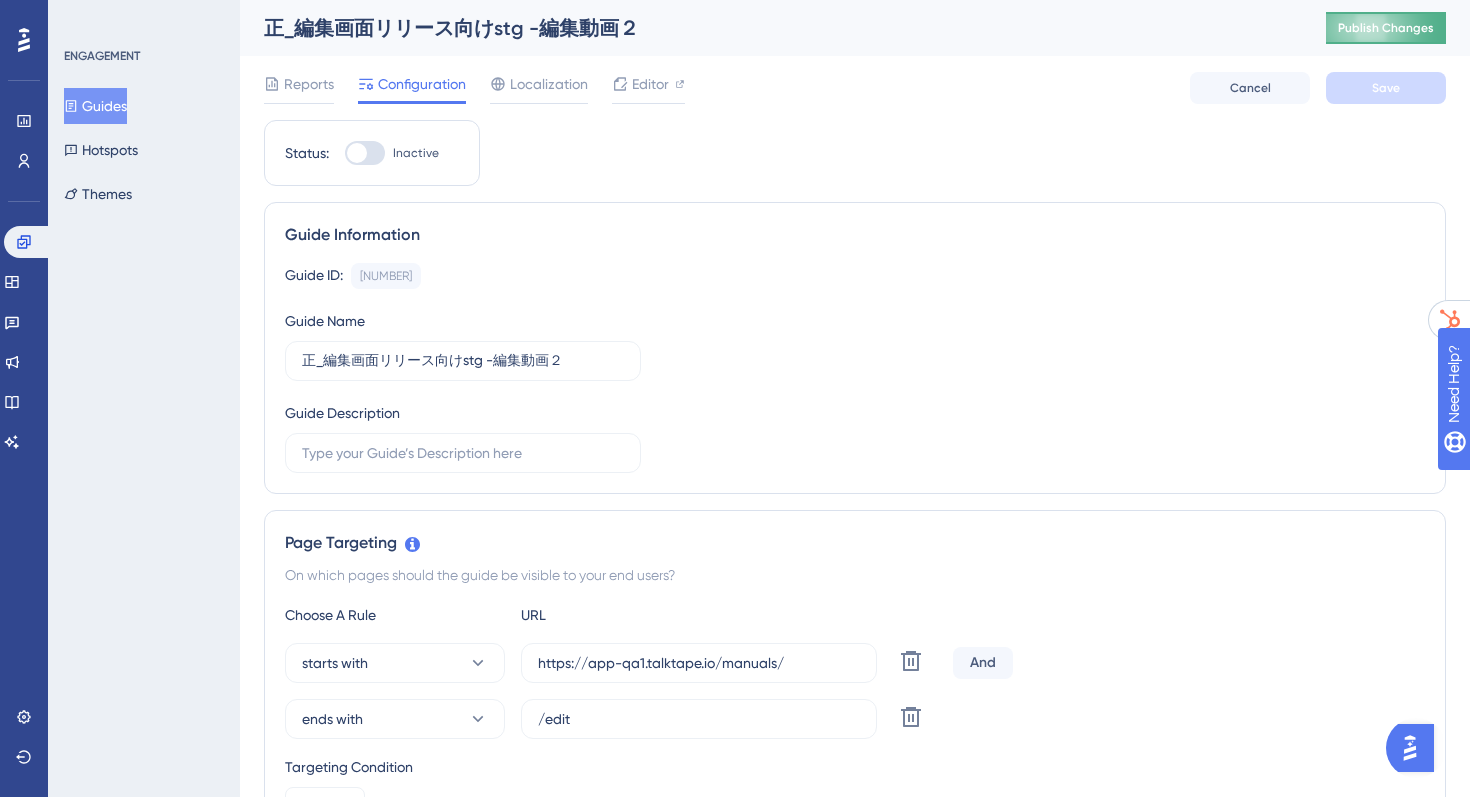 click on "Publish Changes" at bounding box center (1386, 28) 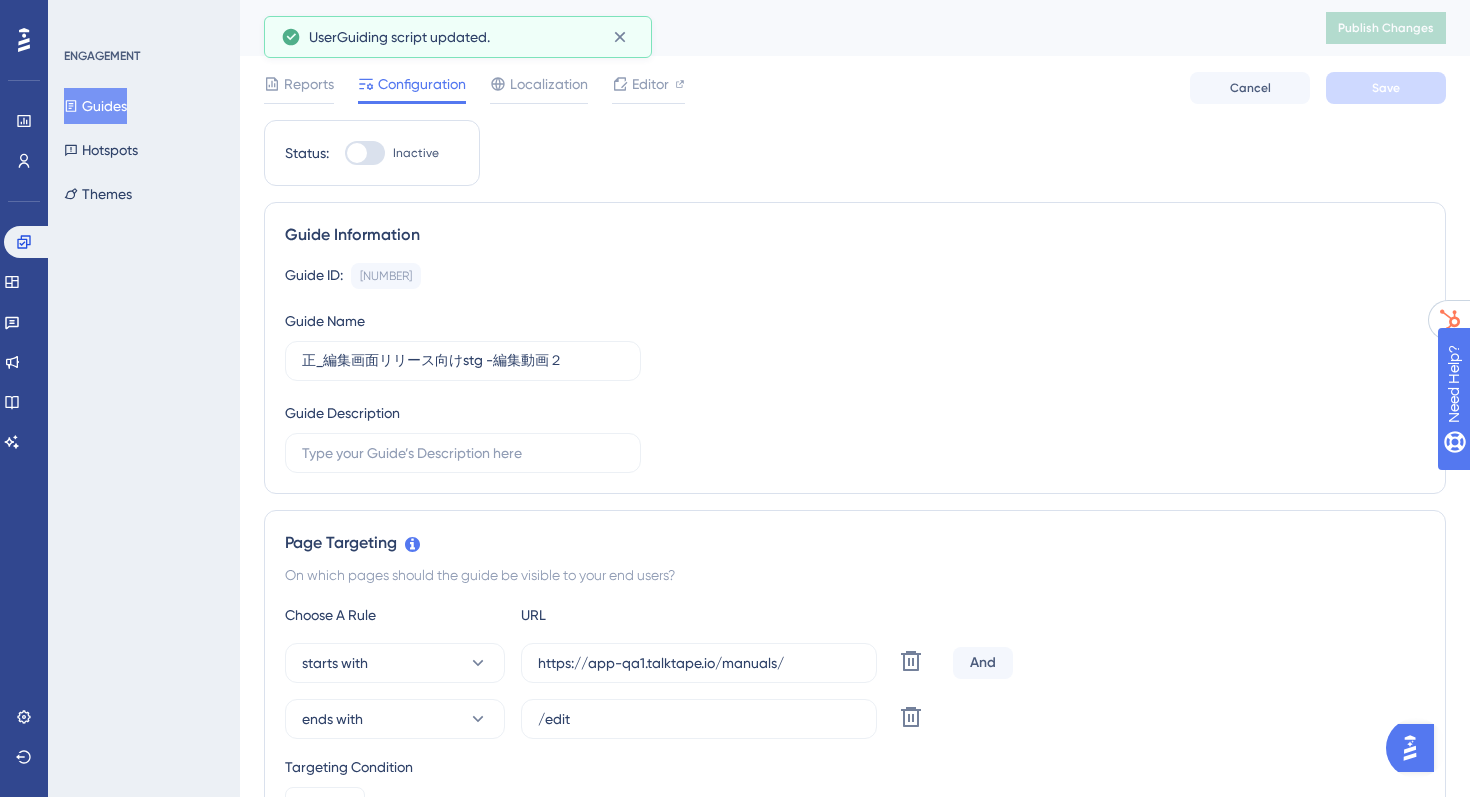 click on "Guides" at bounding box center (95, 106) 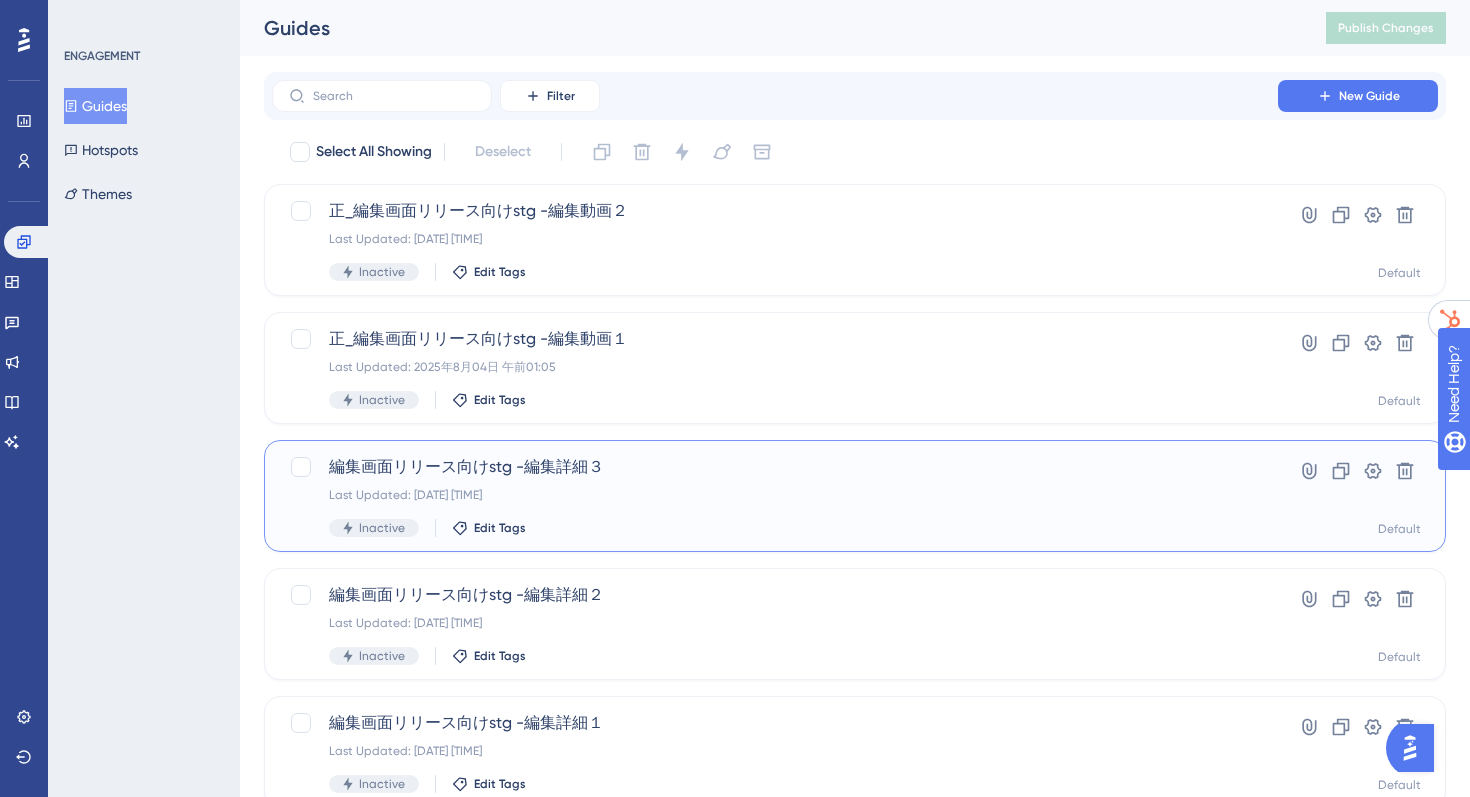 click on "編集画面リリース向けstg -編集詳細３" at bounding box center (775, 467) 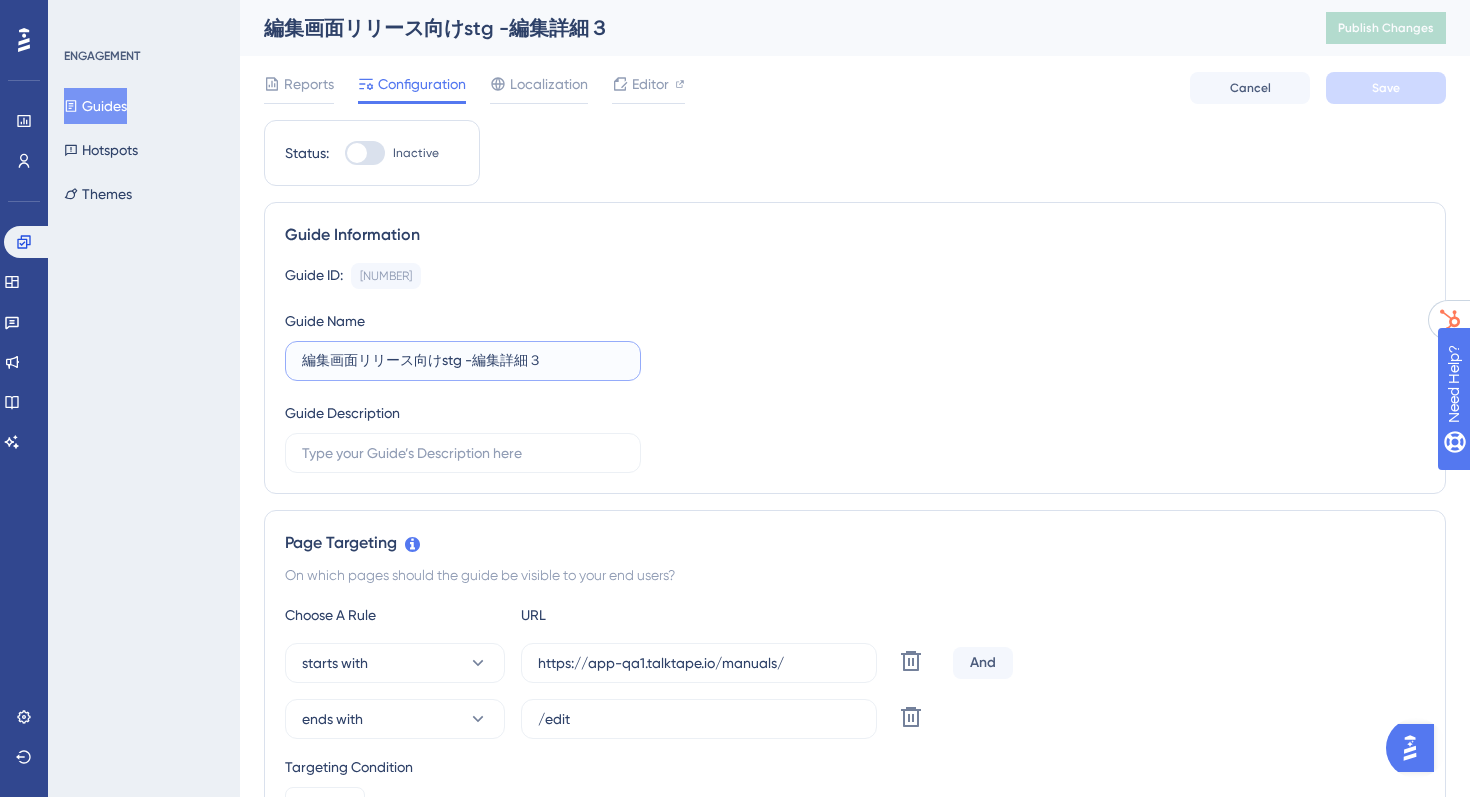 click on "編集画面リリース向けstg -編集詳細３" at bounding box center (463, 361) 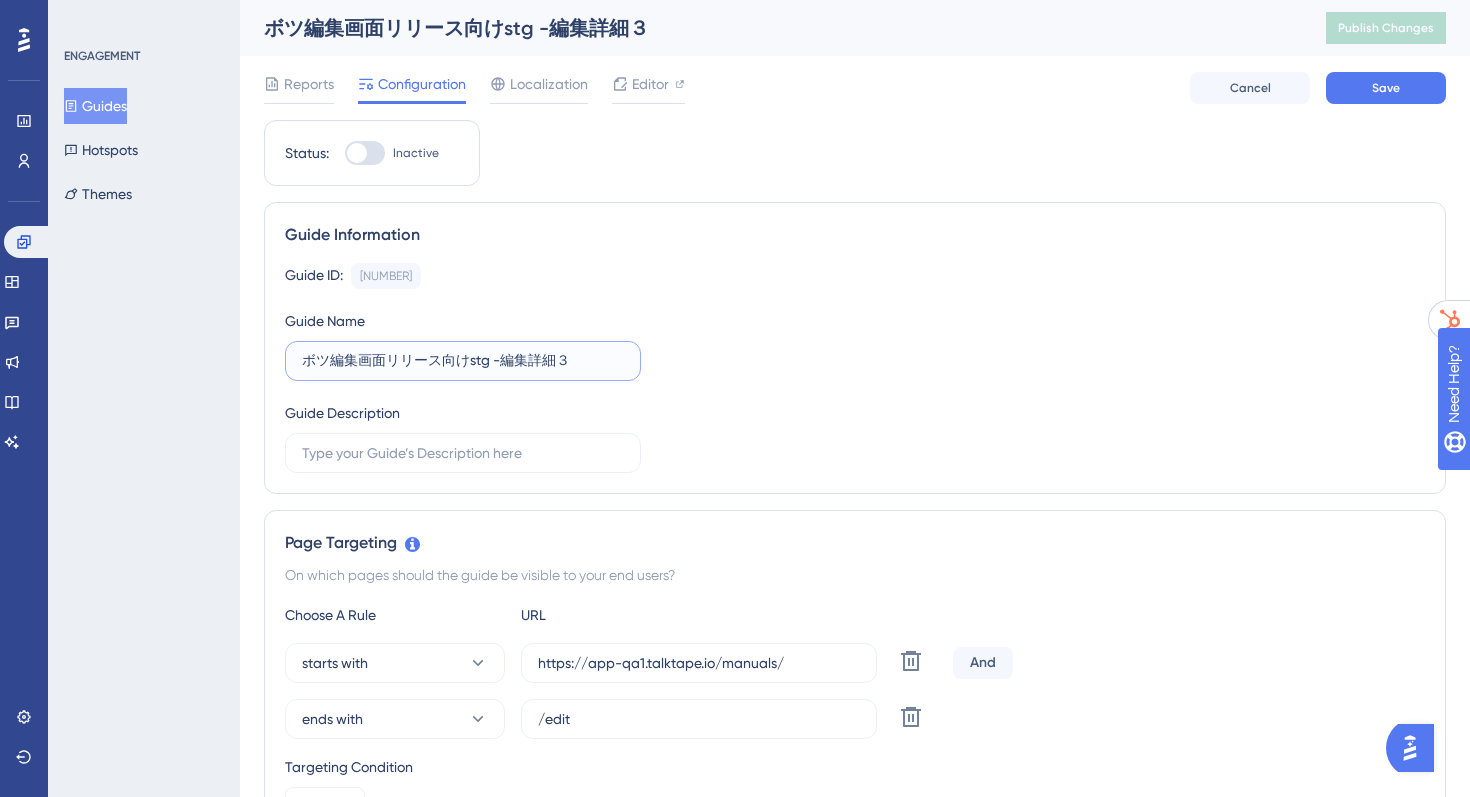 type on "ボツ編集画面リリース向けstg -編集詳細３" 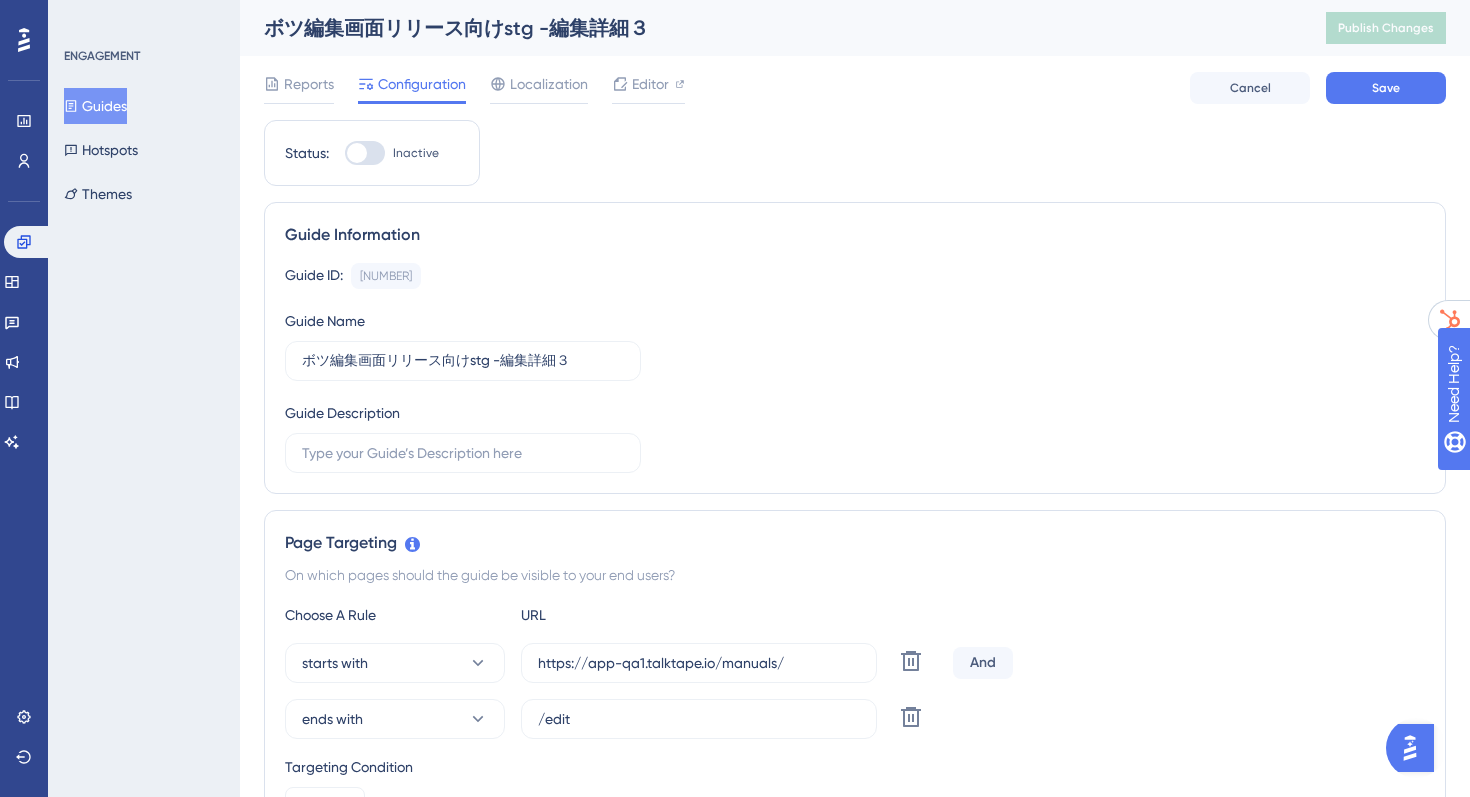 click on "Guides" at bounding box center (95, 106) 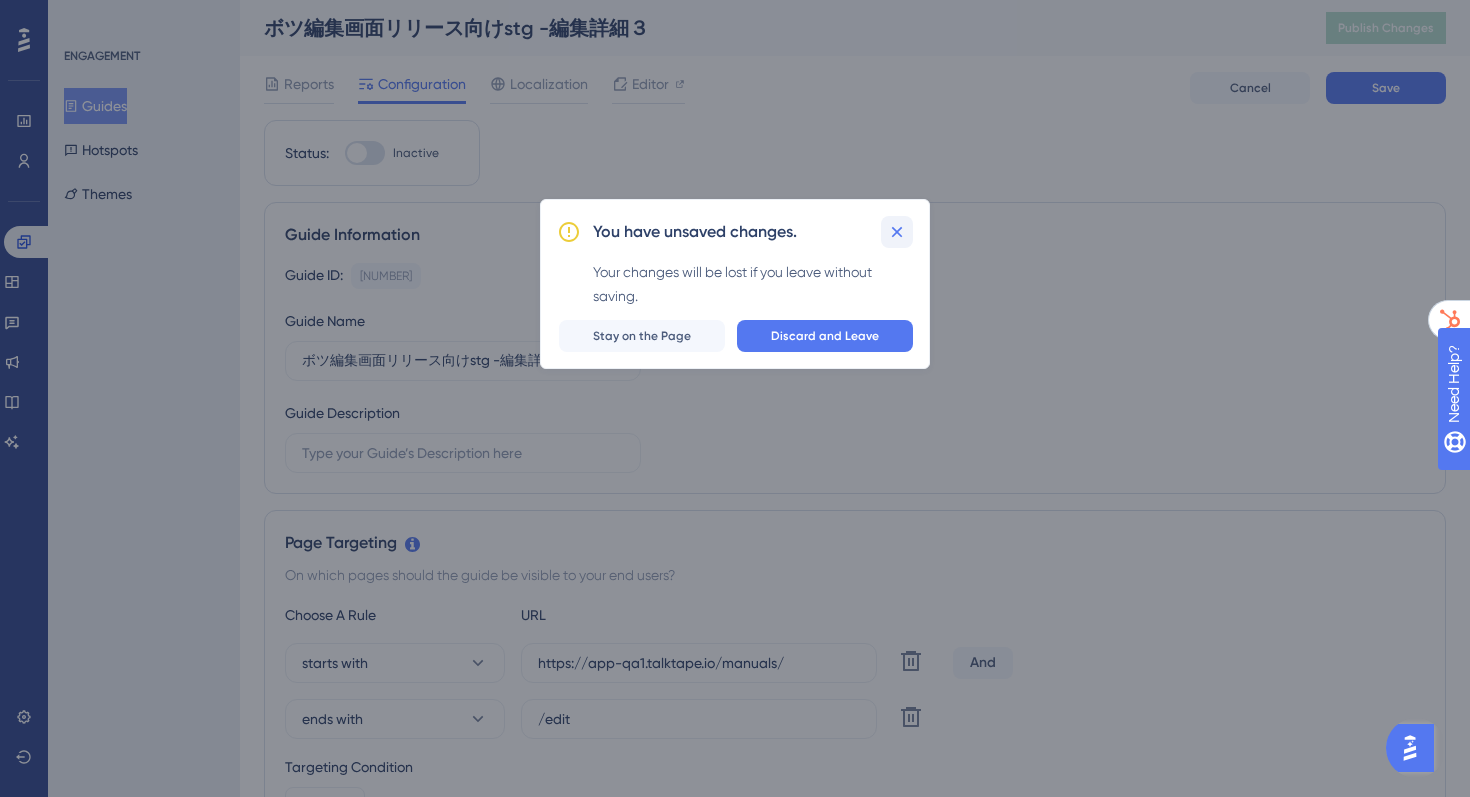 click 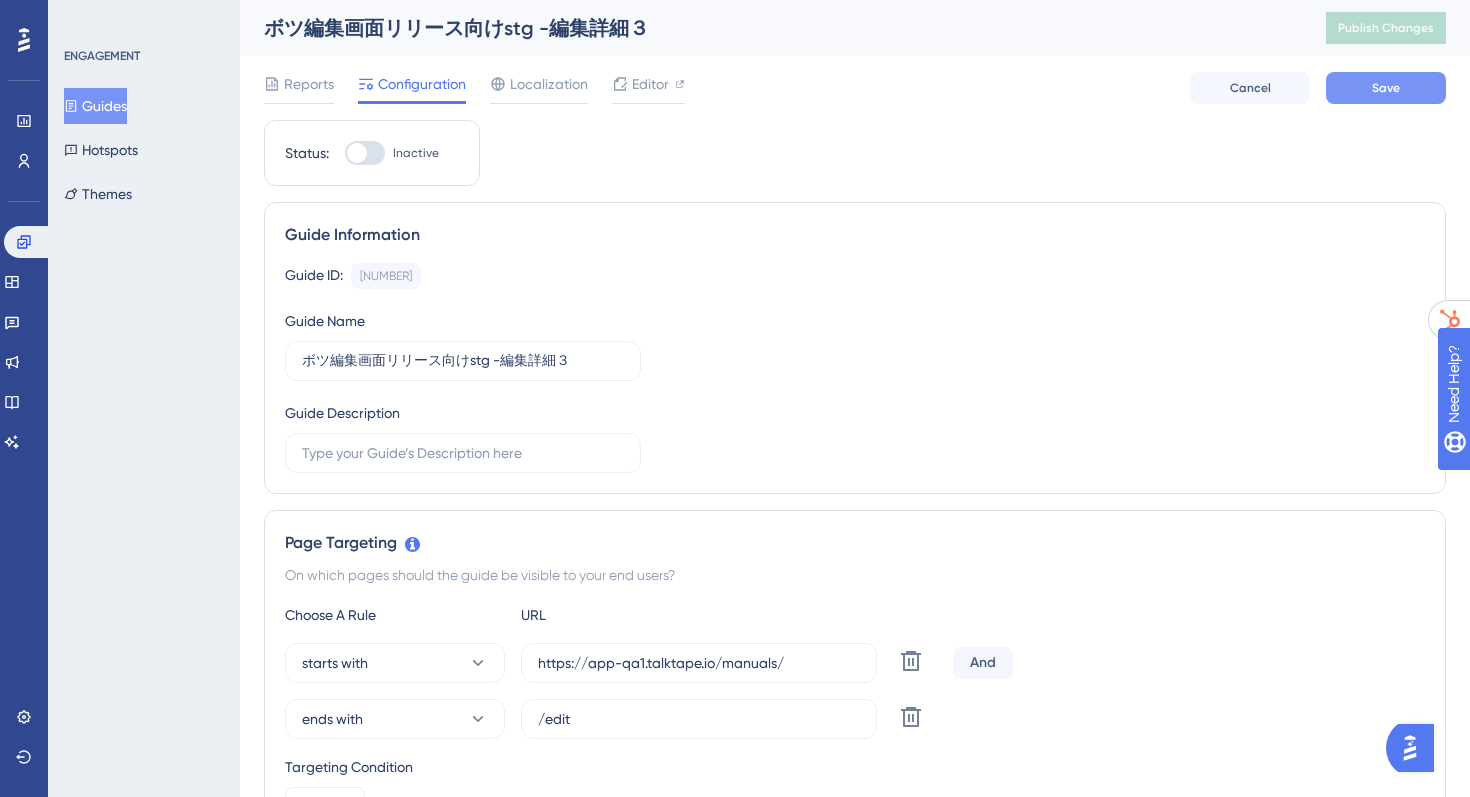 click on "Save" at bounding box center (1386, 88) 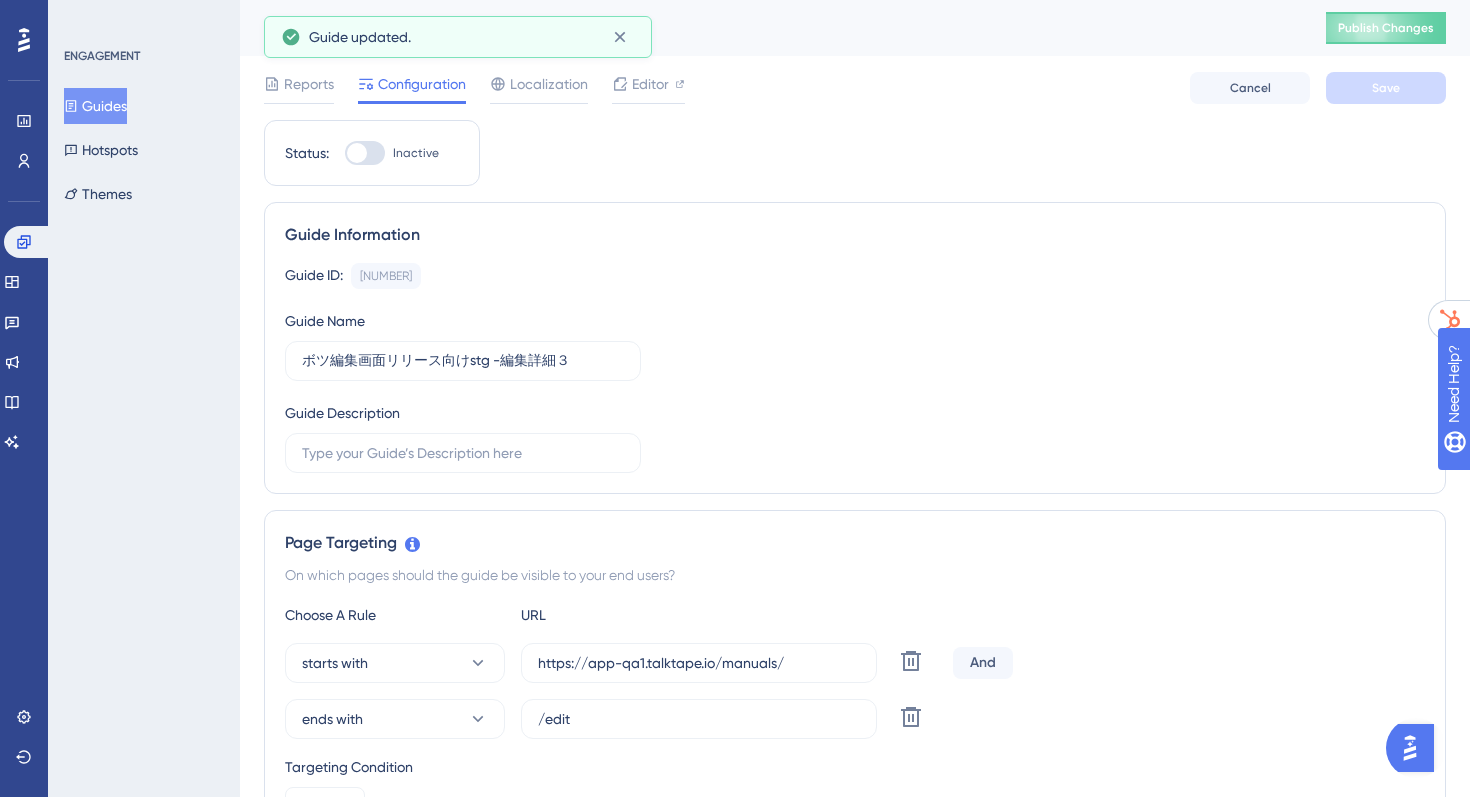 click on "Guides" at bounding box center [95, 106] 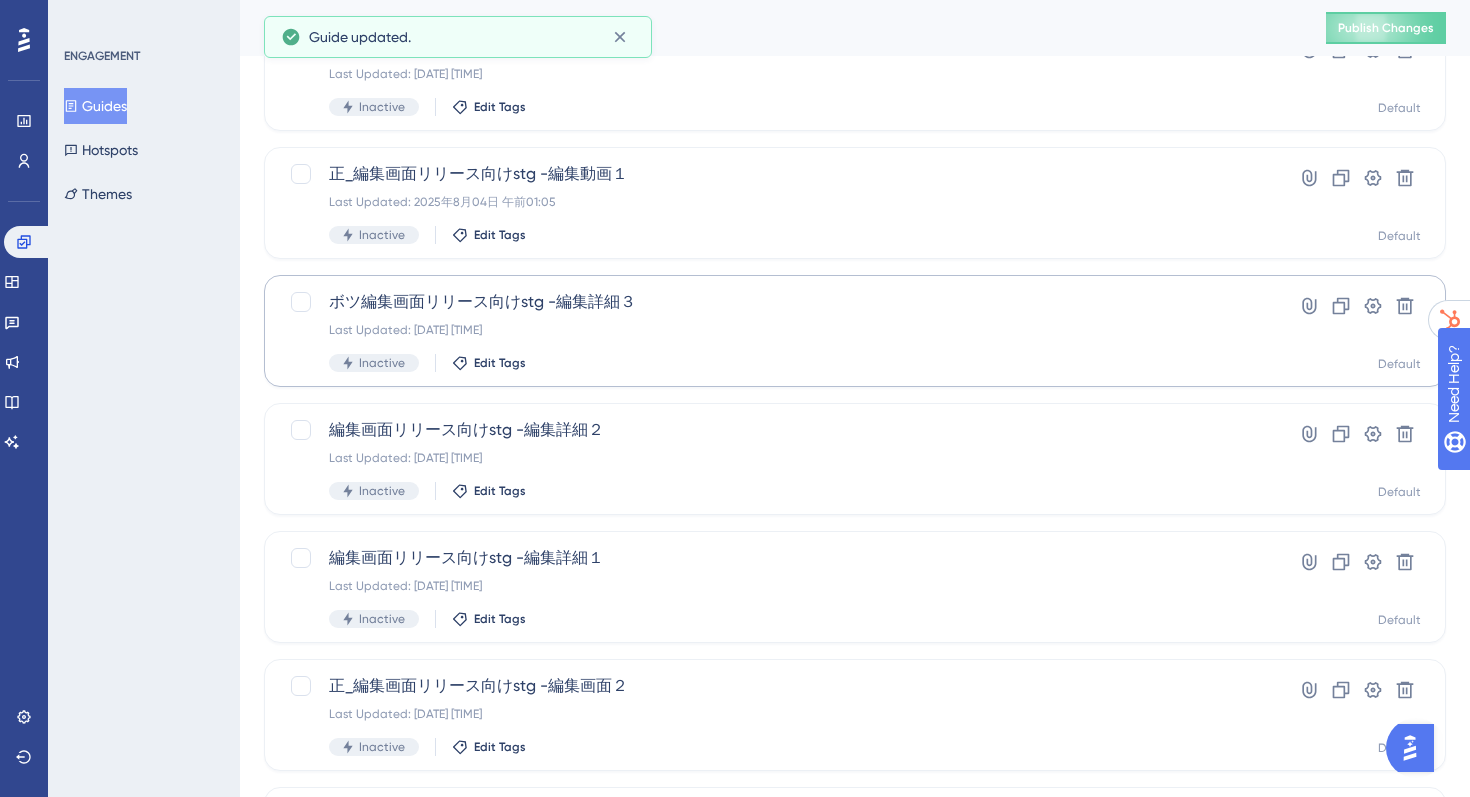 scroll, scrollTop: 166, scrollLeft: 0, axis: vertical 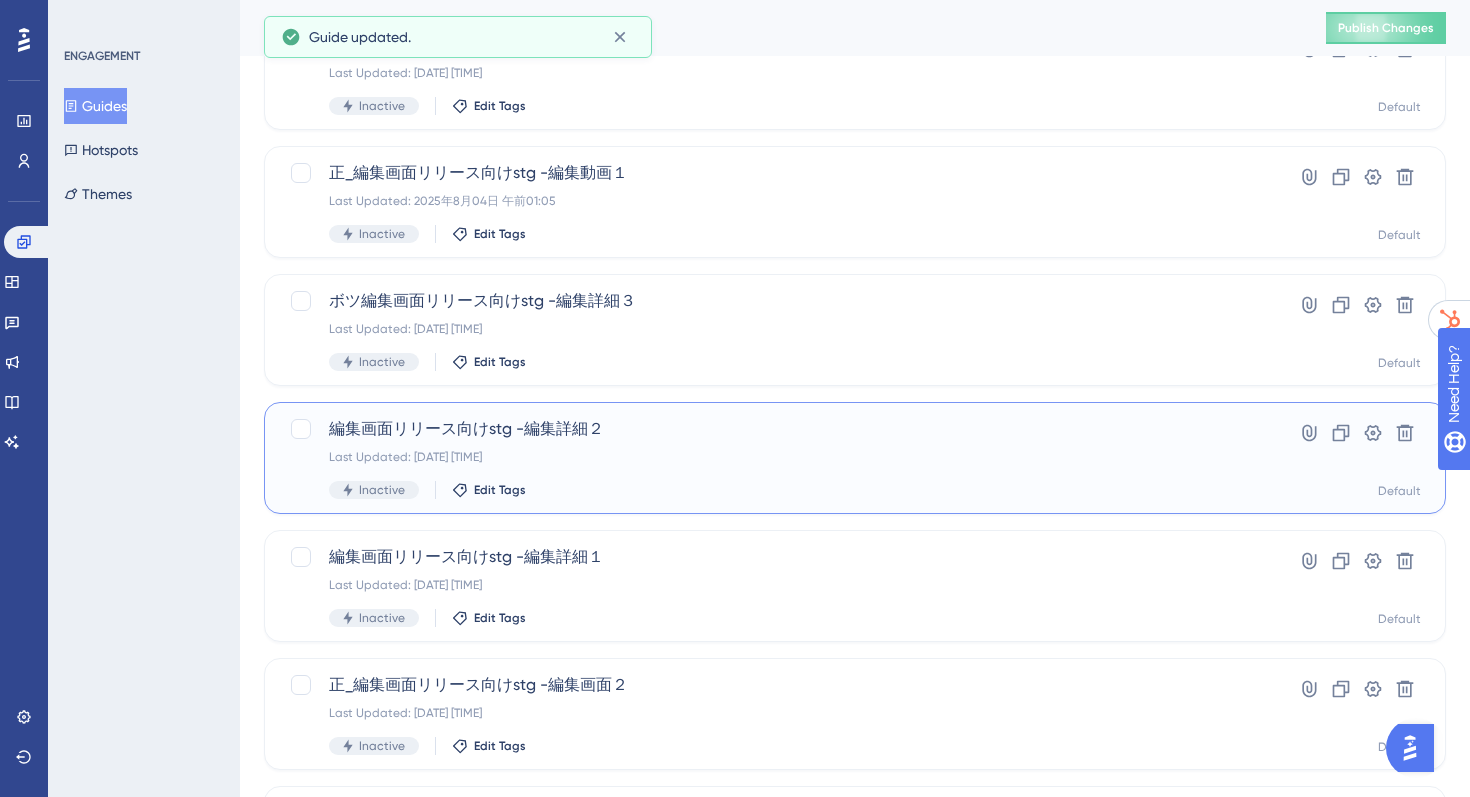 click on "編集画面リリース向けstg -編集詳細２ Last Updated: 2025年7月31日 午後05:52 Inactive Edit Tags" at bounding box center [775, 458] 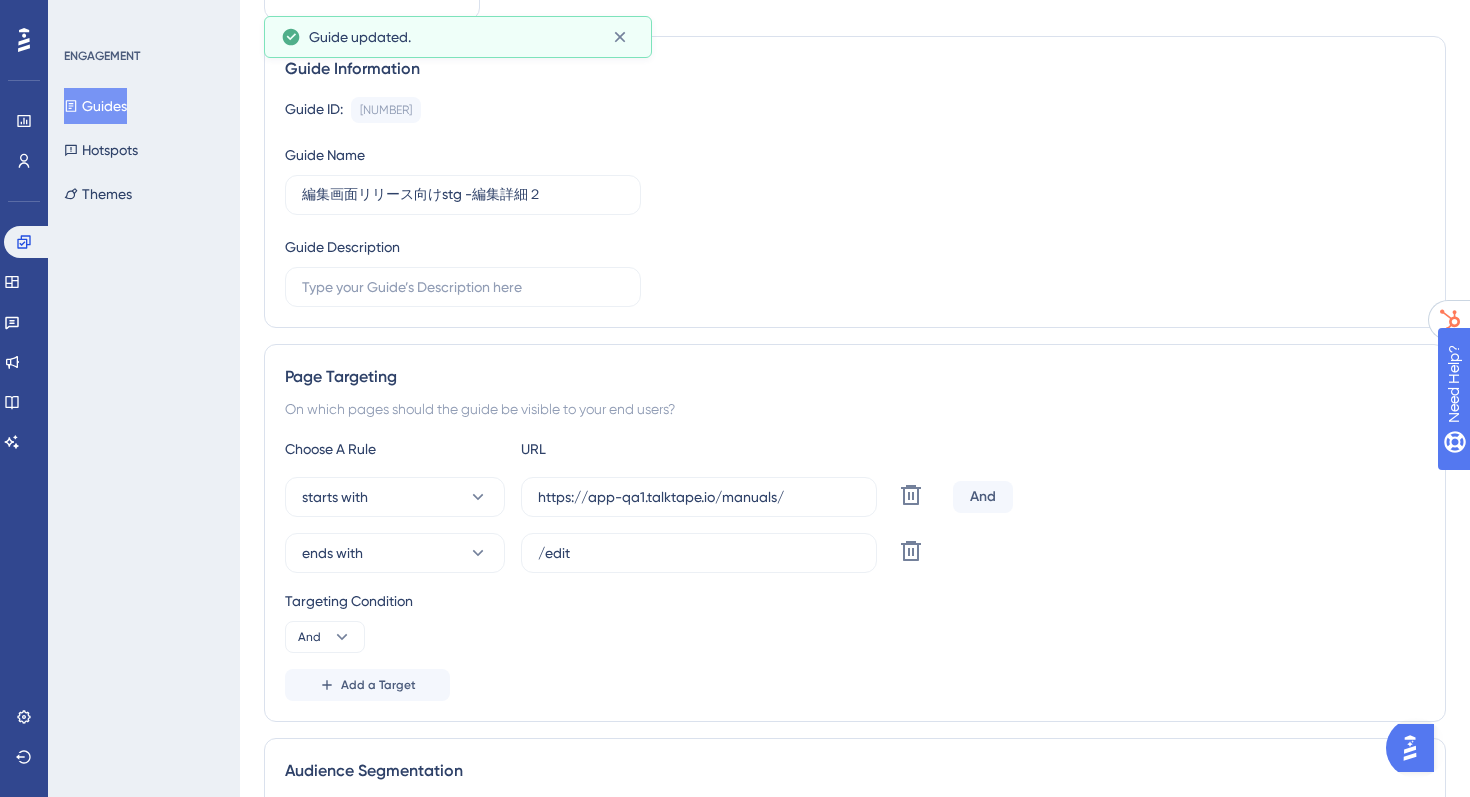 scroll, scrollTop: 0, scrollLeft: 0, axis: both 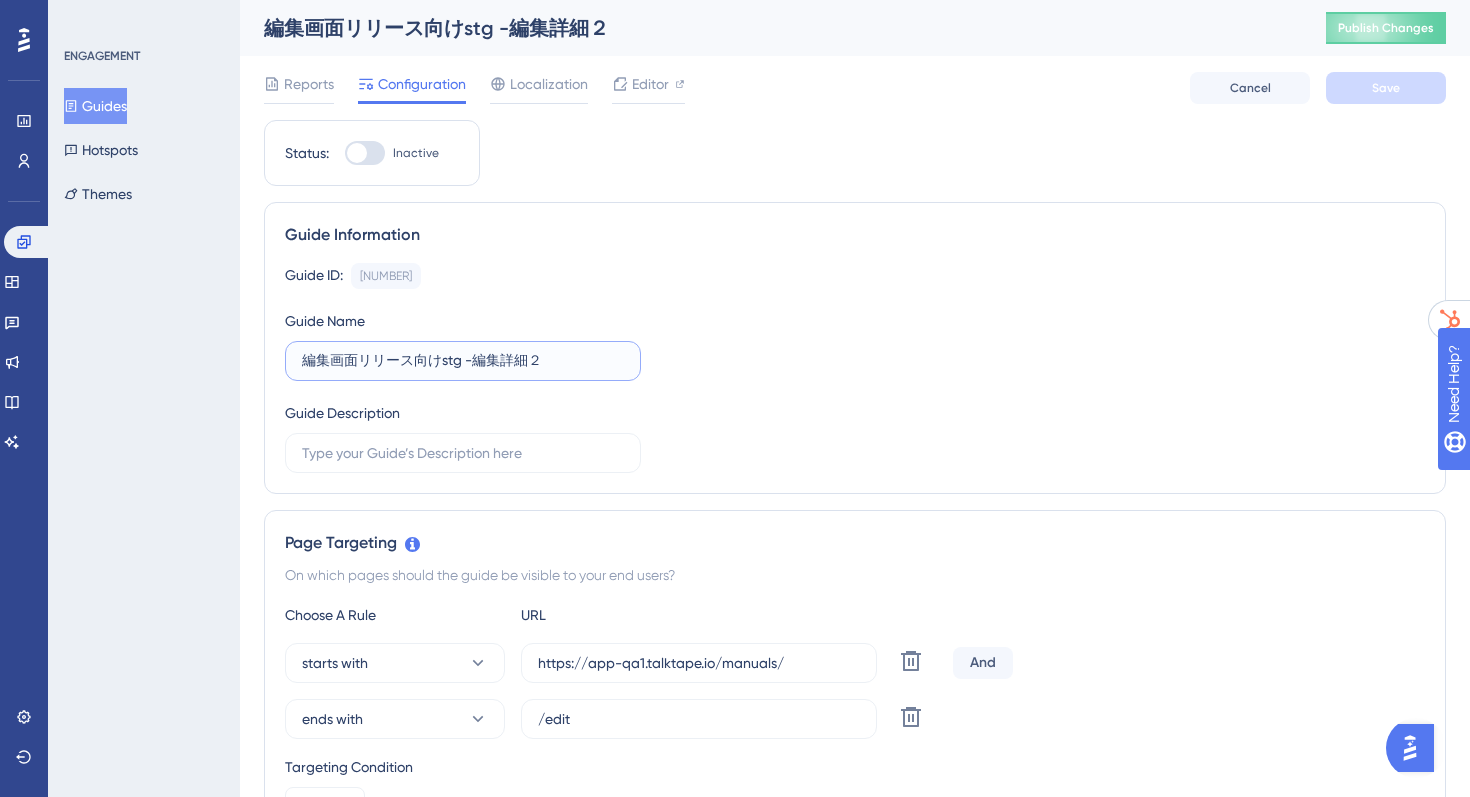 click on "編集画面リリース向けstg -編集詳細２" at bounding box center [463, 361] 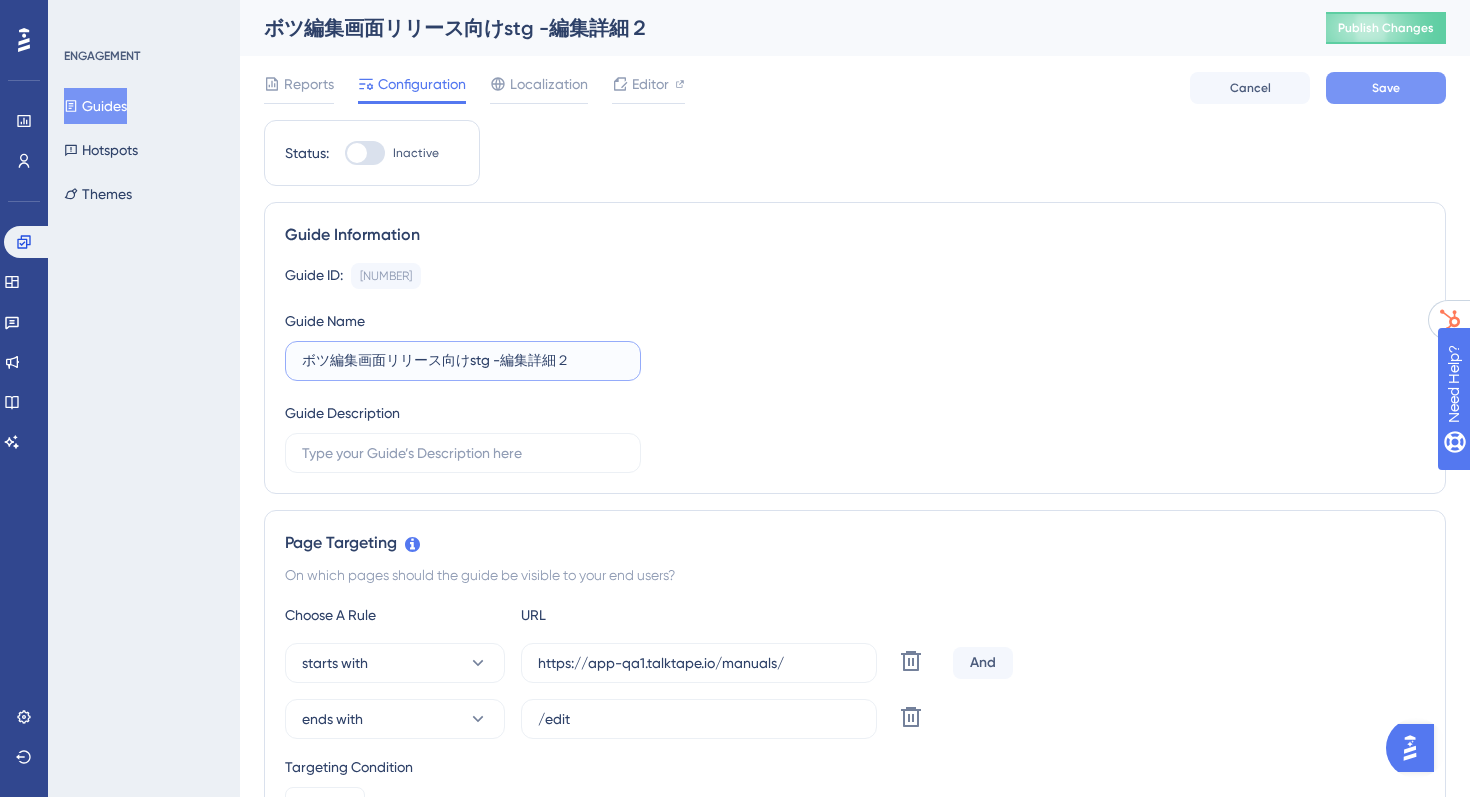 type on "ボツ編集画面リリース向けstg -編集詳細２" 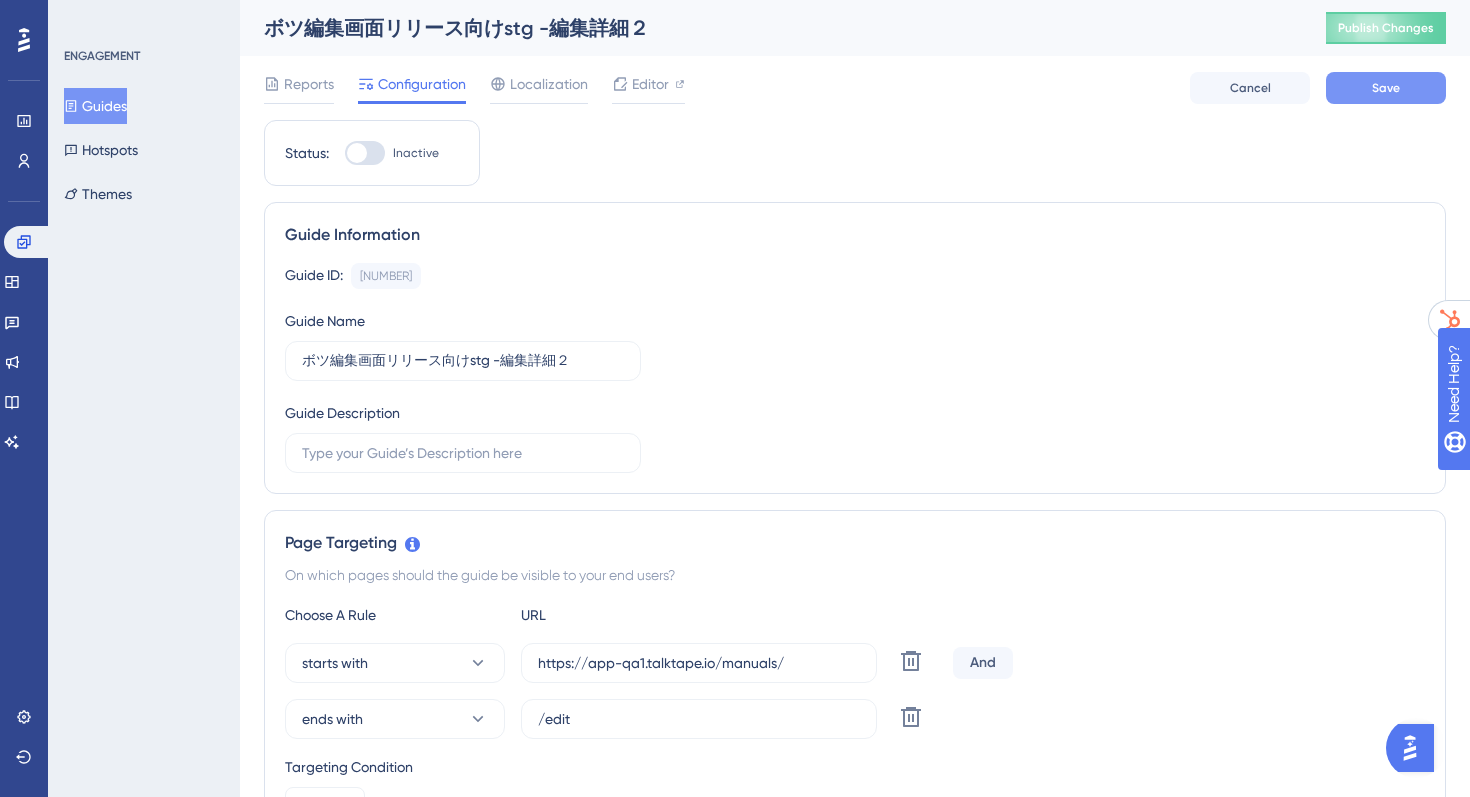 click on "Save" at bounding box center [1386, 88] 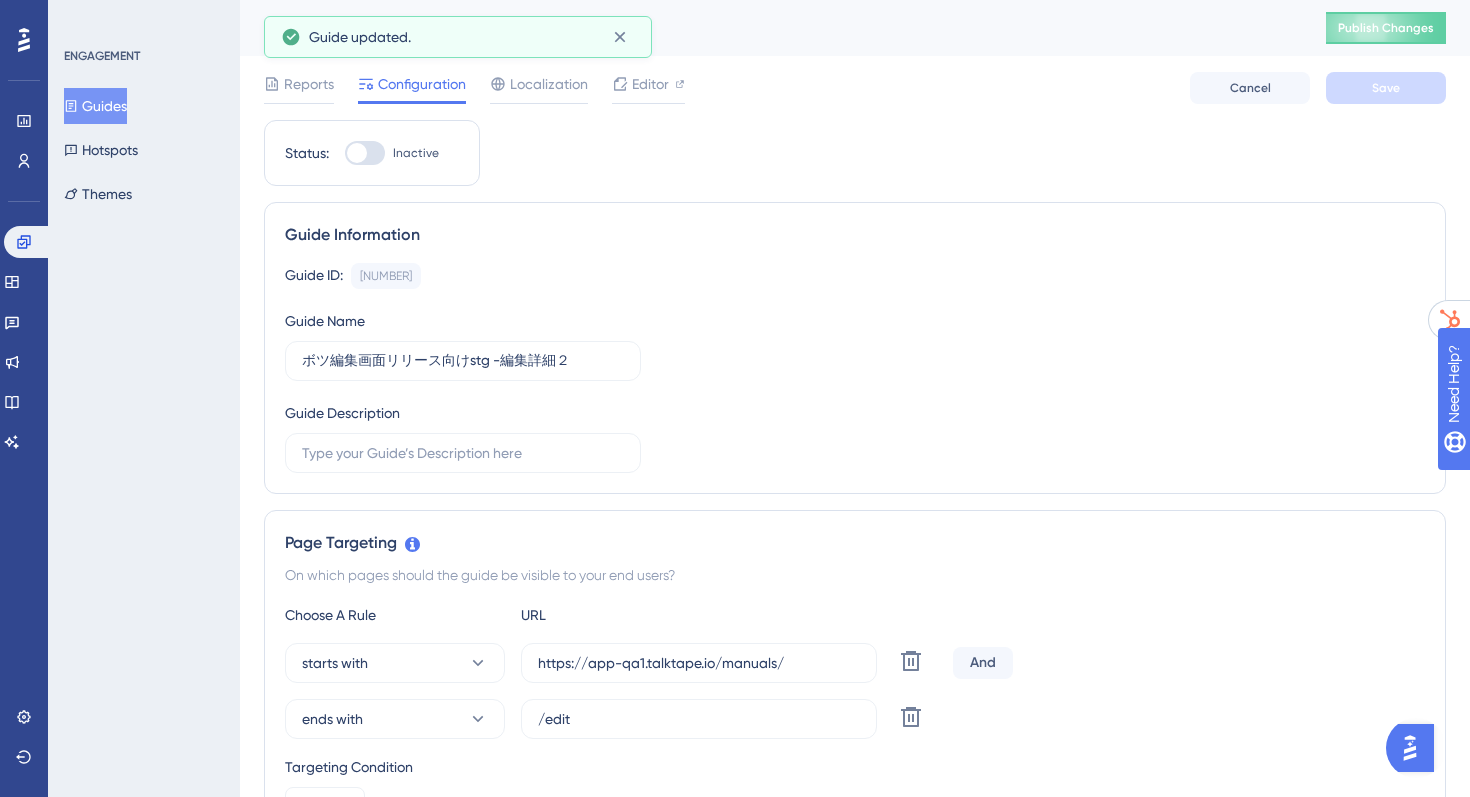 click on "Guides" at bounding box center (95, 106) 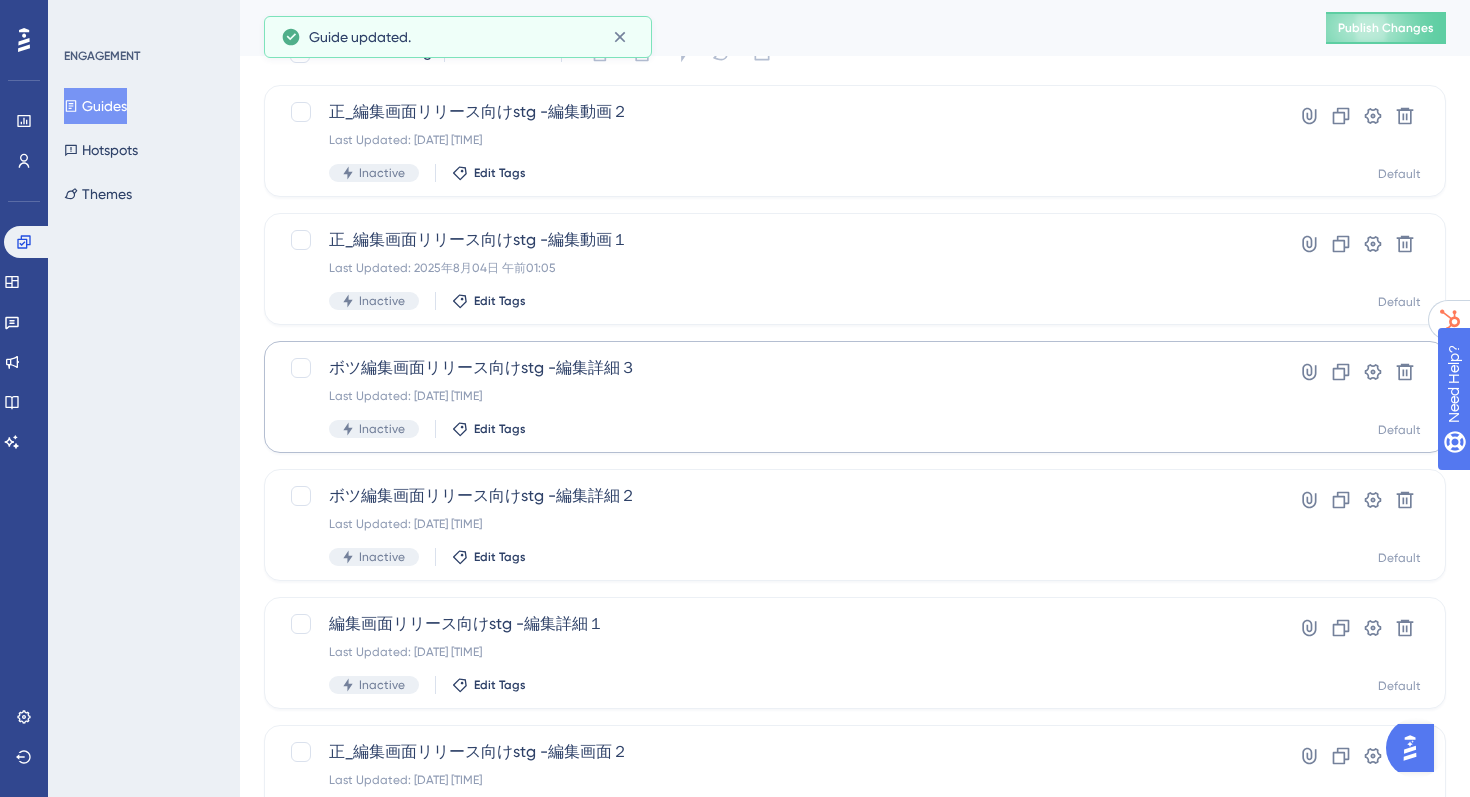 scroll, scrollTop: 134, scrollLeft: 0, axis: vertical 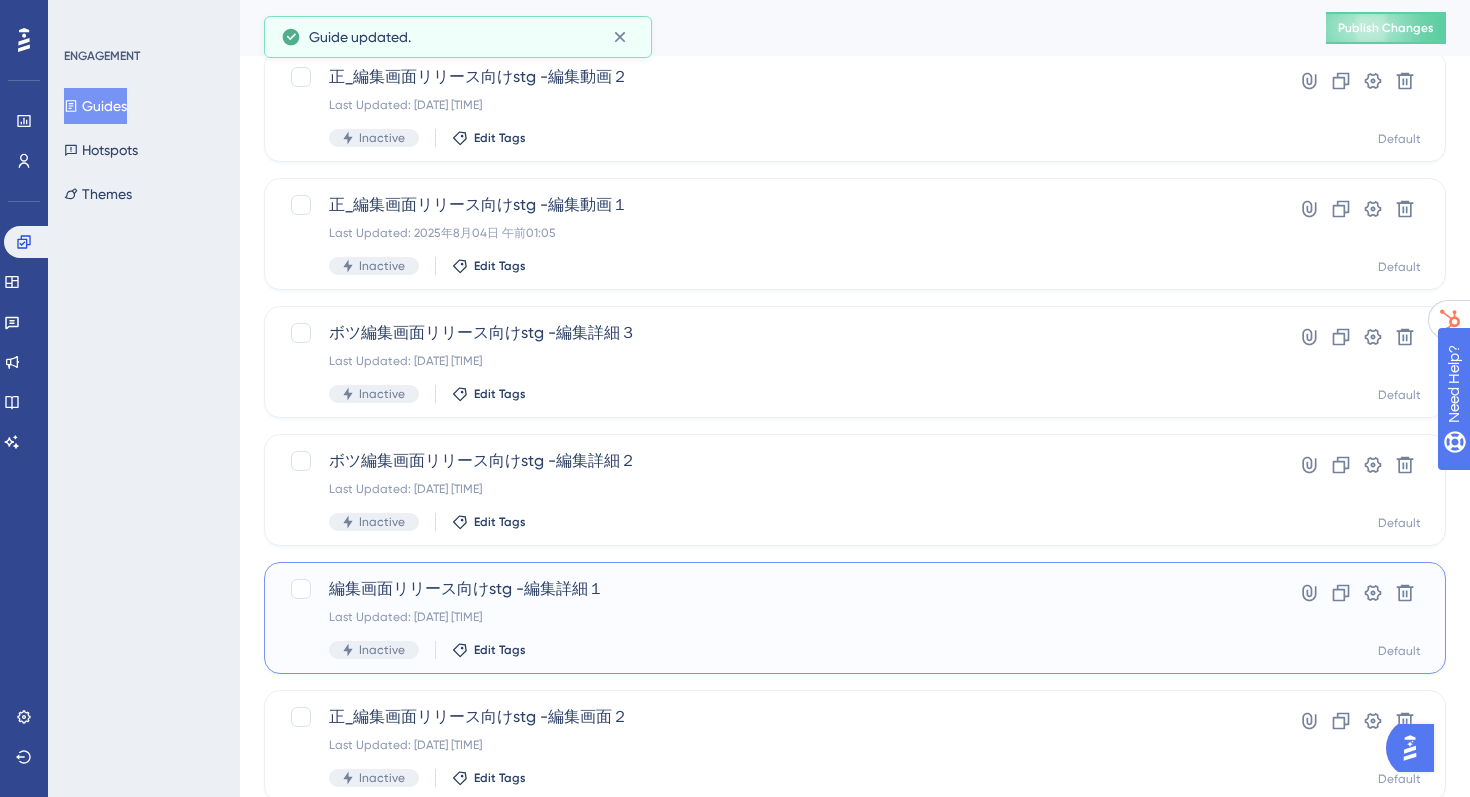 click on "編集画面リリース向けstg -編集詳細１" at bounding box center (775, 589) 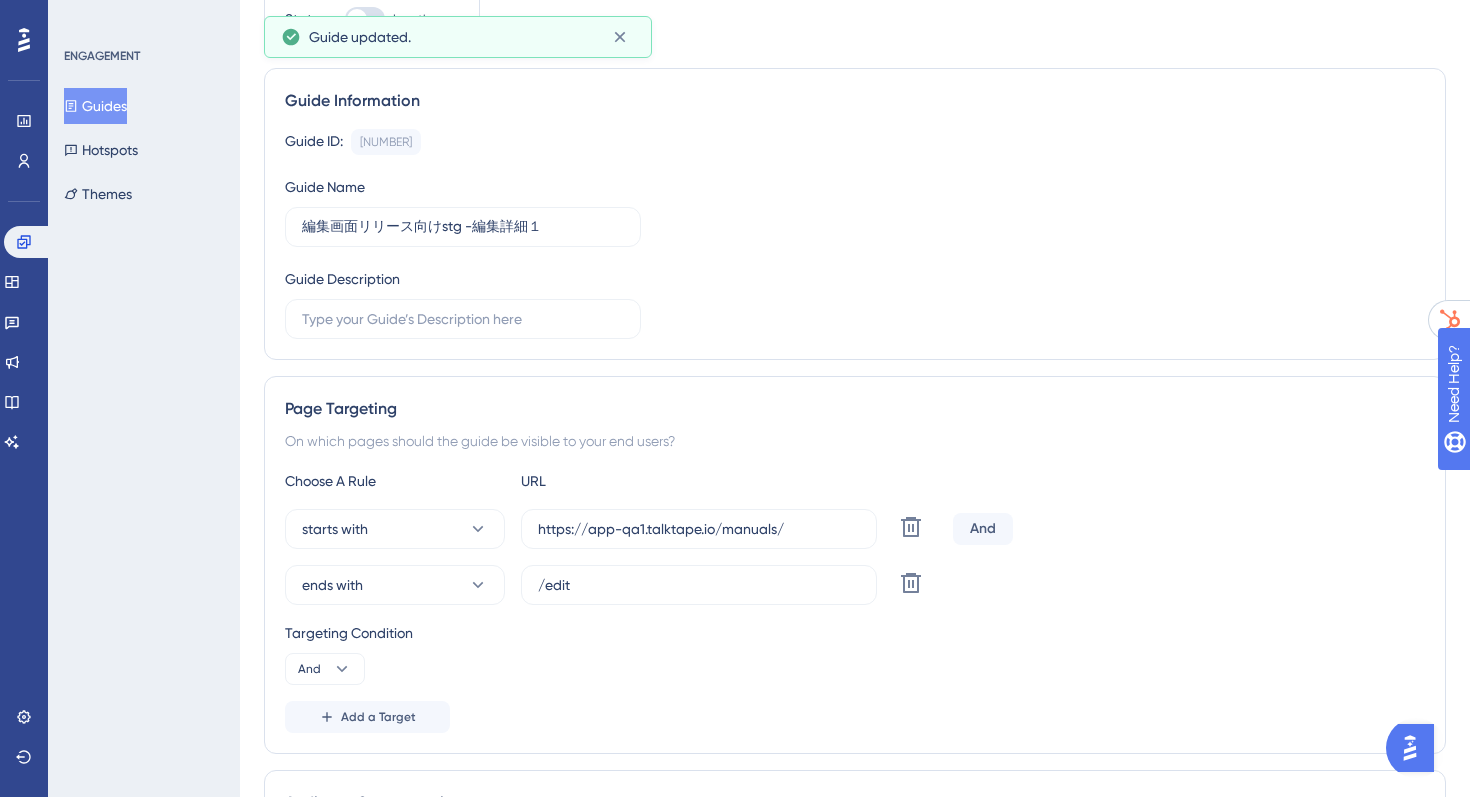 scroll, scrollTop: 0, scrollLeft: 0, axis: both 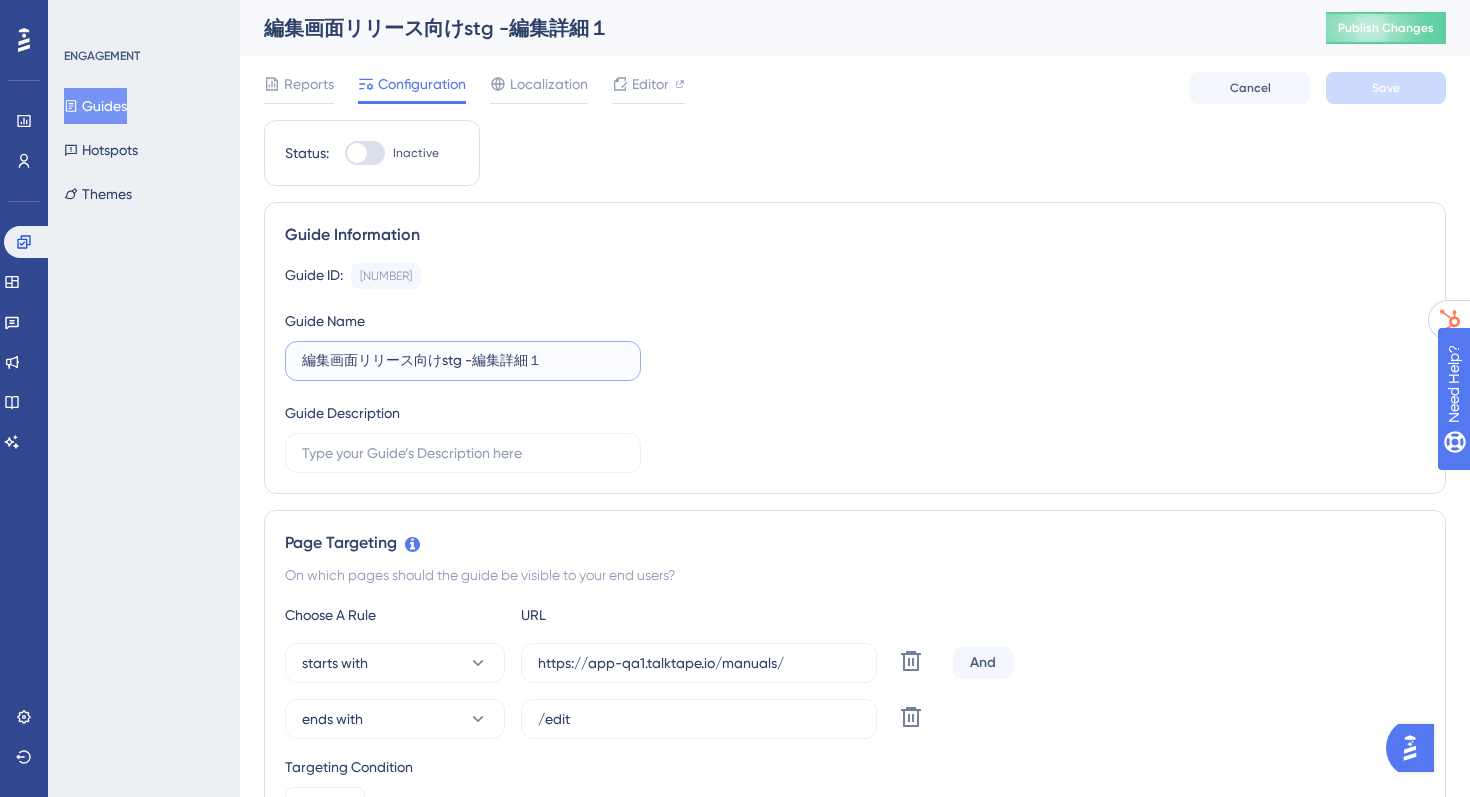click on "編集画面リリース向けstg -編集詳細１" at bounding box center [463, 361] 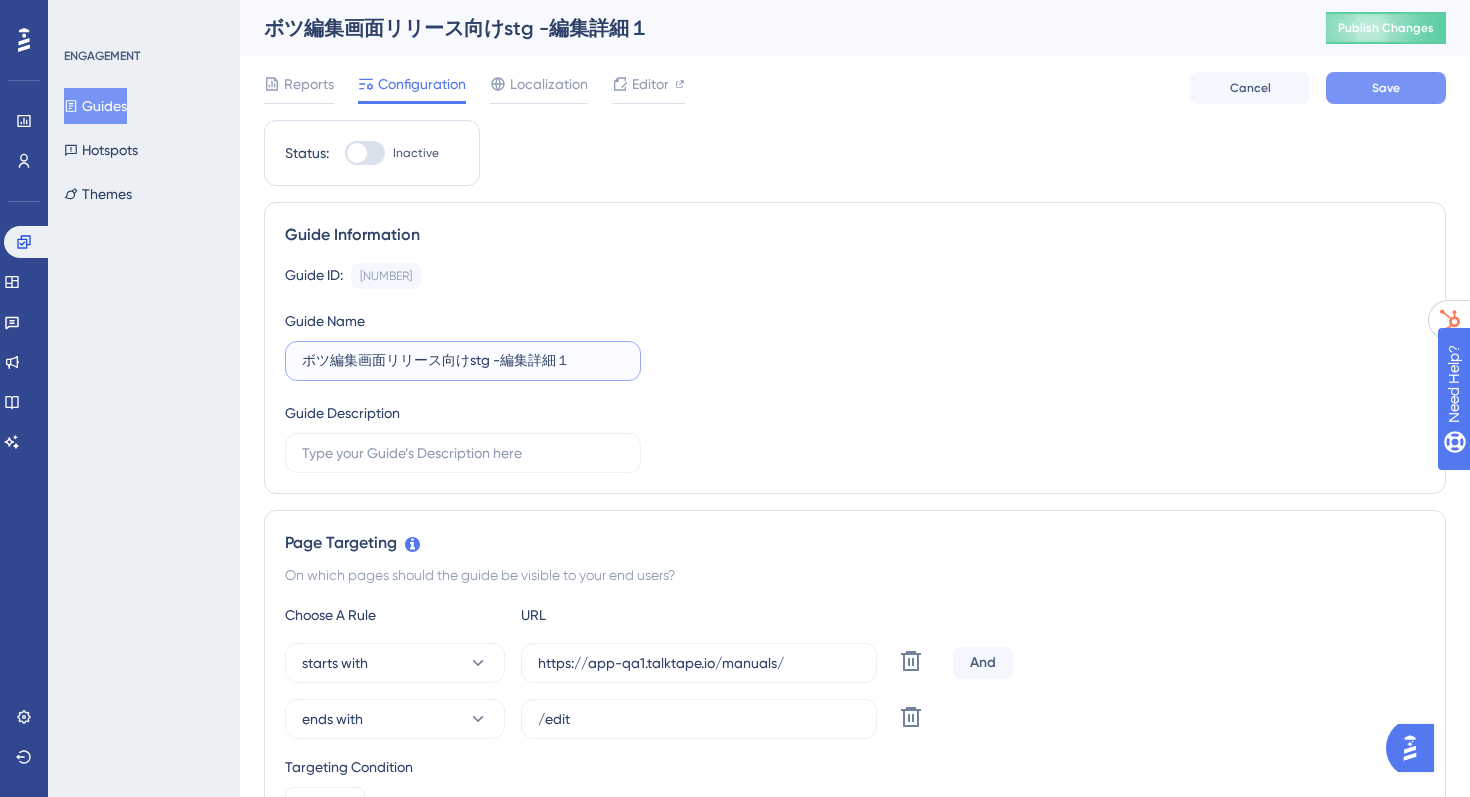 type on "ボツ編集画面リリース向けstg -編集詳細１" 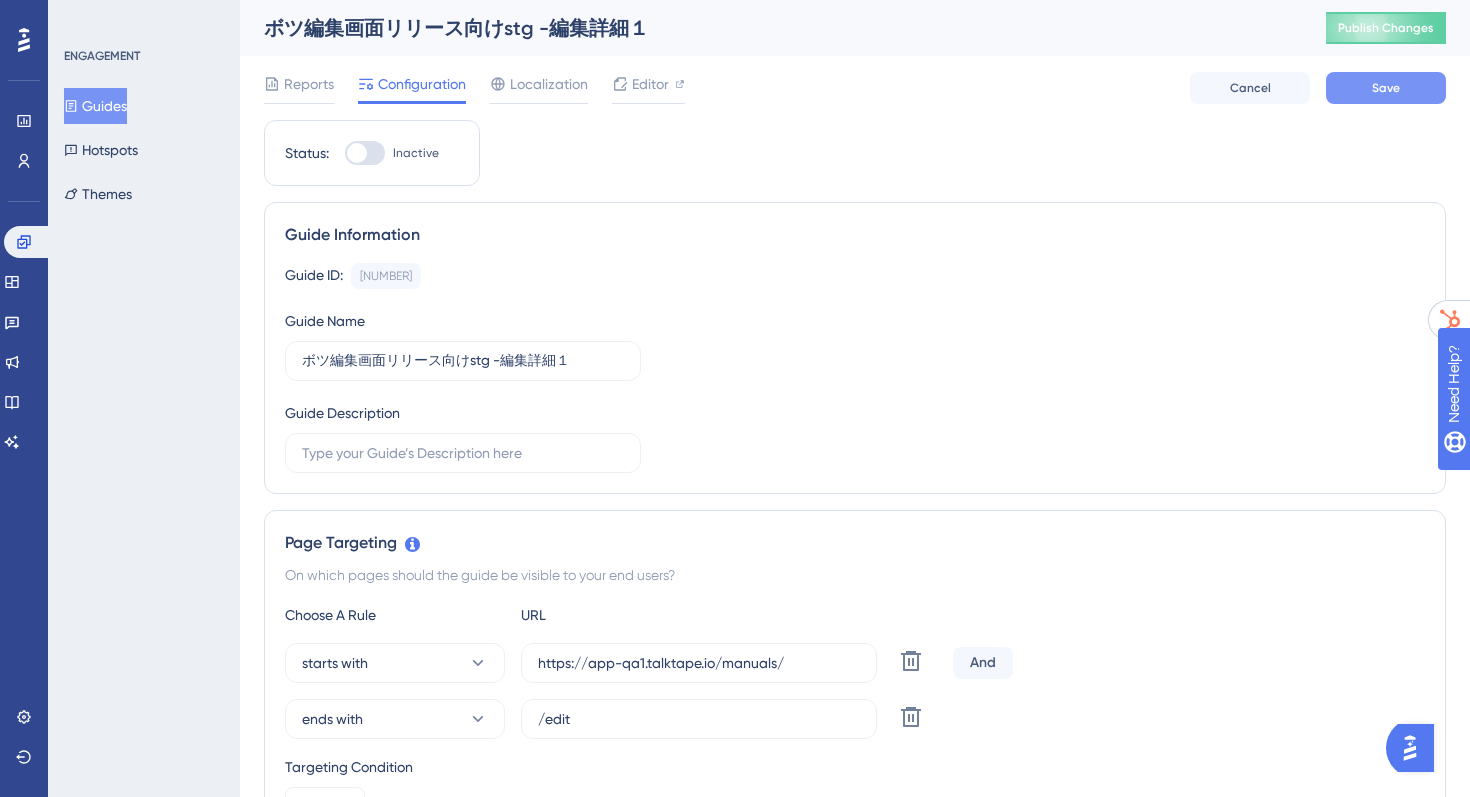 click on "Save" at bounding box center (1386, 88) 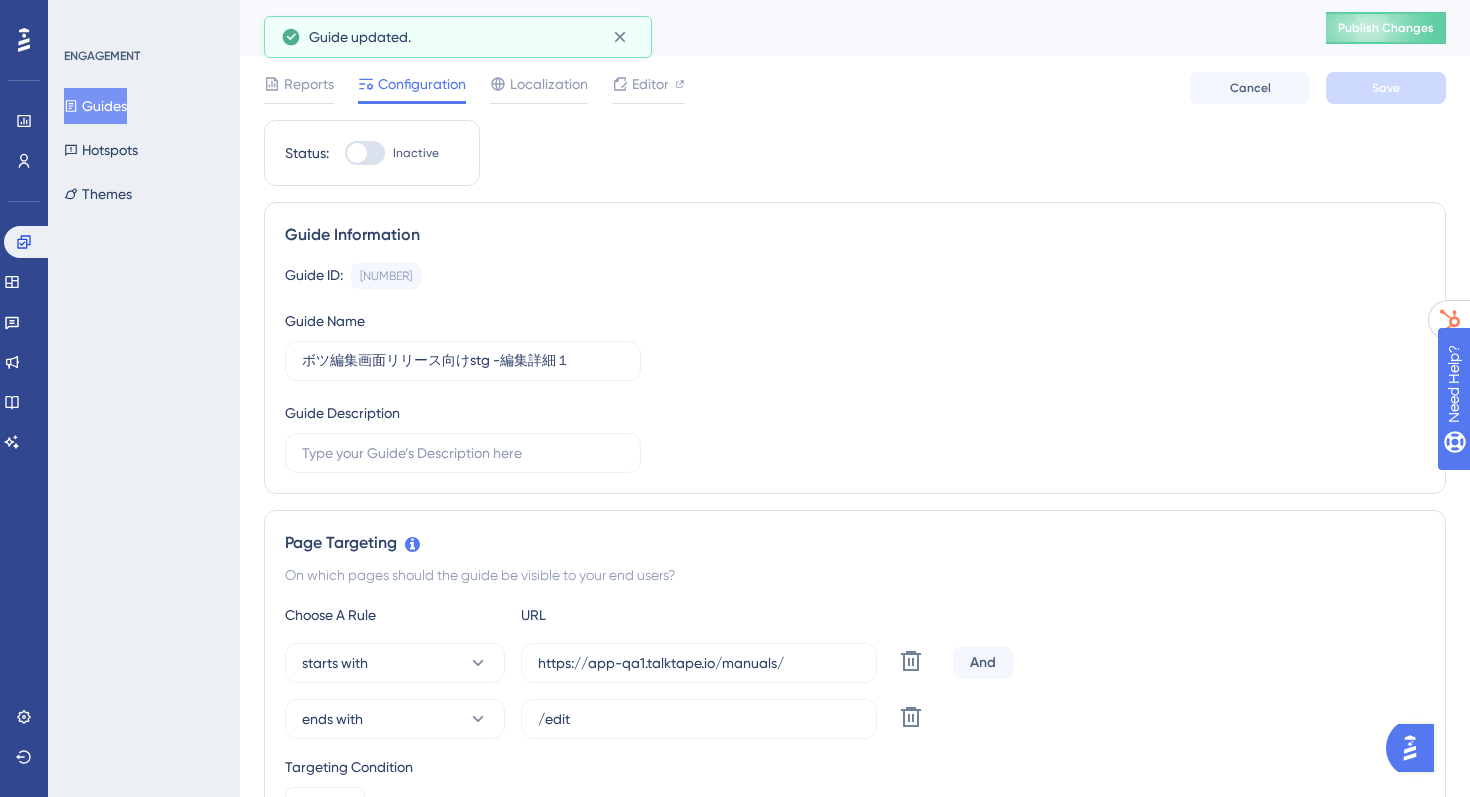 click on "ボツ編集画面リリース向けstg -編集詳細１ Publish Changes" at bounding box center [855, 28] 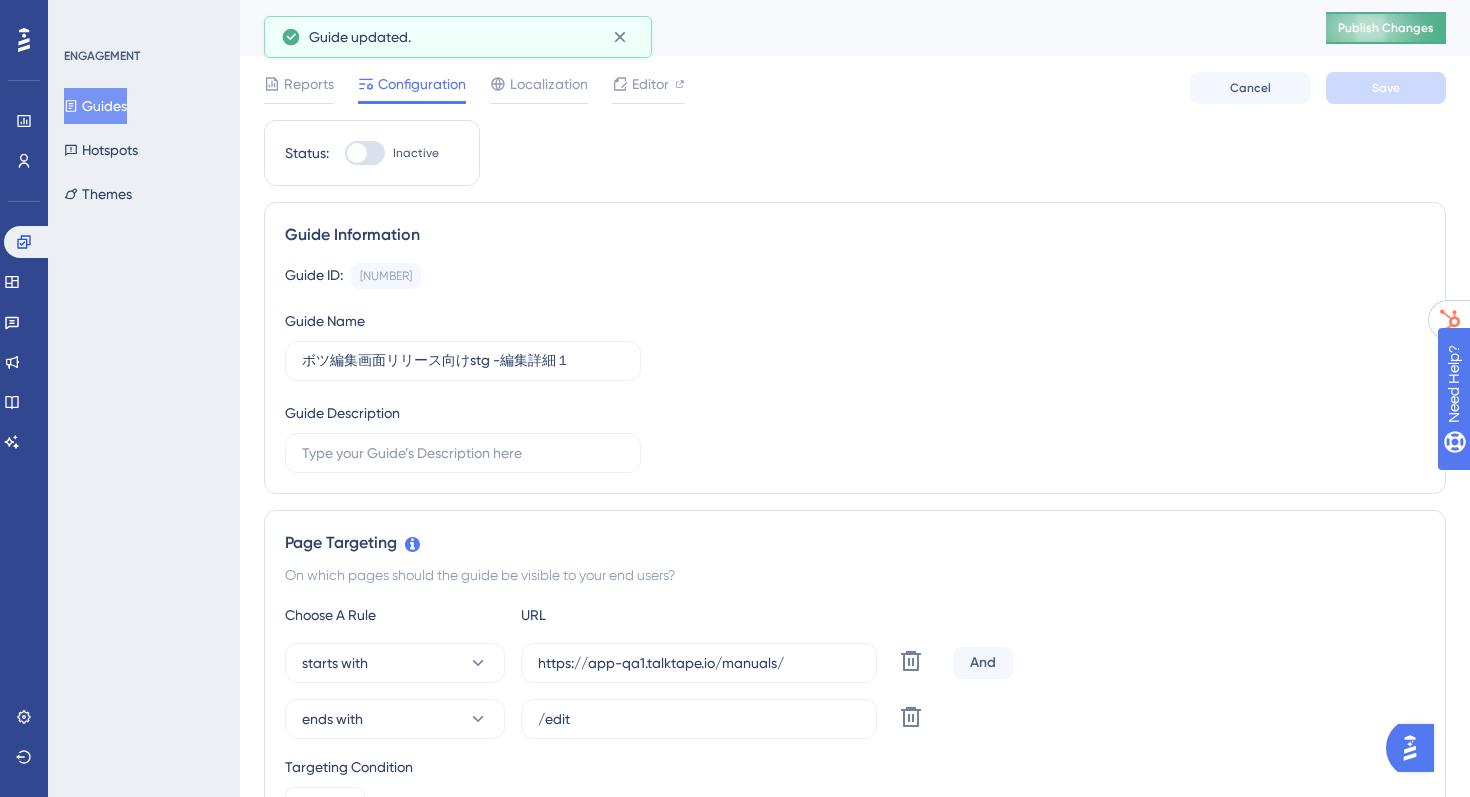 click on "Publish Changes" at bounding box center [1386, 28] 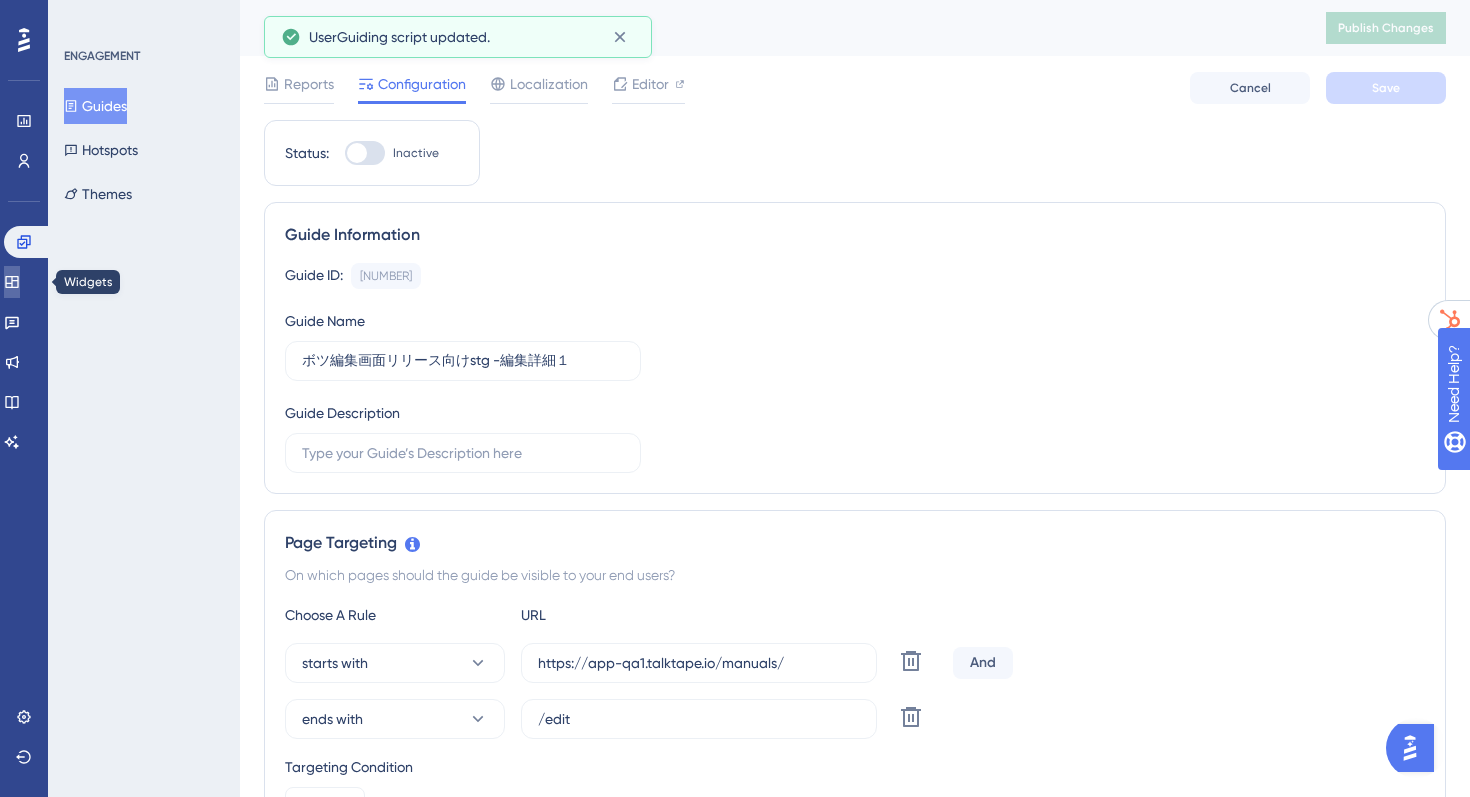 click at bounding box center [12, 282] 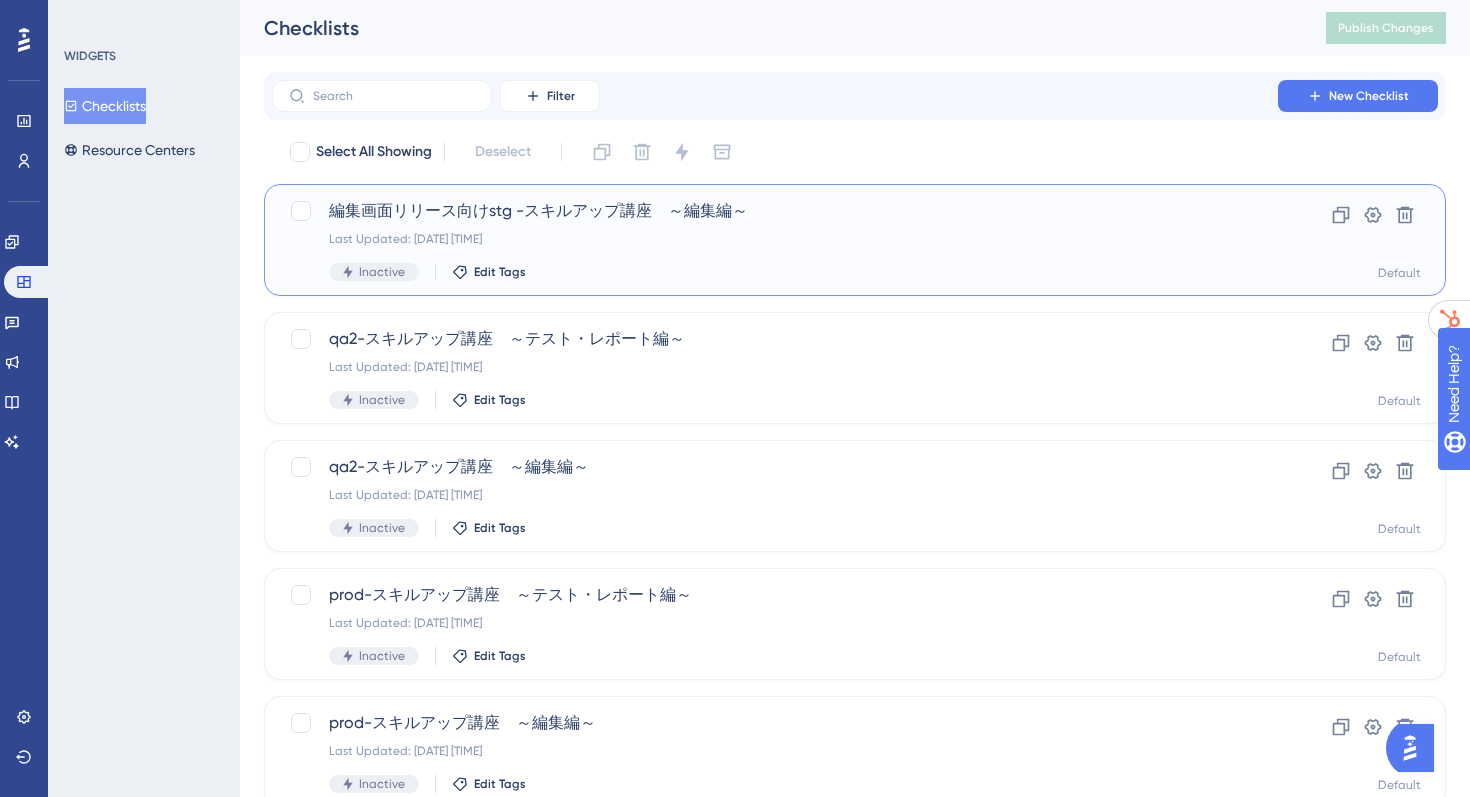 click on "編集画面リリース向けstg -スキルアップ講座　～編集編～" at bounding box center (775, 211) 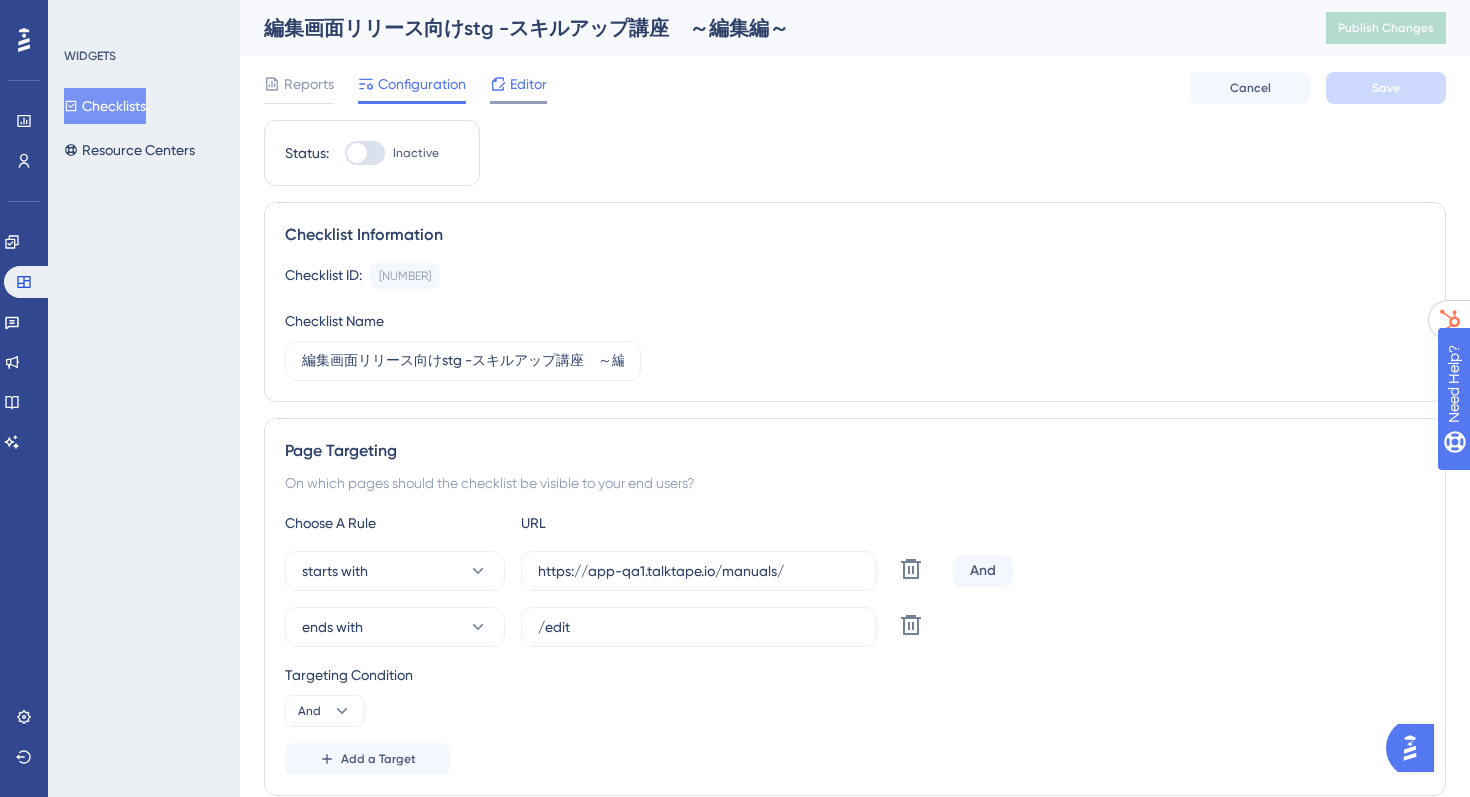click on "Editor" at bounding box center (528, 84) 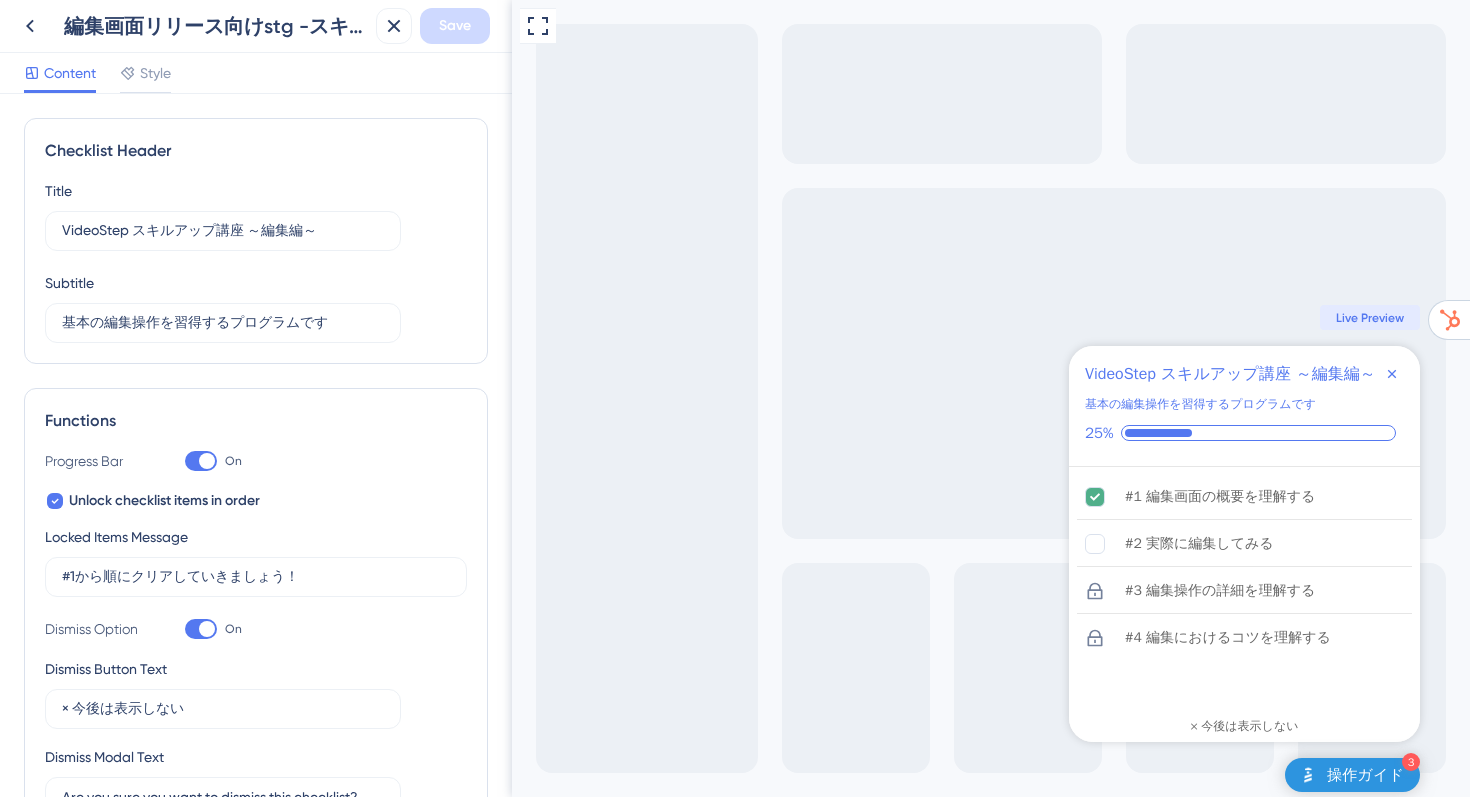 scroll, scrollTop: 0, scrollLeft: 0, axis: both 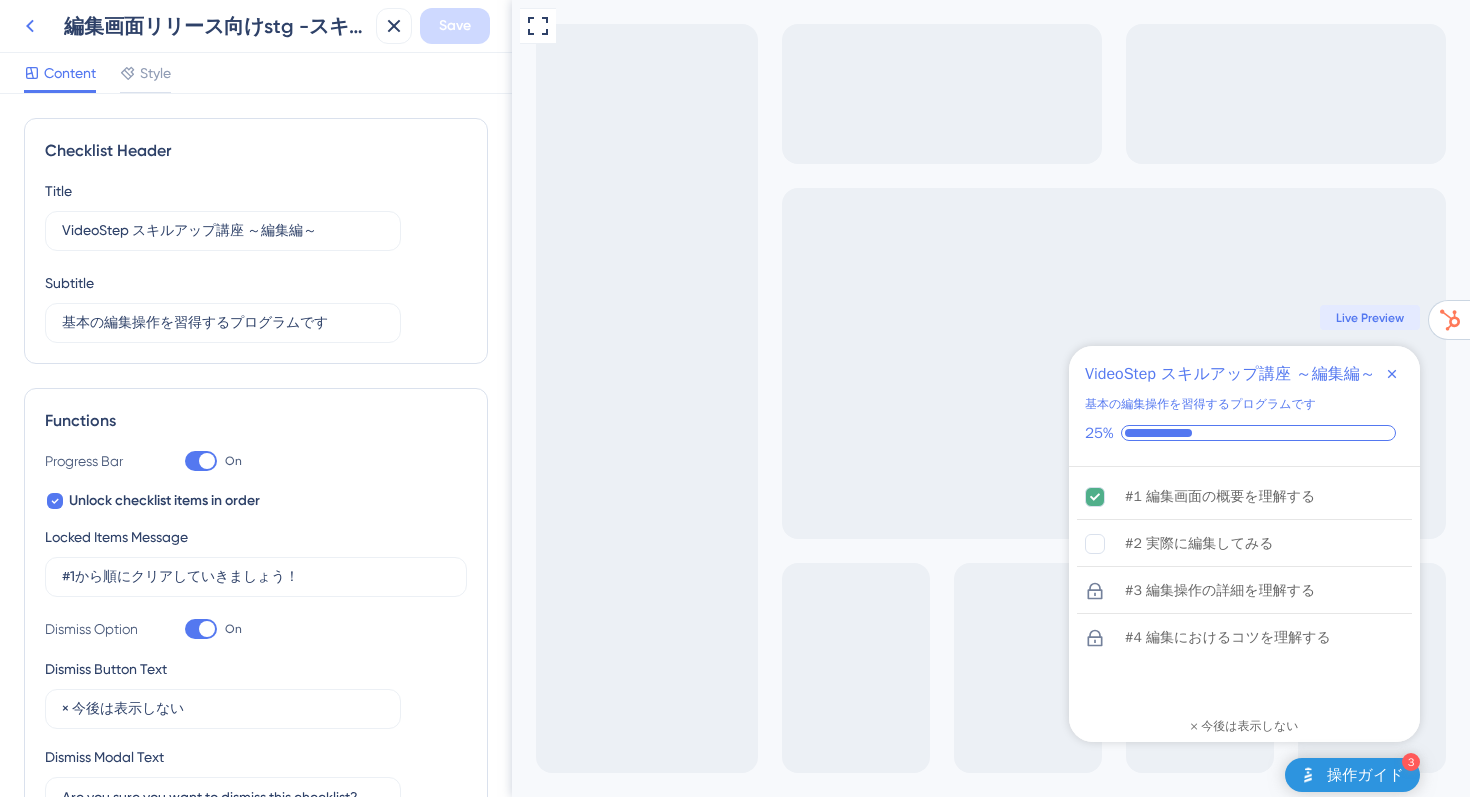 click 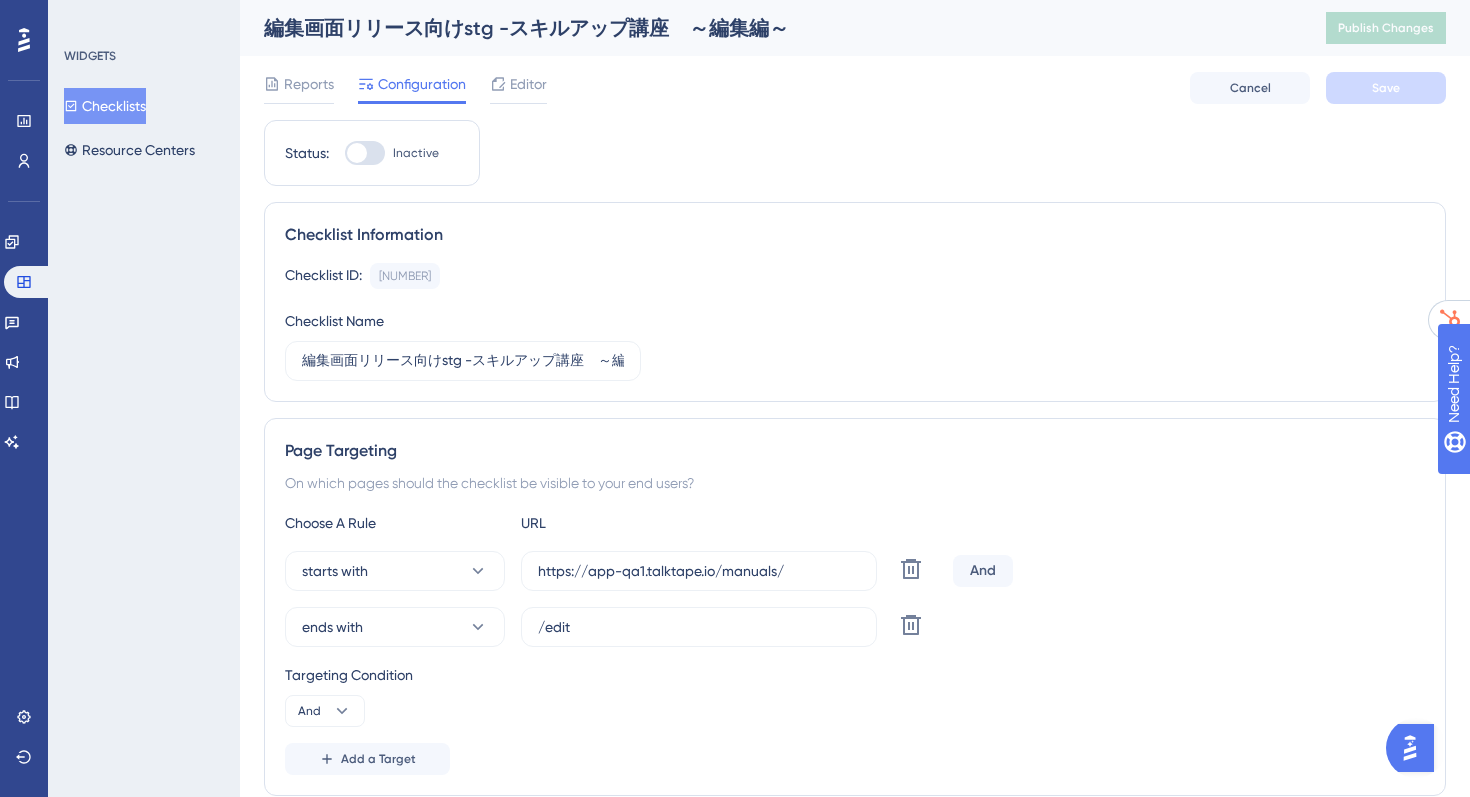 scroll, scrollTop: 0, scrollLeft: 0, axis: both 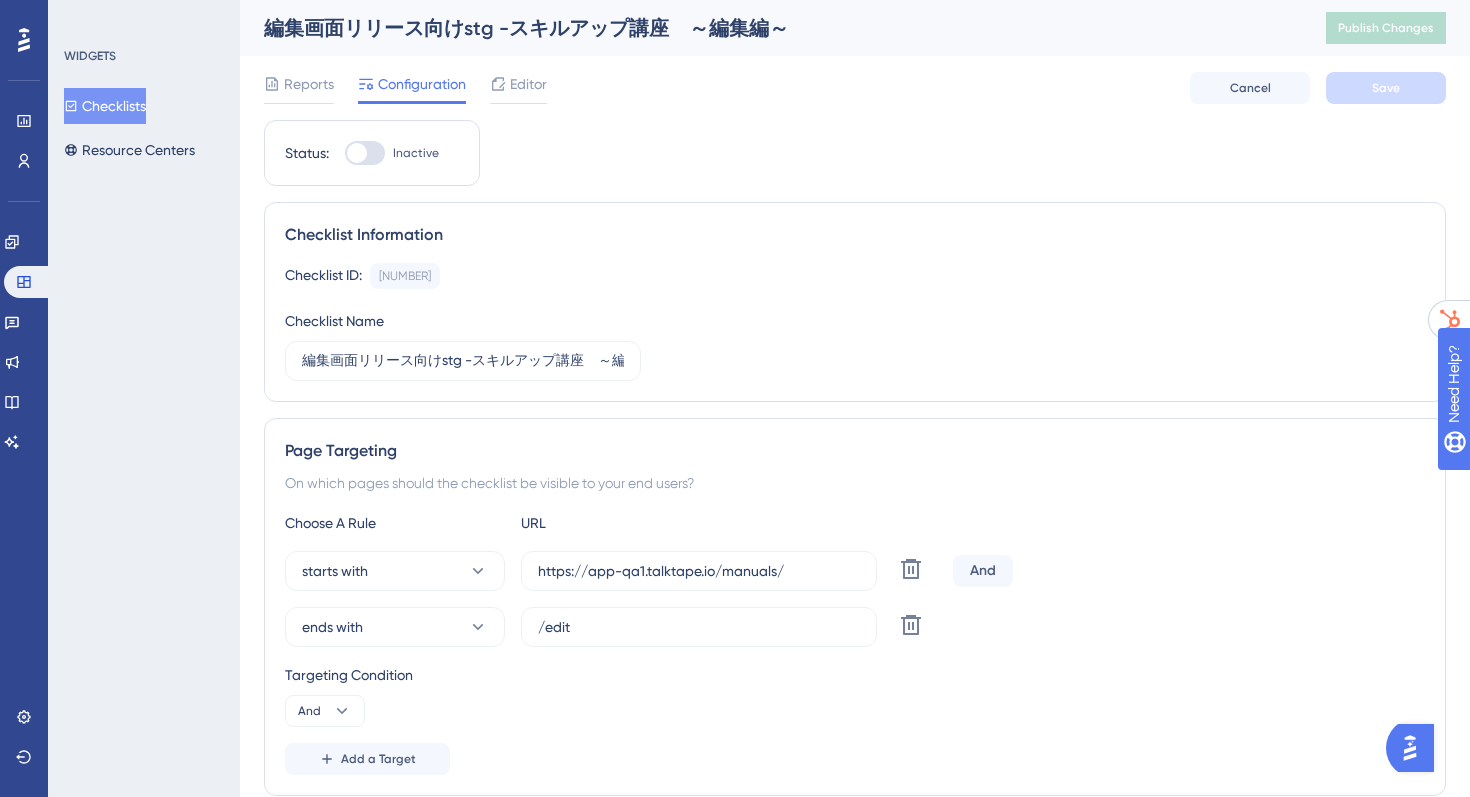 click on "Checklists" at bounding box center [105, 106] 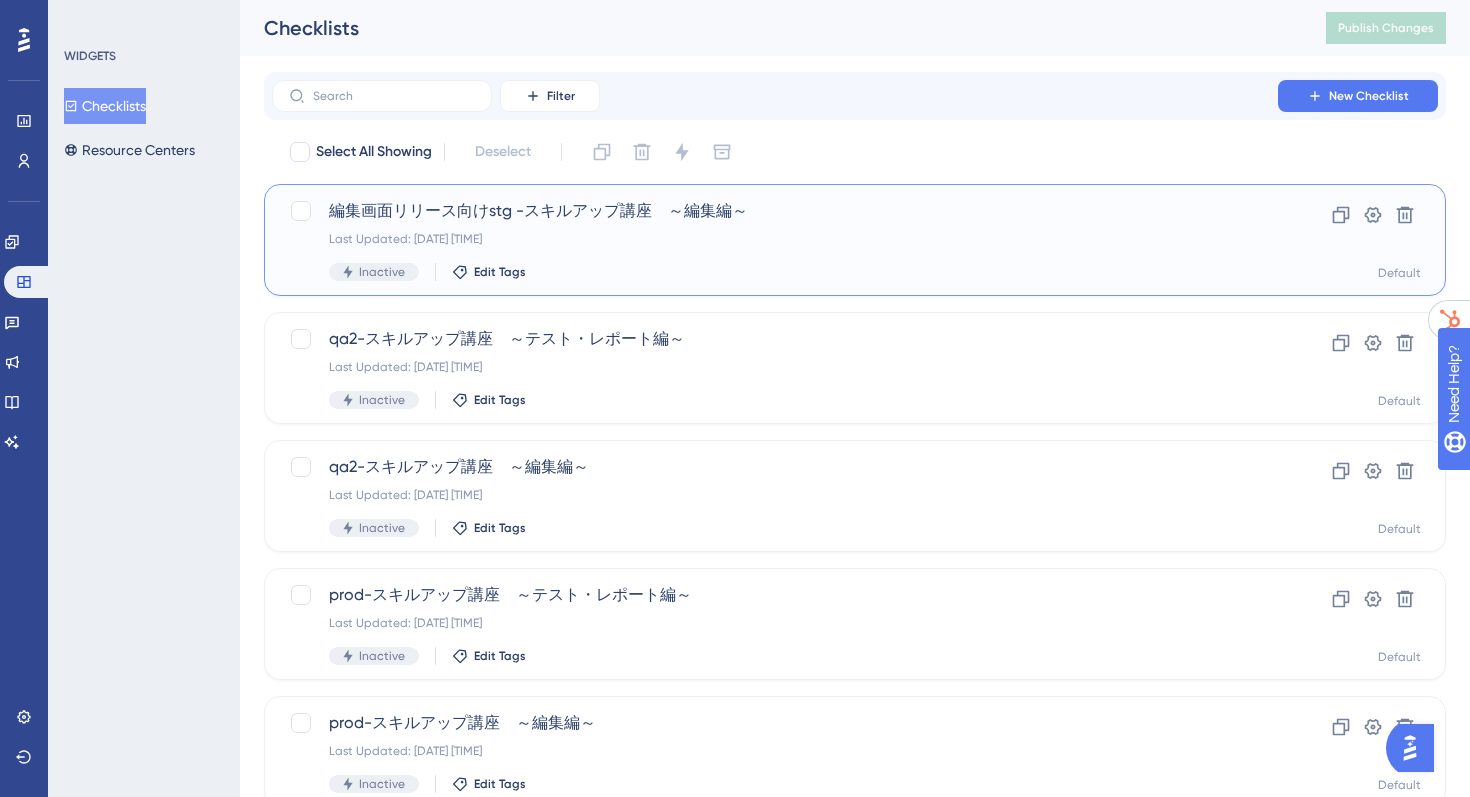 click on "編集画面リリース向けstg -スキルアップ講座　～編集編～ Last Updated: 2025年7月31日 午後06:13 Inactive Edit Tags" at bounding box center [775, 240] 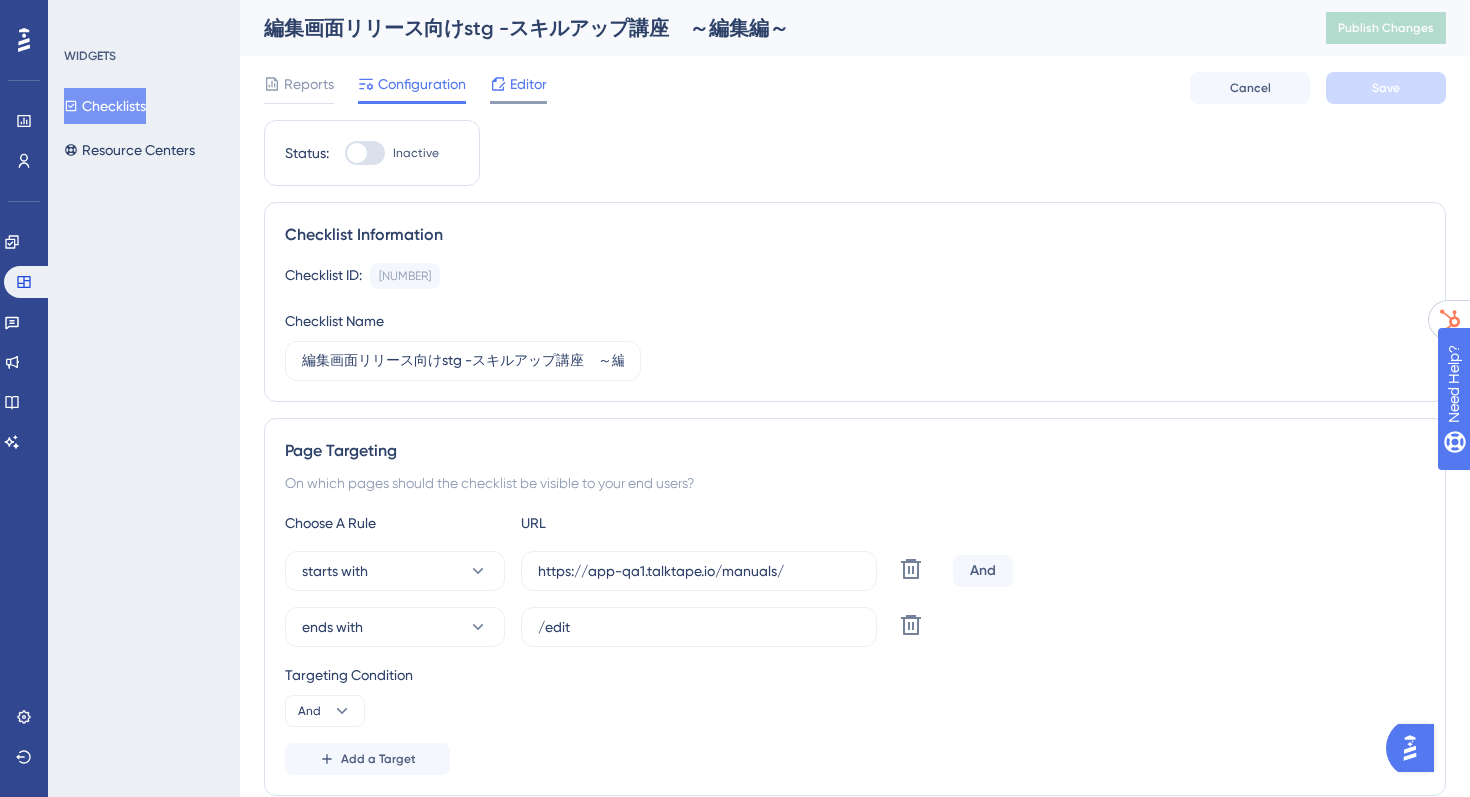 click on "Editor" at bounding box center (528, 84) 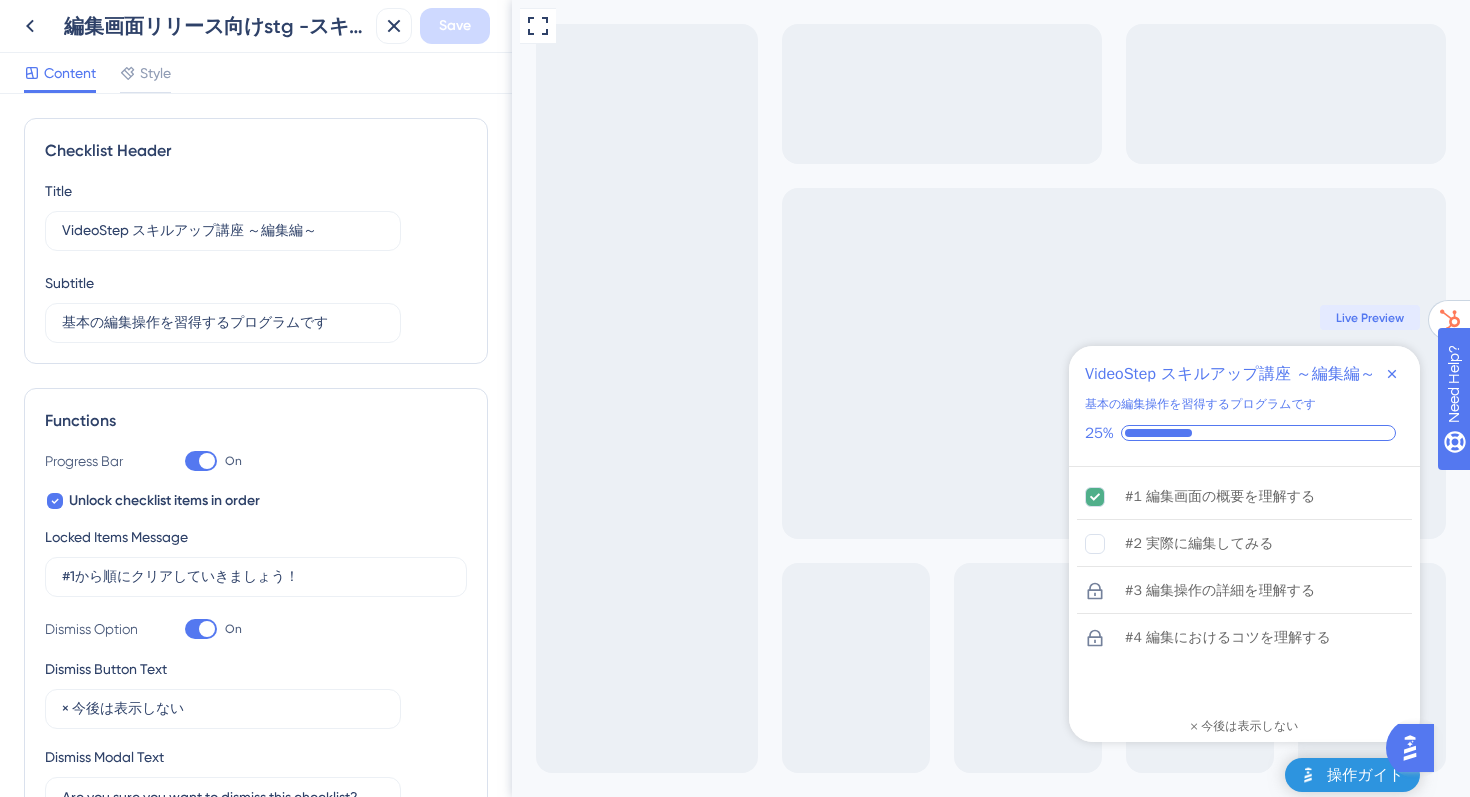 scroll, scrollTop: 0, scrollLeft: 0, axis: both 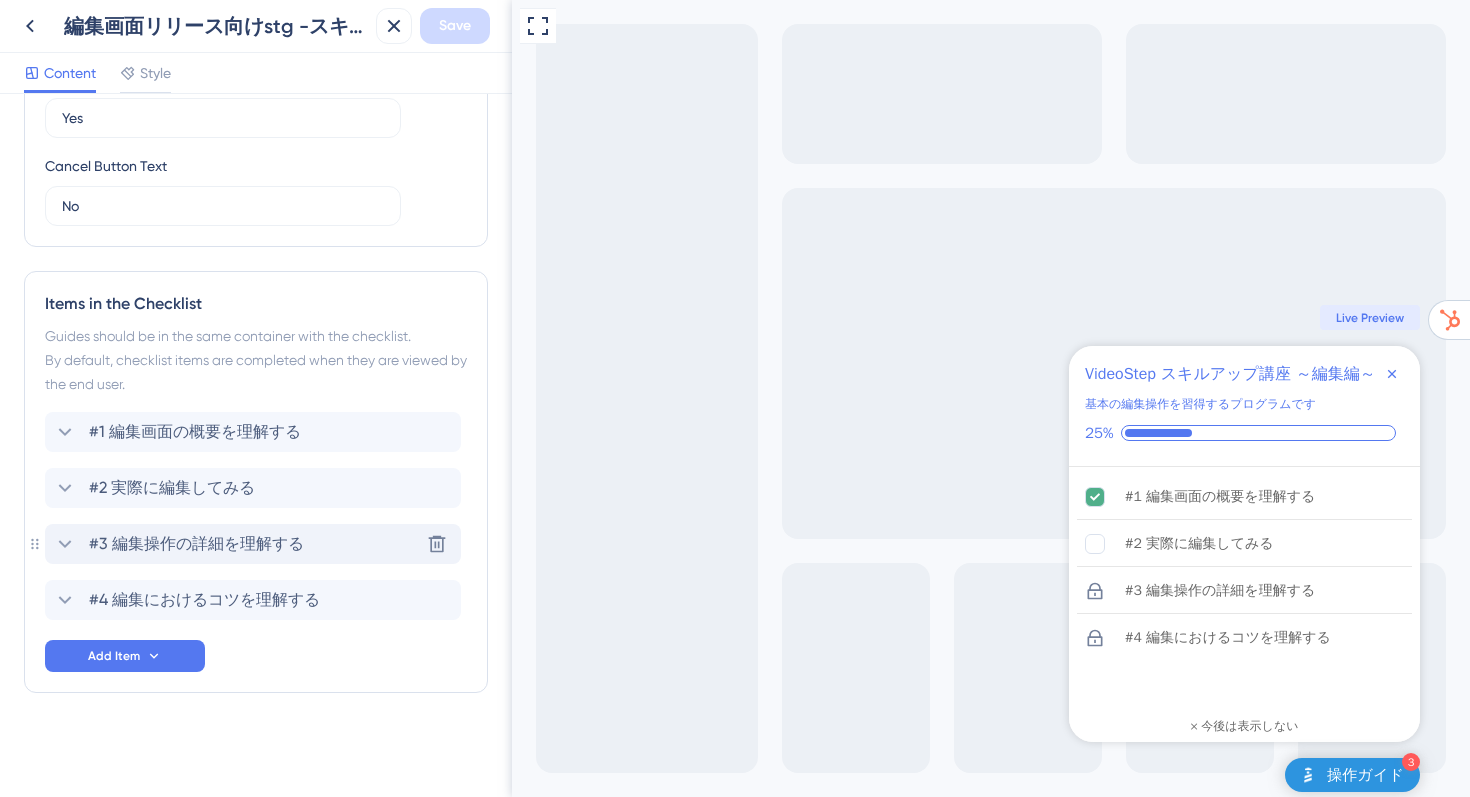 click on "#3 編集操作の詳細を理解する" at bounding box center (196, 544) 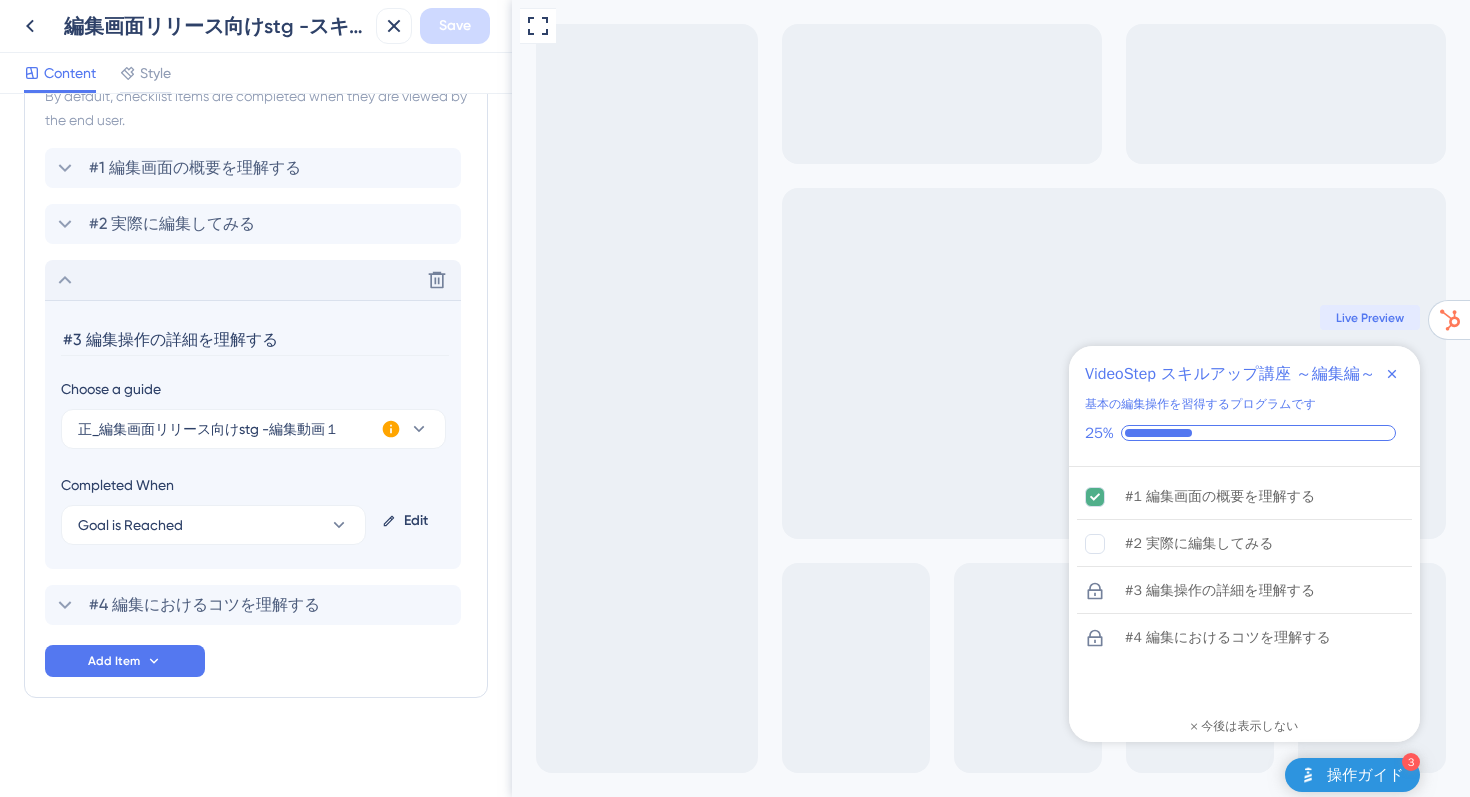 scroll, scrollTop: 1036, scrollLeft: 0, axis: vertical 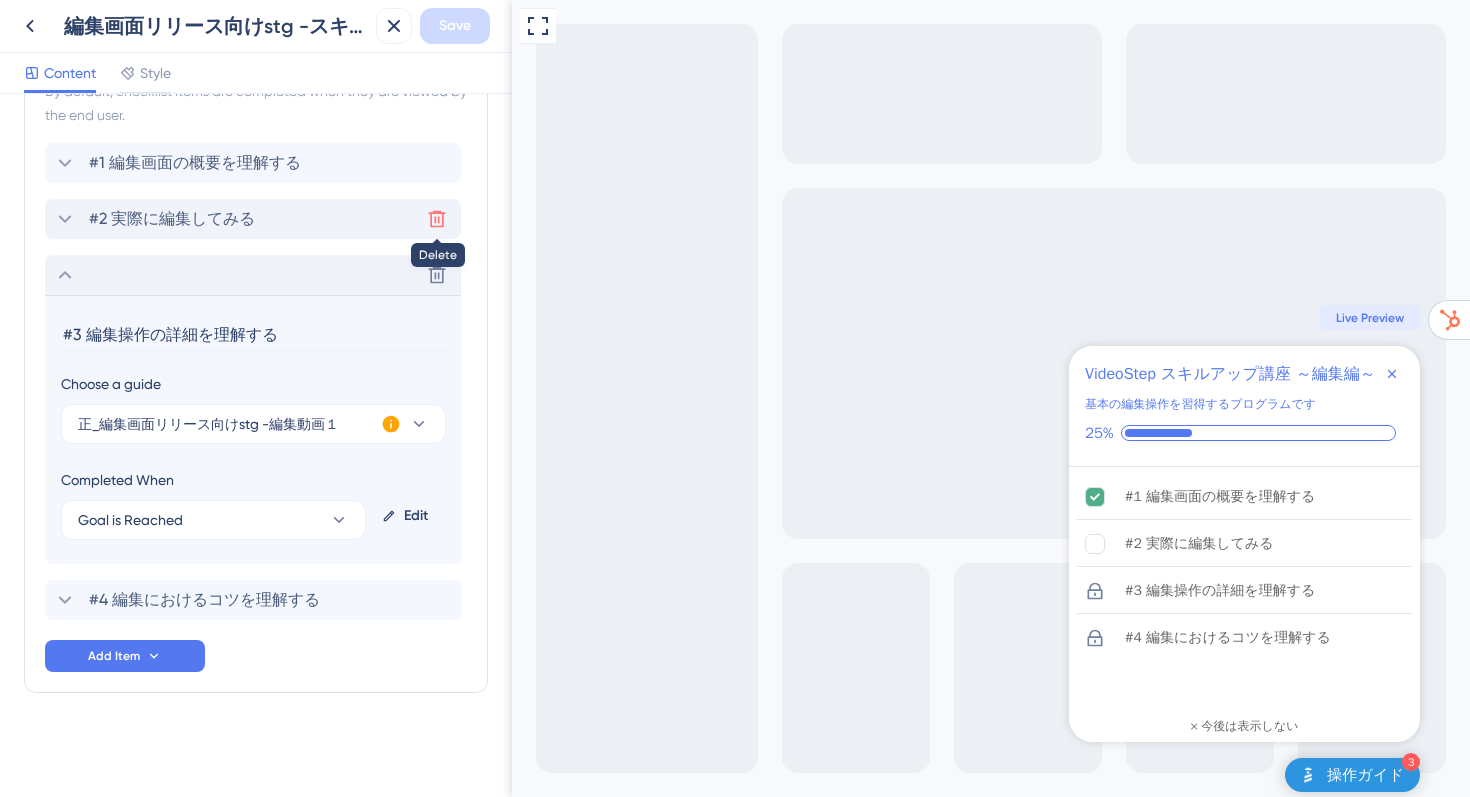 click 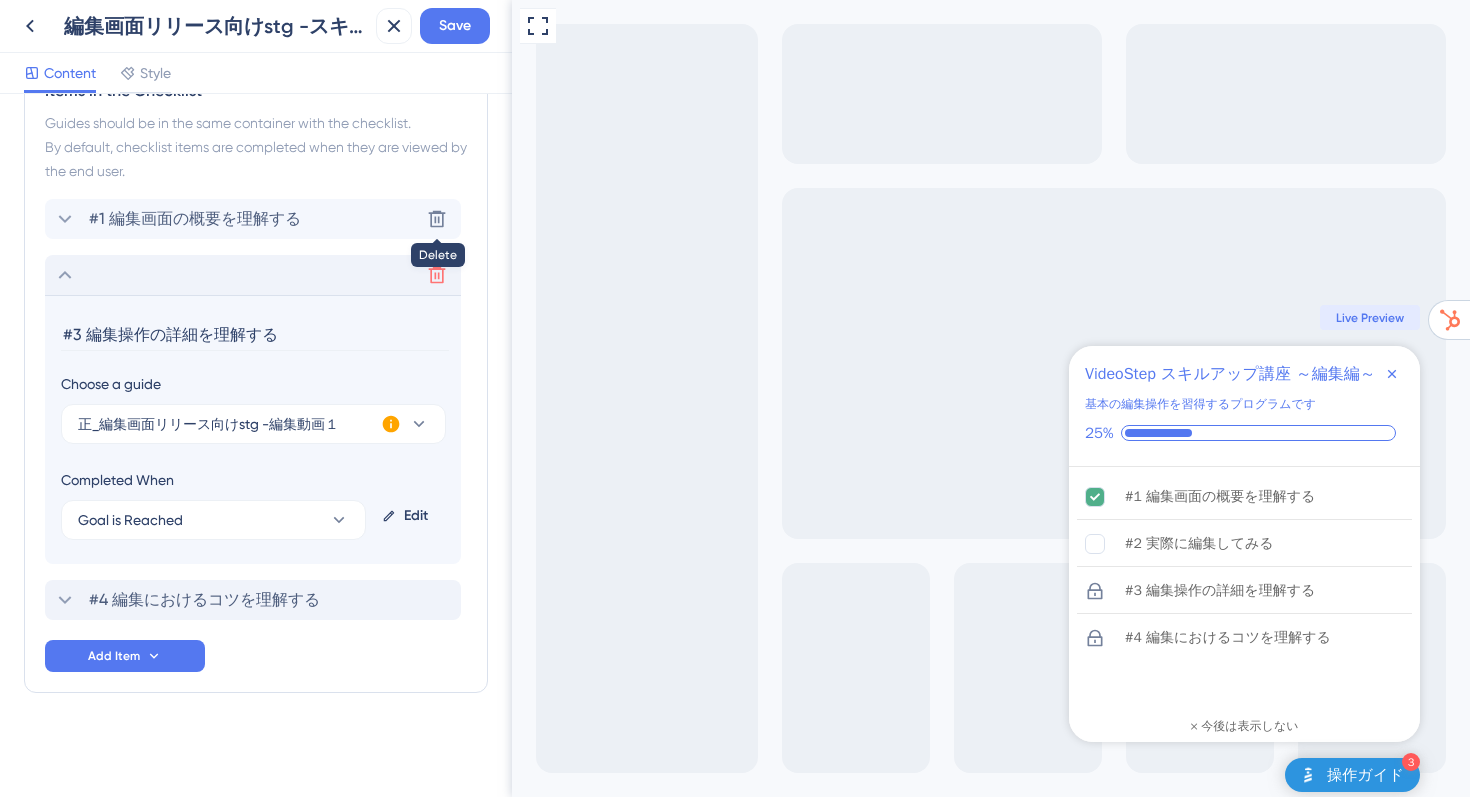 scroll, scrollTop: 980, scrollLeft: 0, axis: vertical 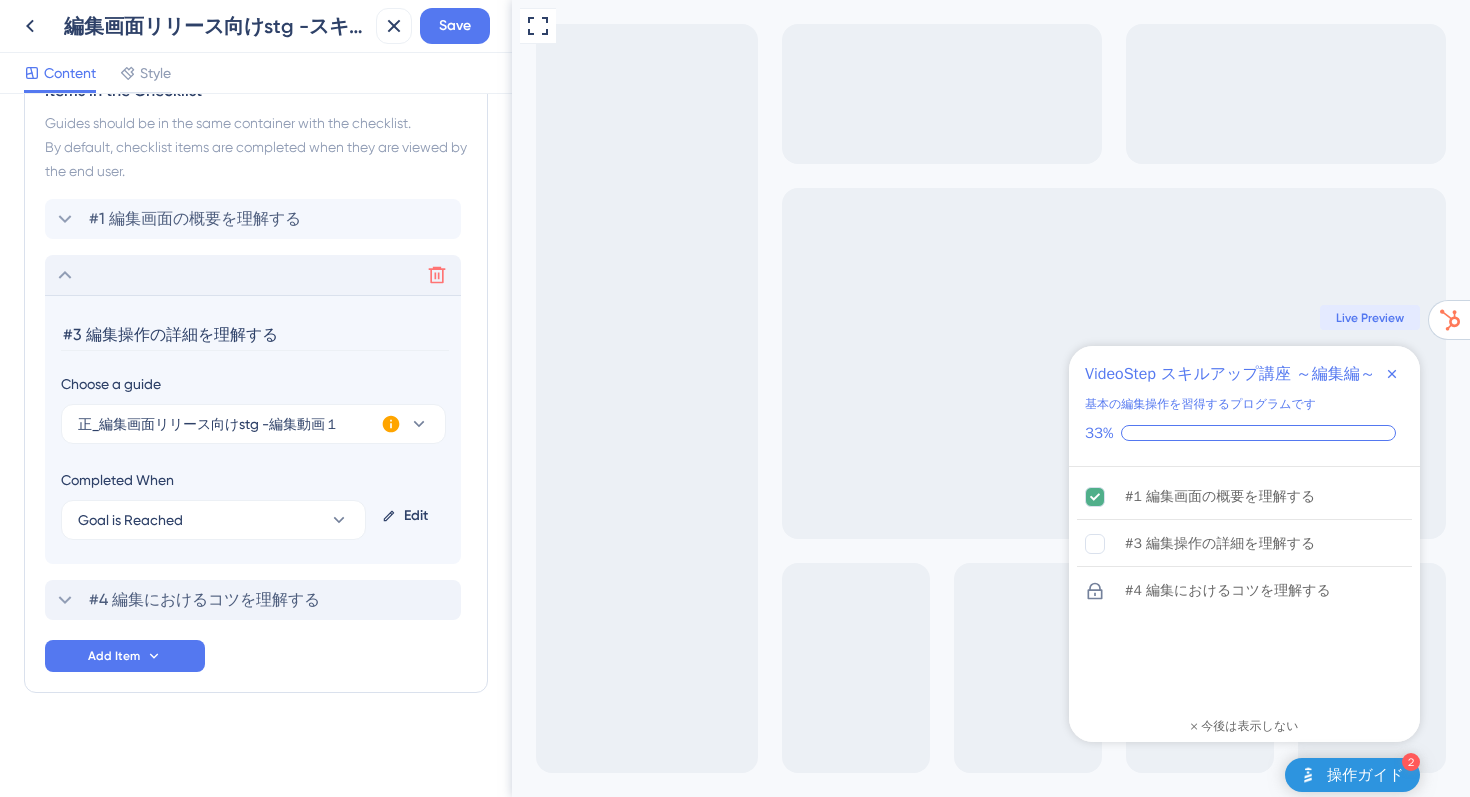 click on "#3 編集操作の詳細を理解する" at bounding box center [255, 335] 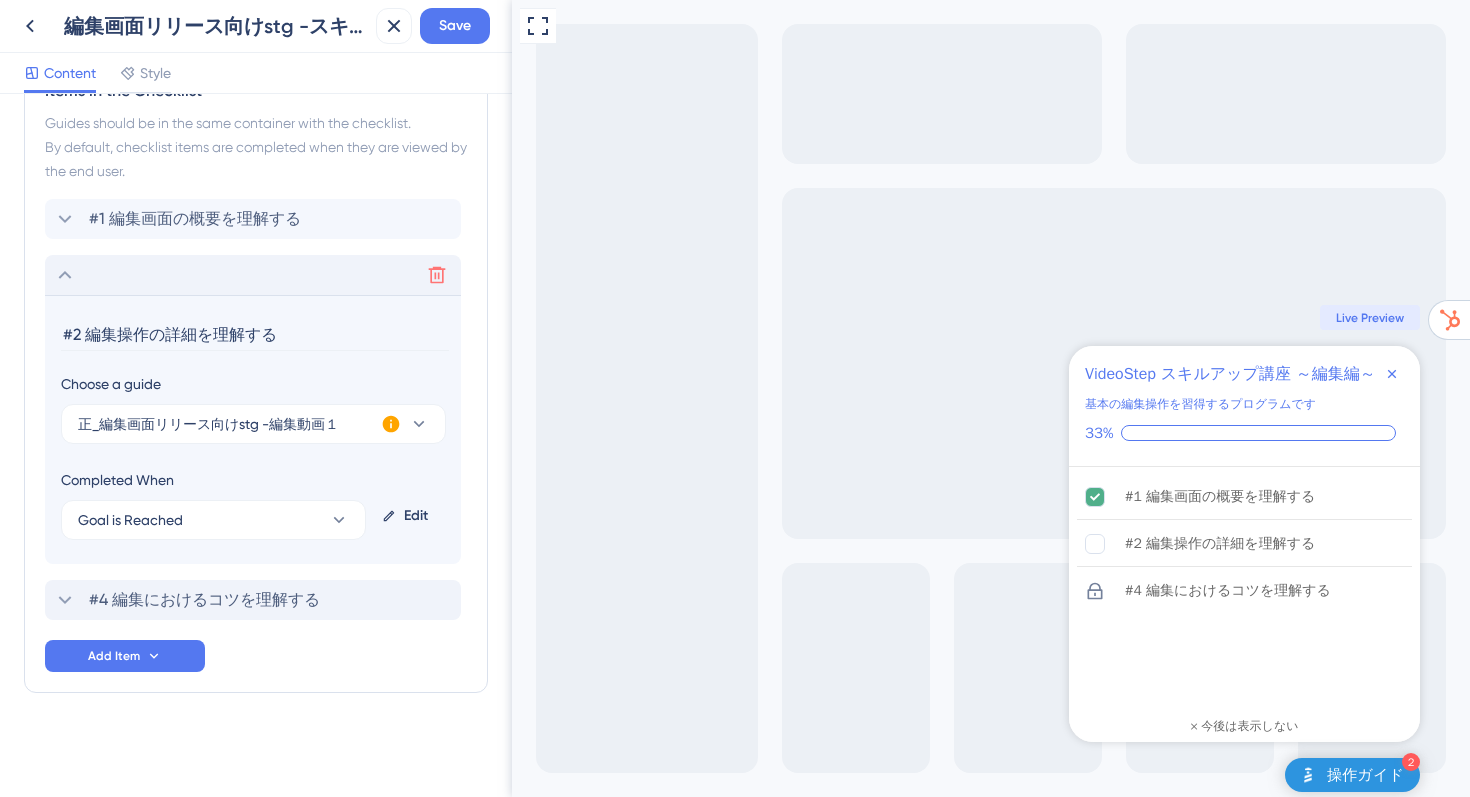 type on "#2 編集操作の詳細を理解する" 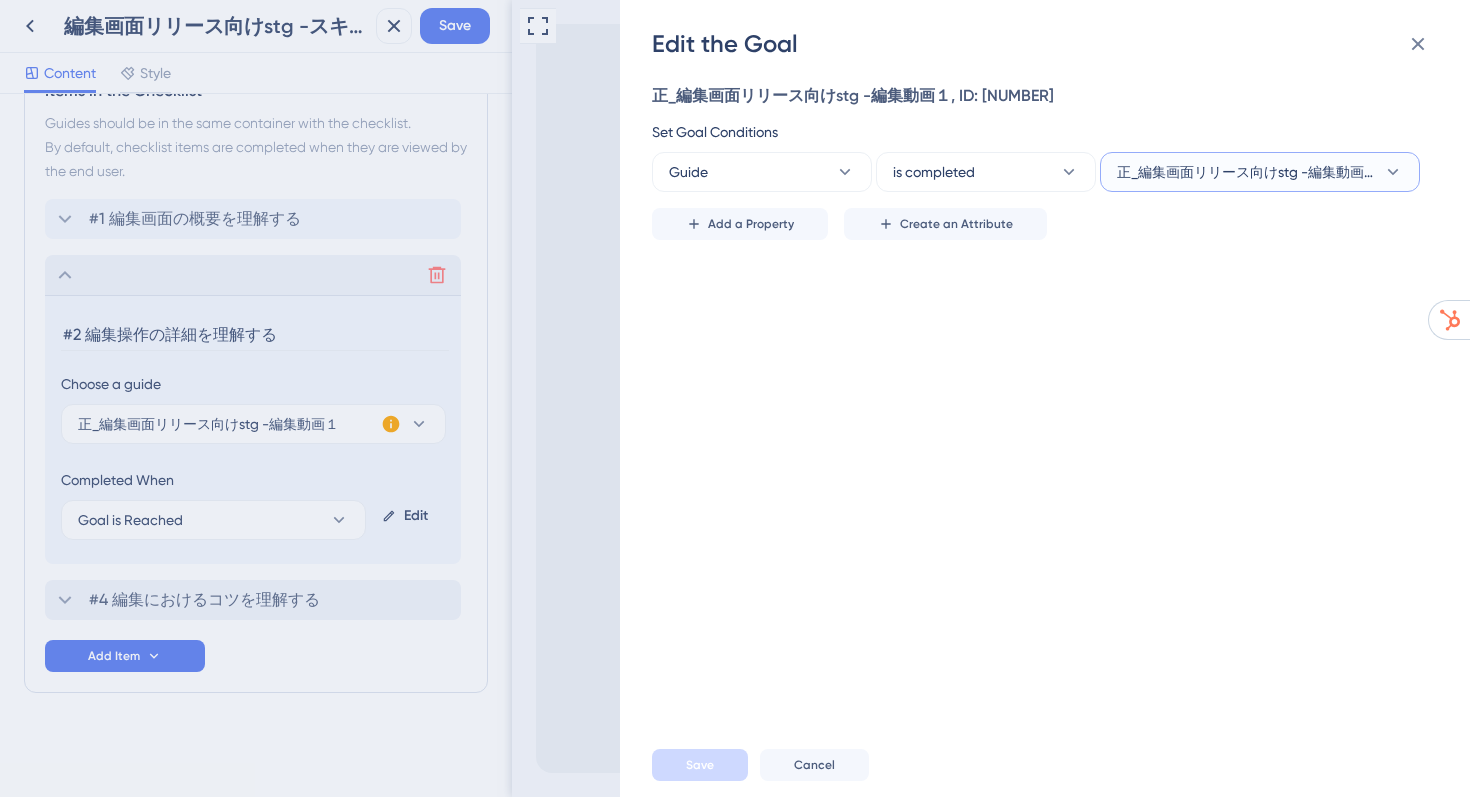 click 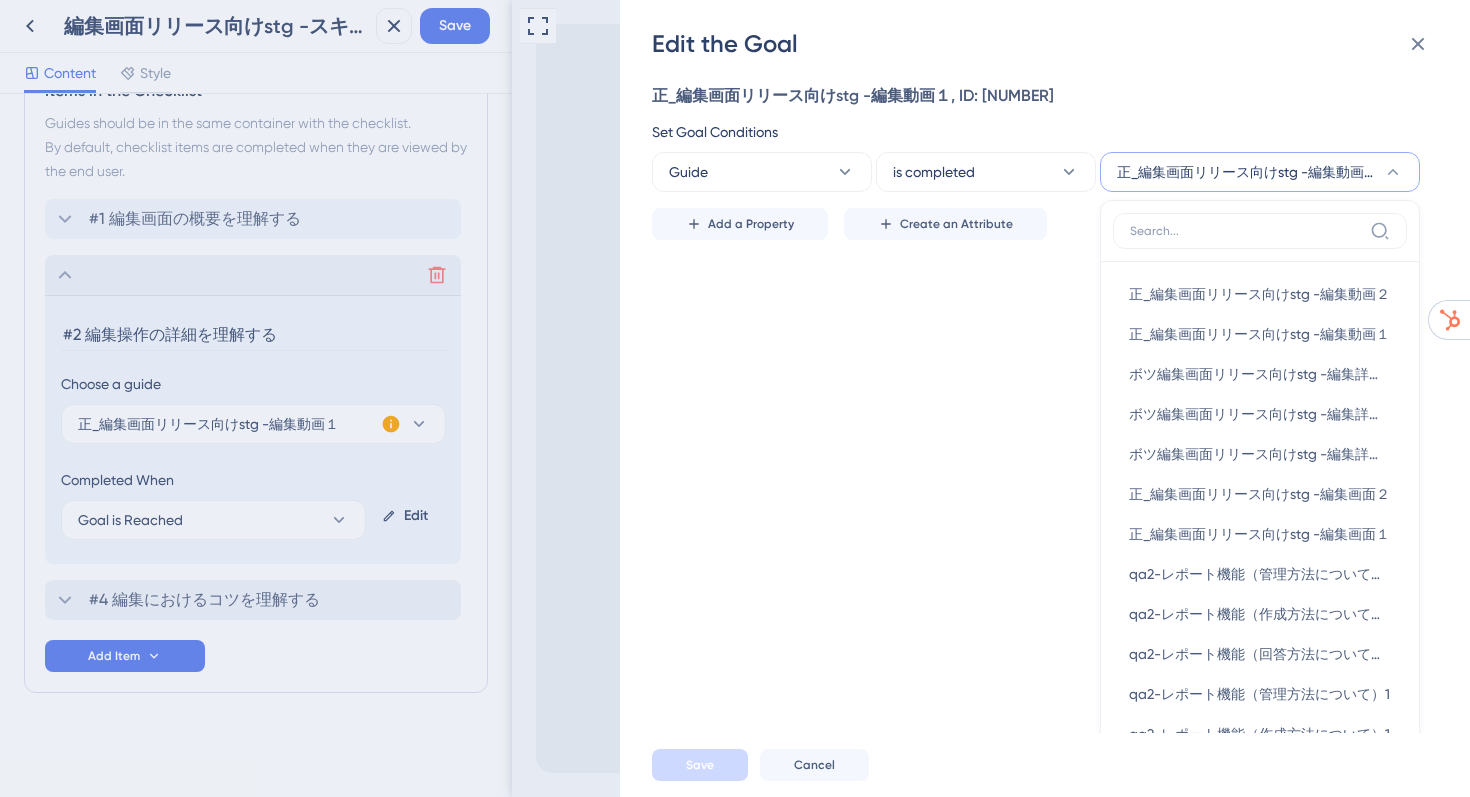 scroll, scrollTop: 73, scrollLeft: 0, axis: vertical 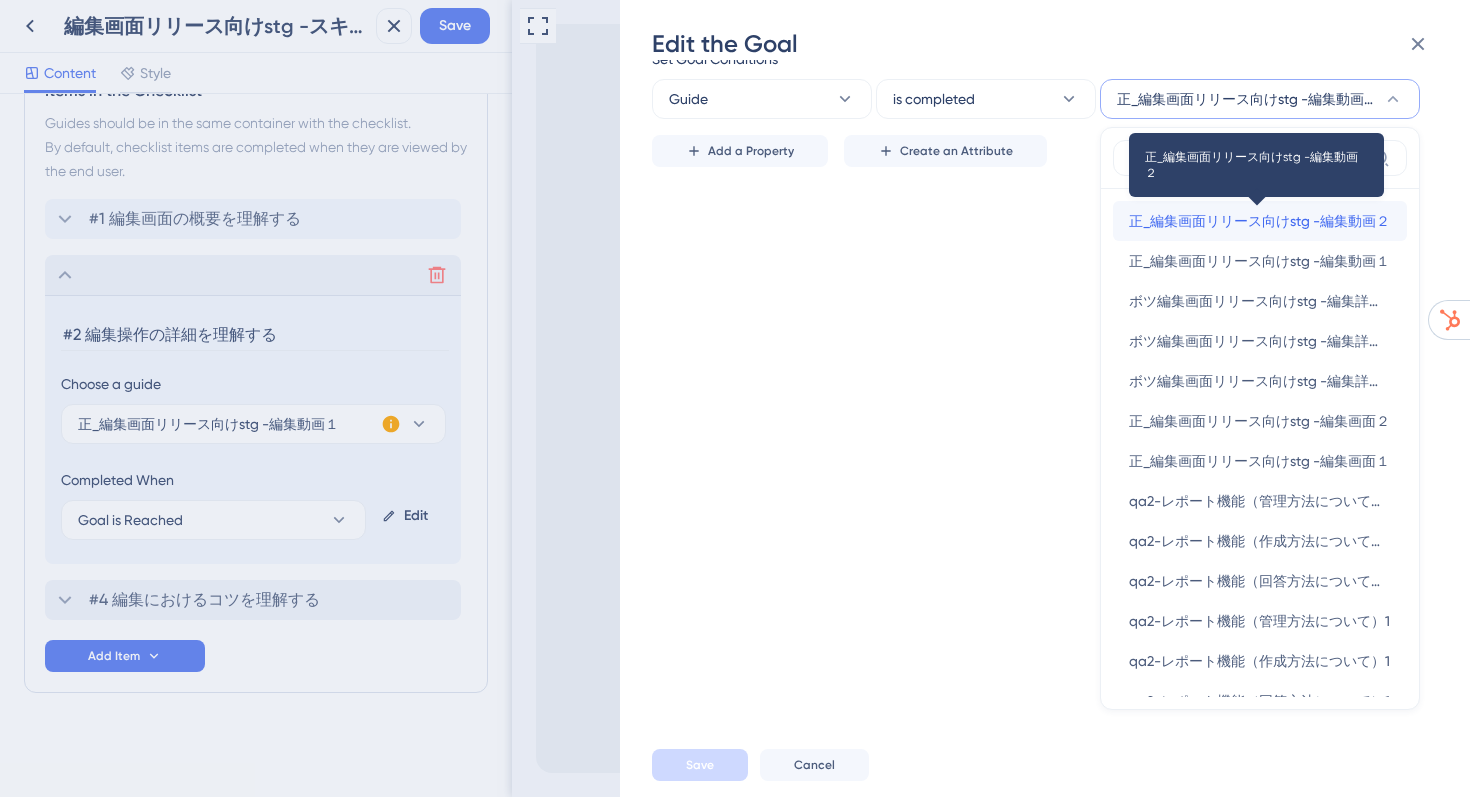 click on "正_編集画面リリース向けstg -編集動画２" at bounding box center [1259, 221] 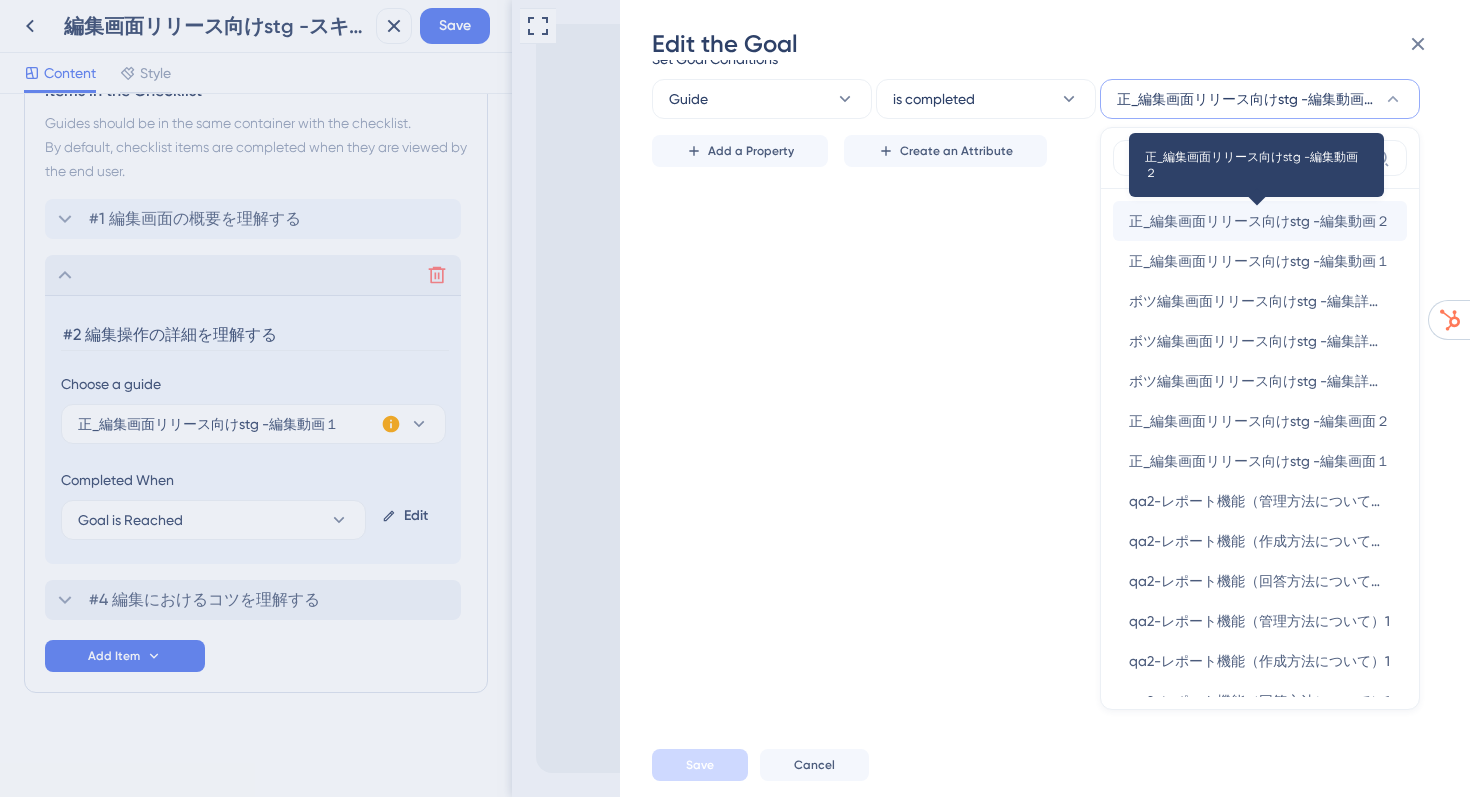 scroll, scrollTop: 0, scrollLeft: 0, axis: both 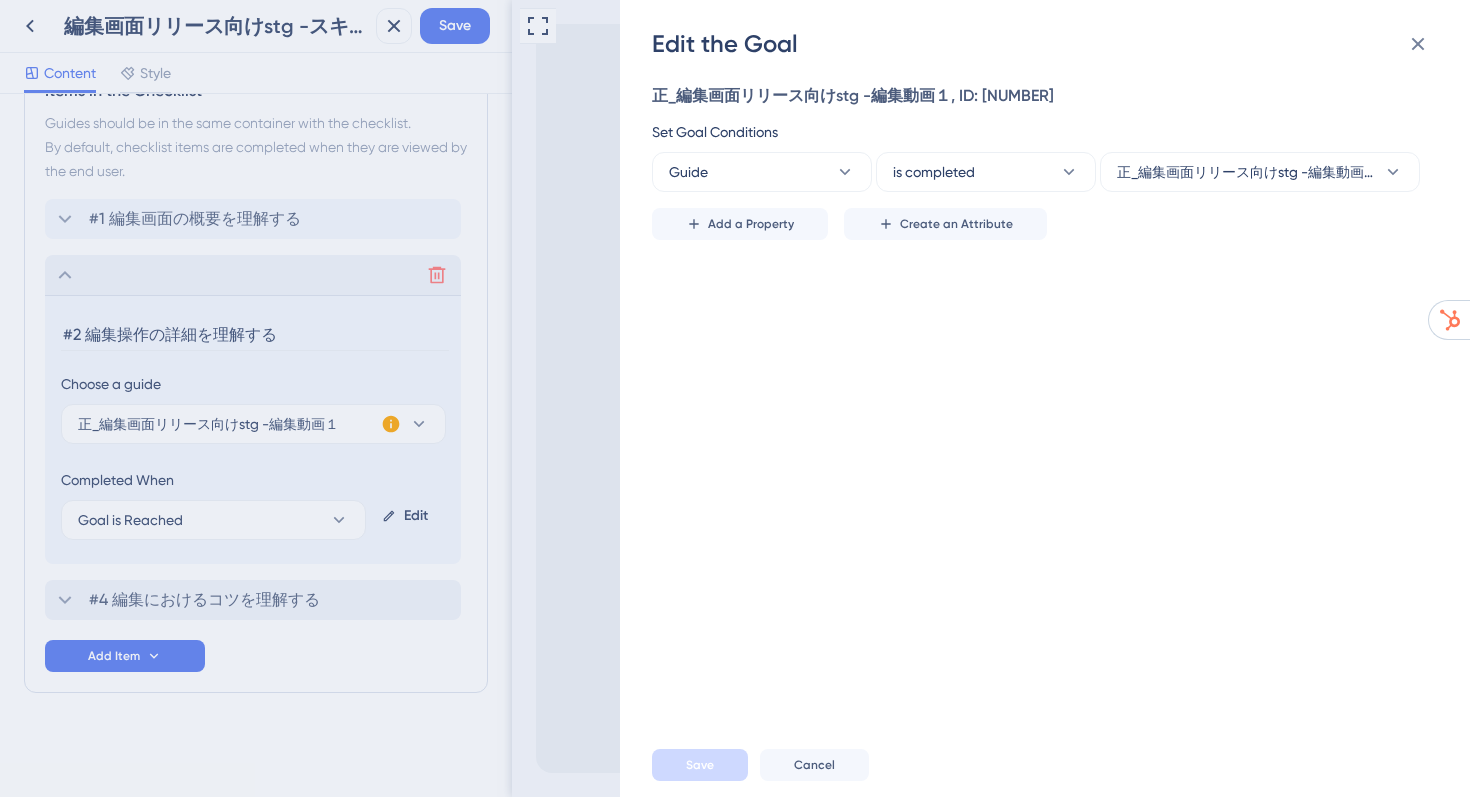click on "Edit the Goal 正_編集画面リリース向けstg -編集動画１, ID: 148919 Set Goal Conditions Guide is completed 正_編集画面リリース向けstg -編集動画２ Add a Property Create an Attribute Save Cancel" at bounding box center [735, 398] 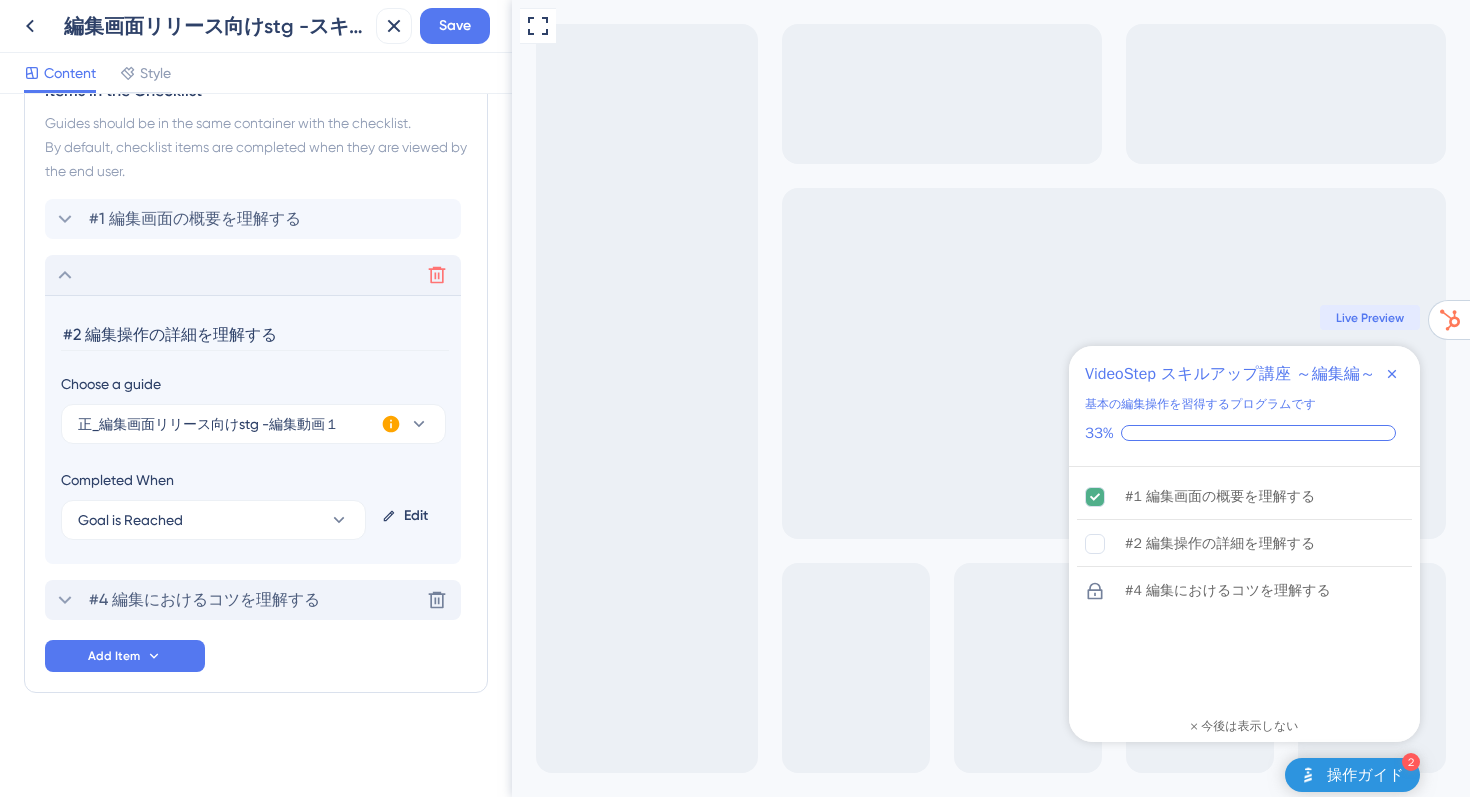 click on "#4 編集におけるコツを理解する" at bounding box center (204, 600) 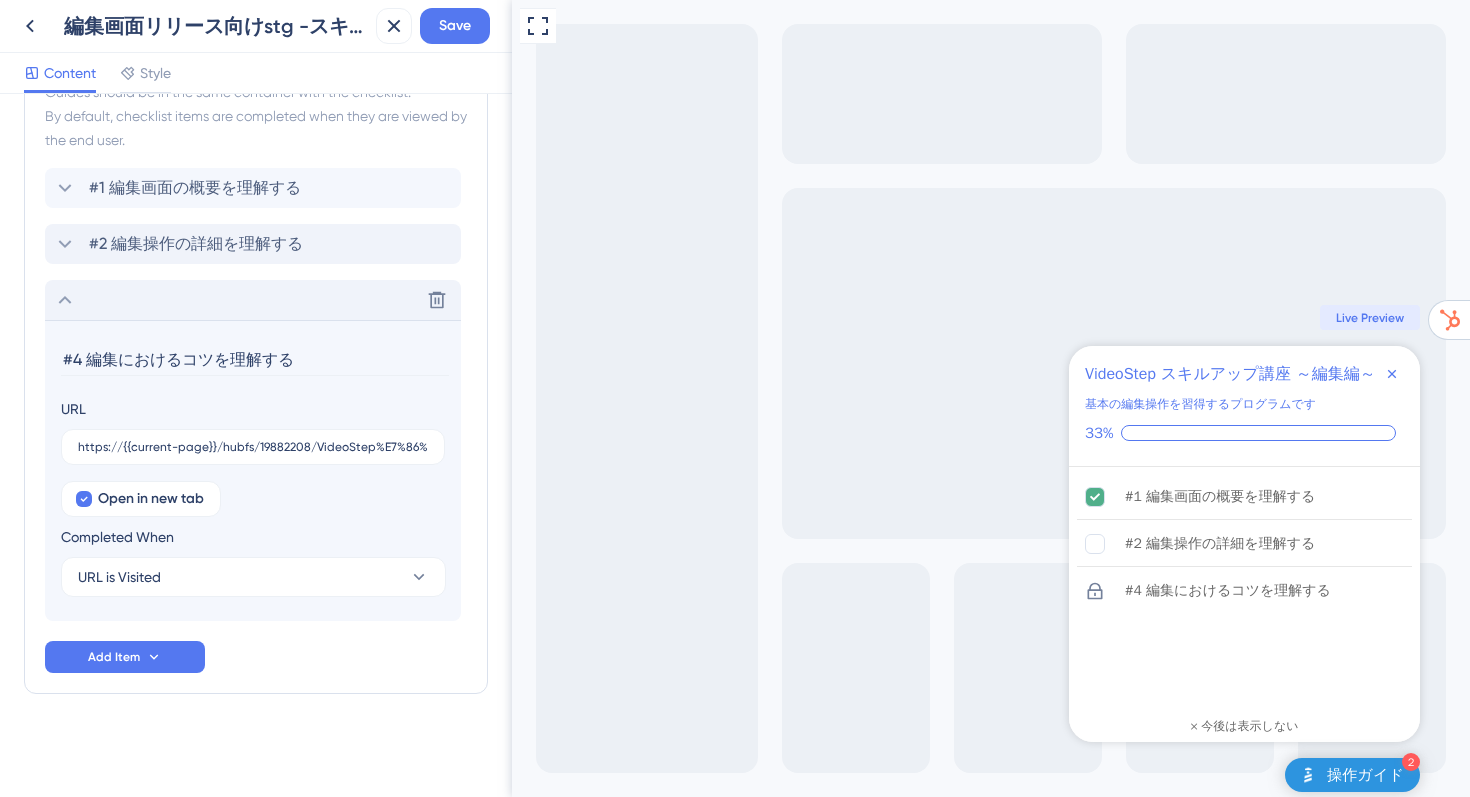 scroll, scrollTop: 1012, scrollLeft: 0, axis: vertical 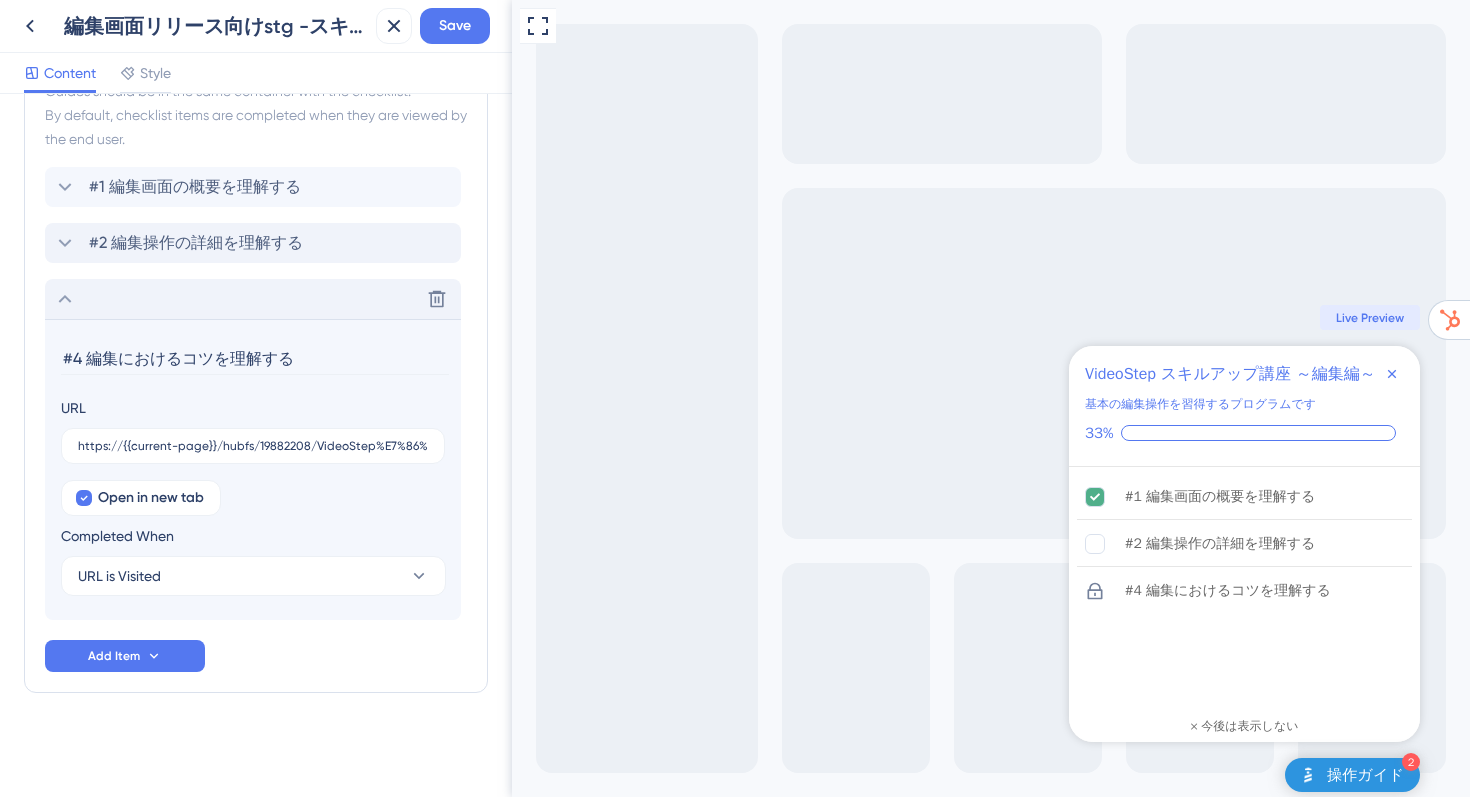 click on "#4 編集におけるコツを理解する" at bounding box center (255, 359) 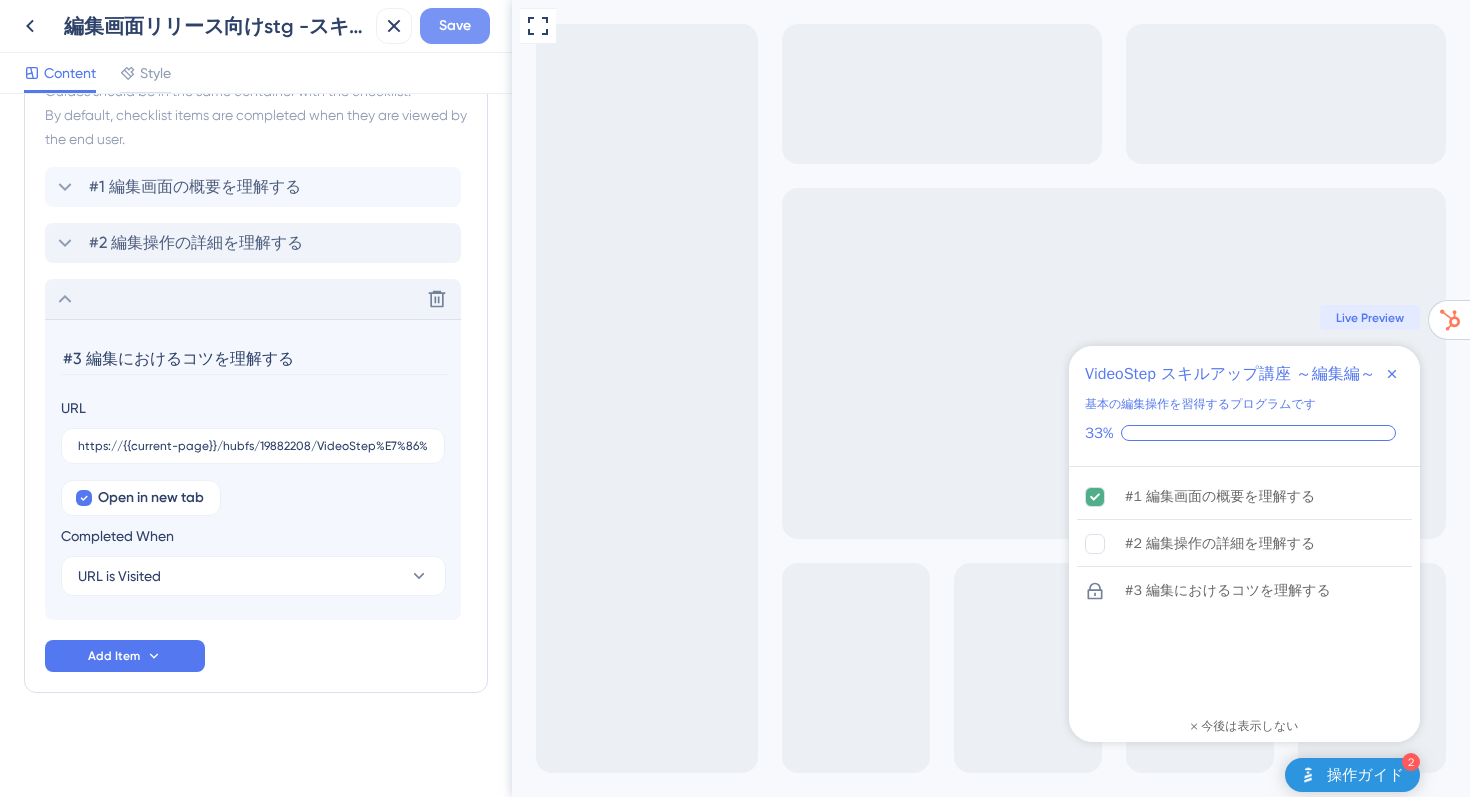 type on "#3 編集におけるコツを理解する" 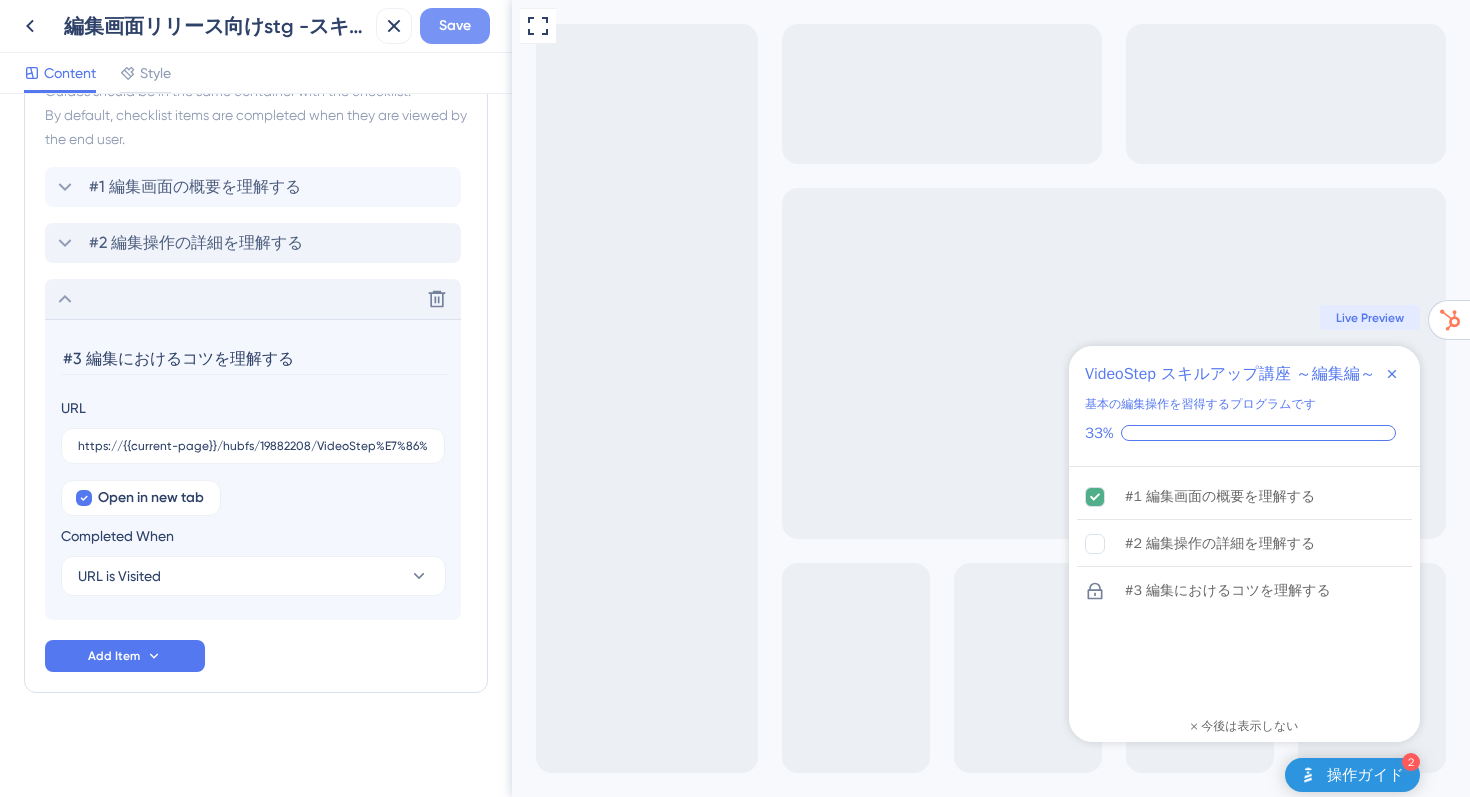 click on "Save" at bounding box center (455, 26) 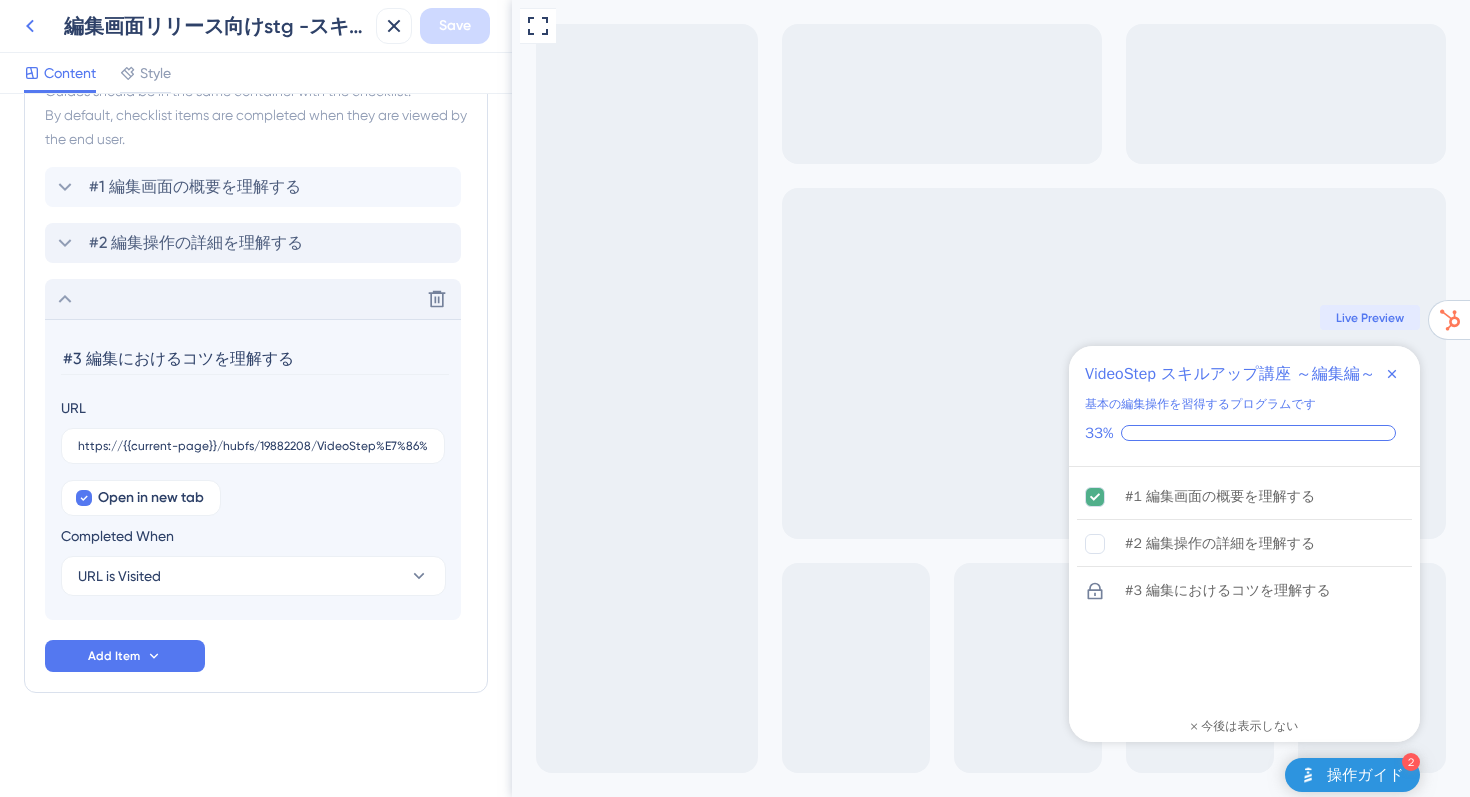 click 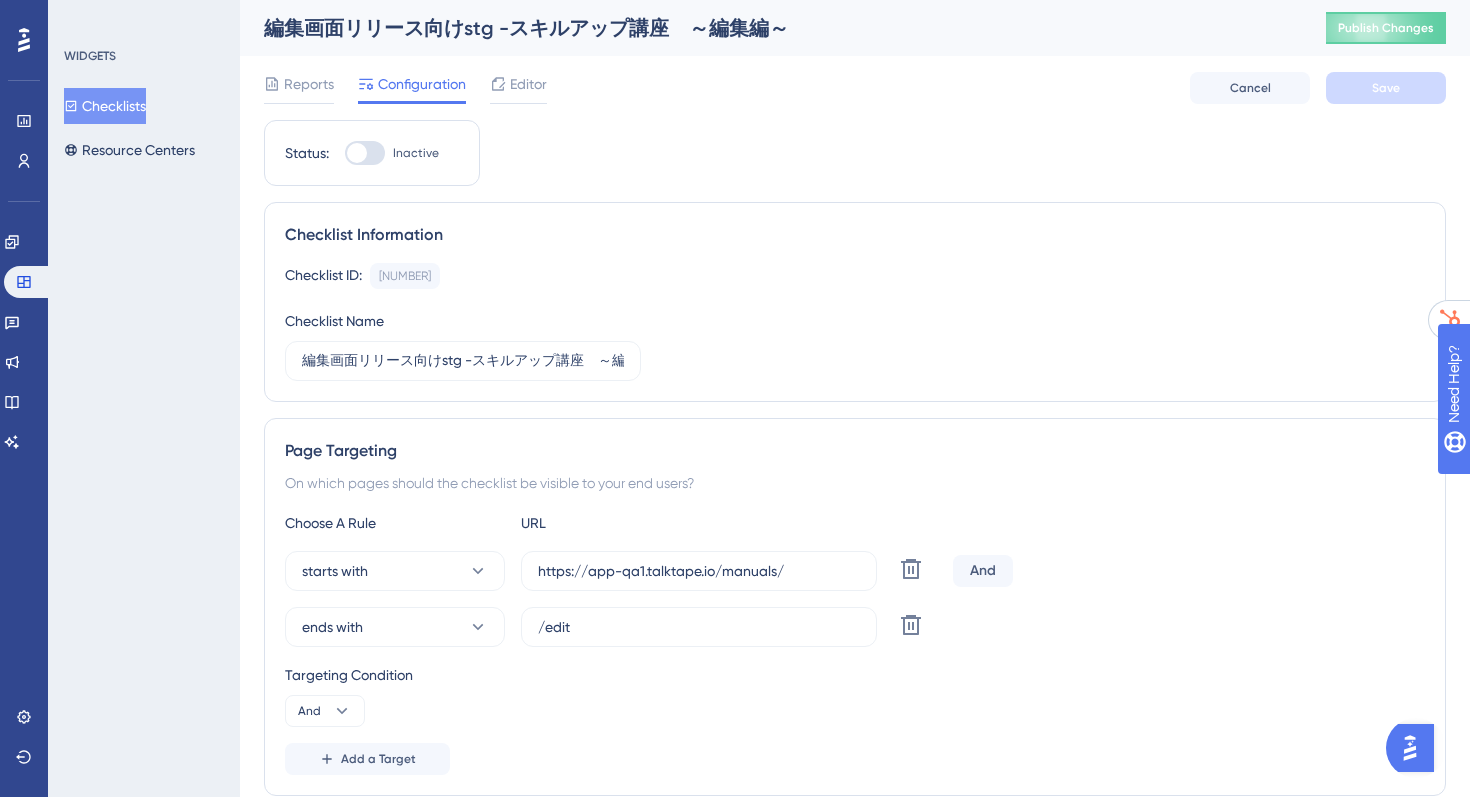 scroll, scrollTop: 0, scrollLeft: 0, axis: both 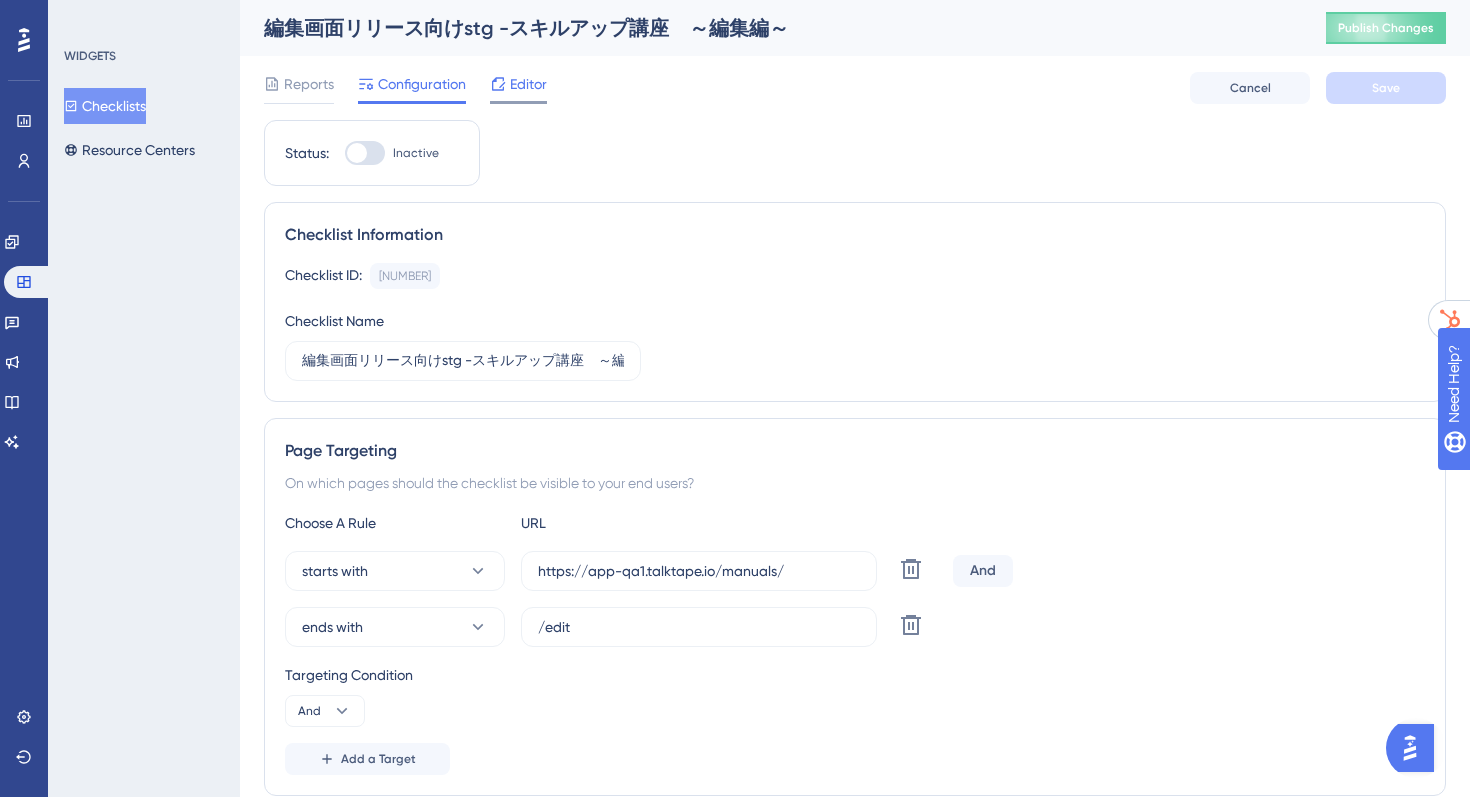 click on "Editor" at bounding box center (528, 84) 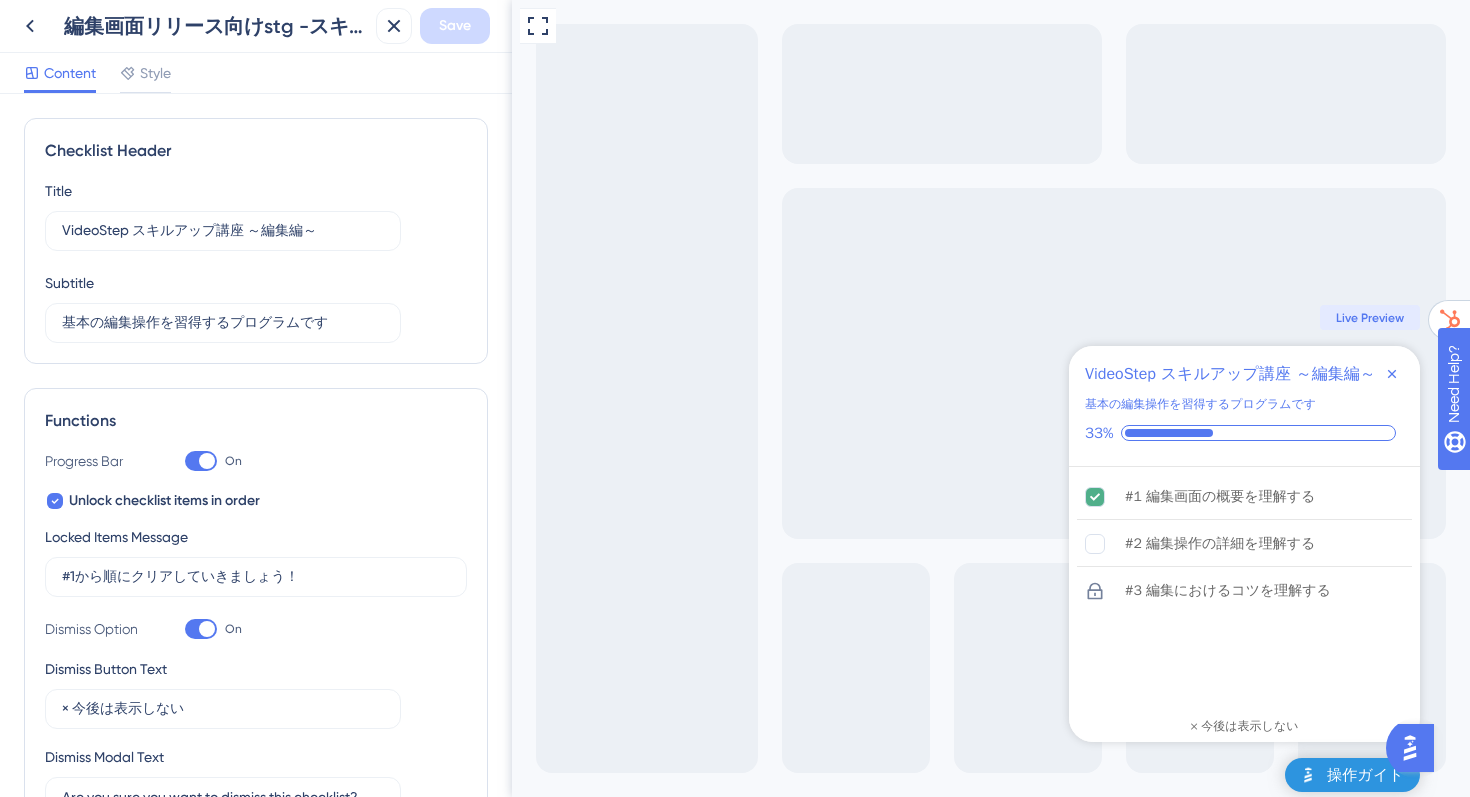 scroll, scrollTop: 0, scrollLeft: 0, axis: both 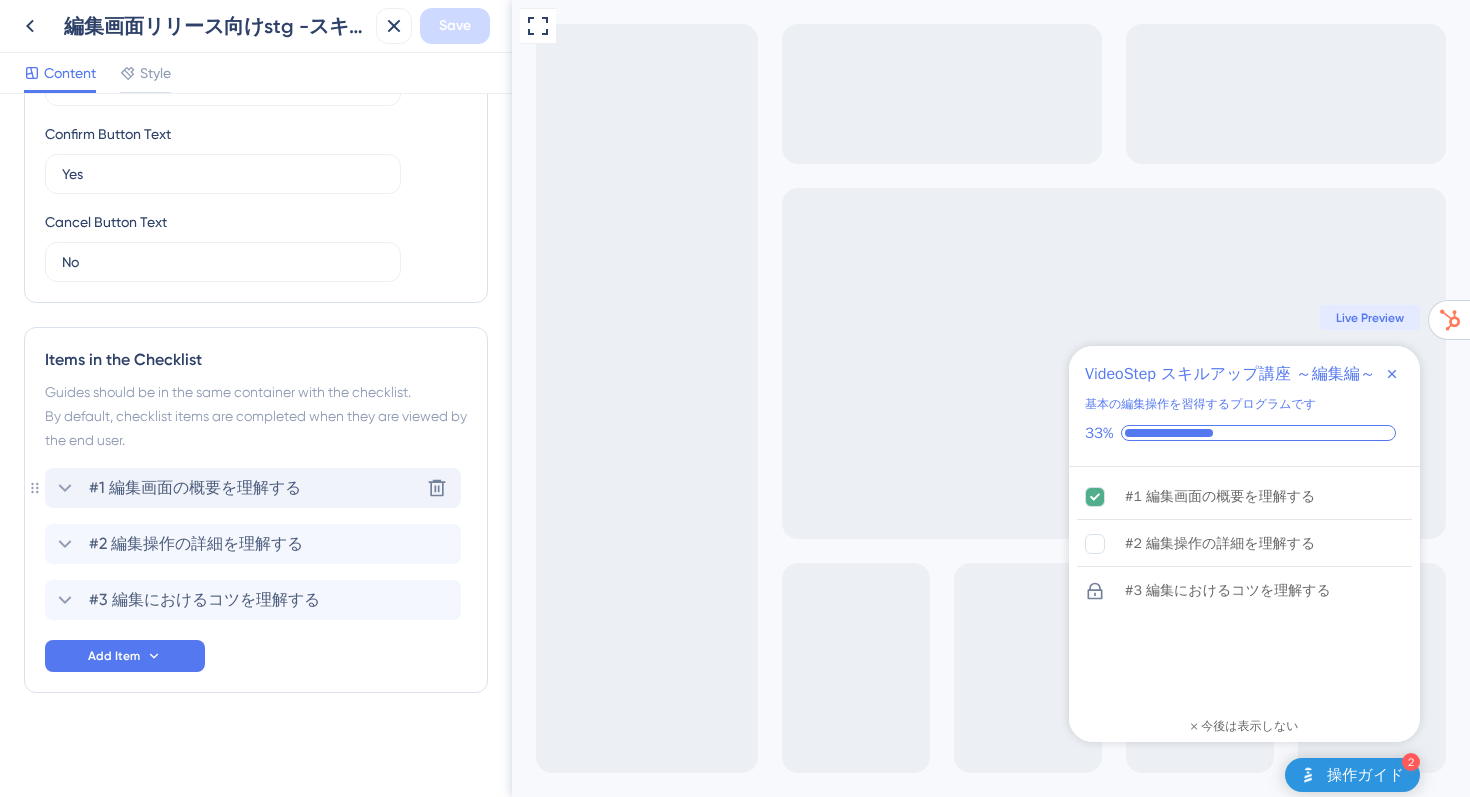click on "#1 編集画面の概要を理解する" at bounding box center (195, 488) 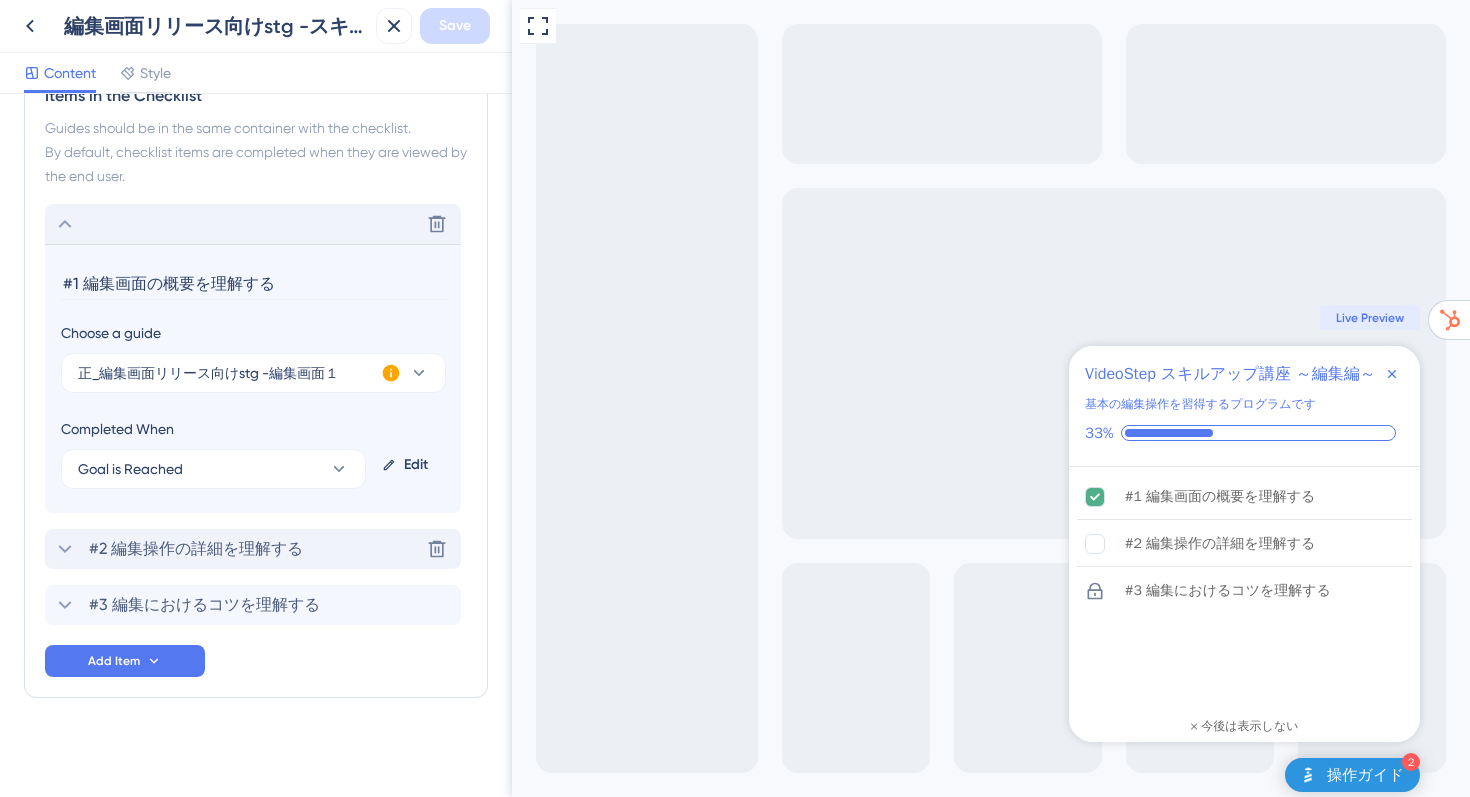 scroll, scrollTop: 980, scrollLeft: 0, axis: vertical 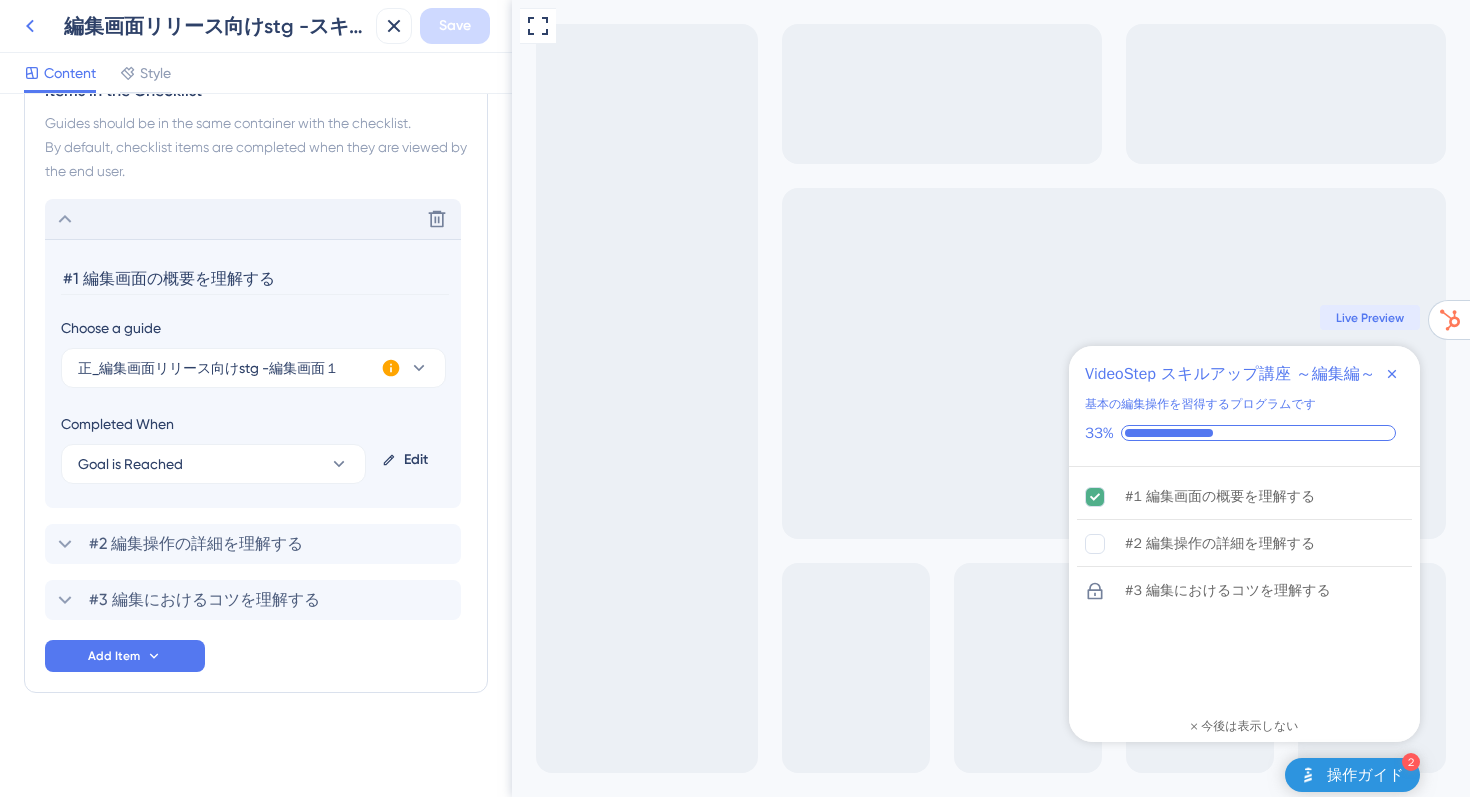 click 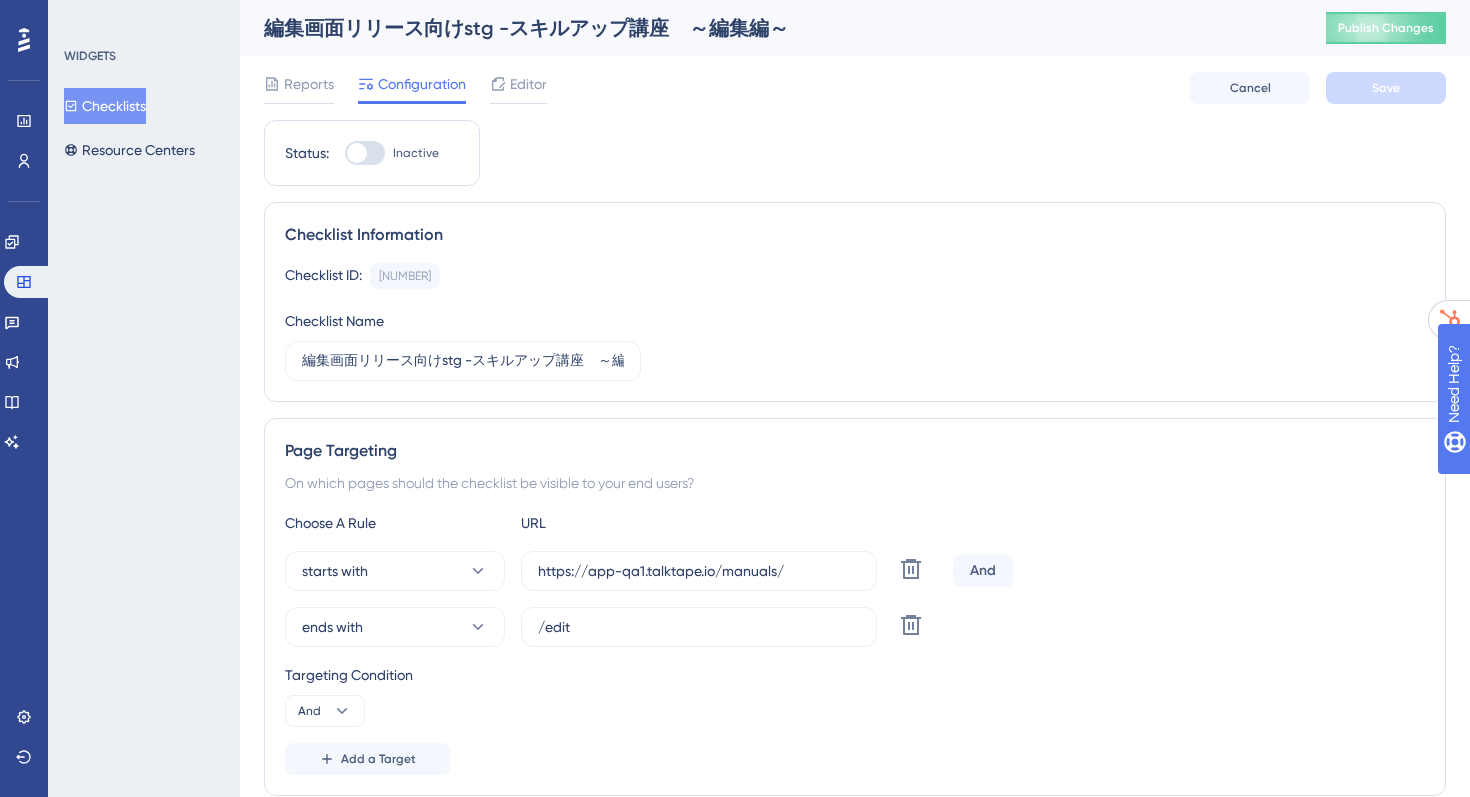 scroll, scrollTop: 0, scrollLeft: 0, axis: both 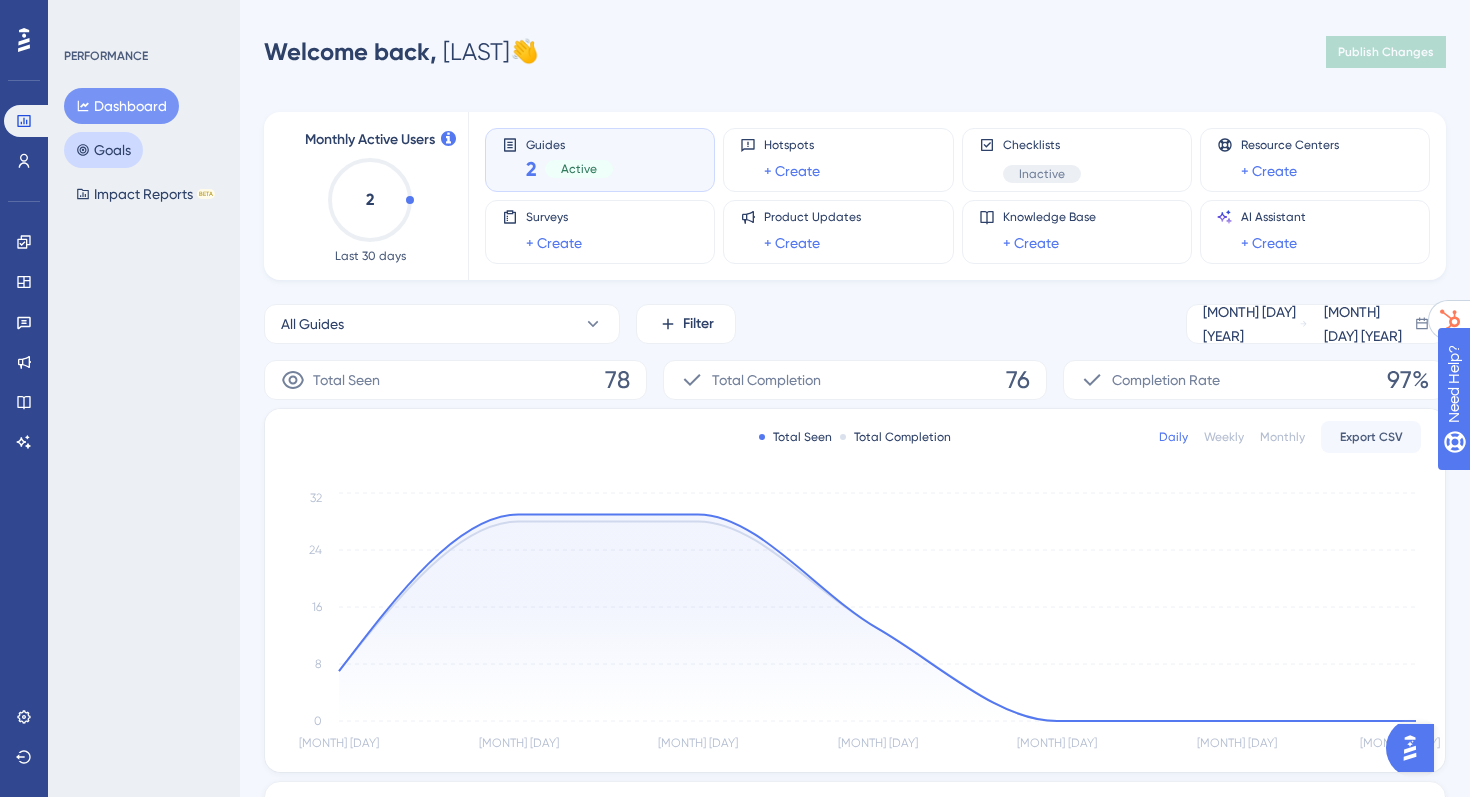 click on "Goals" at bounding box center [103, 150] 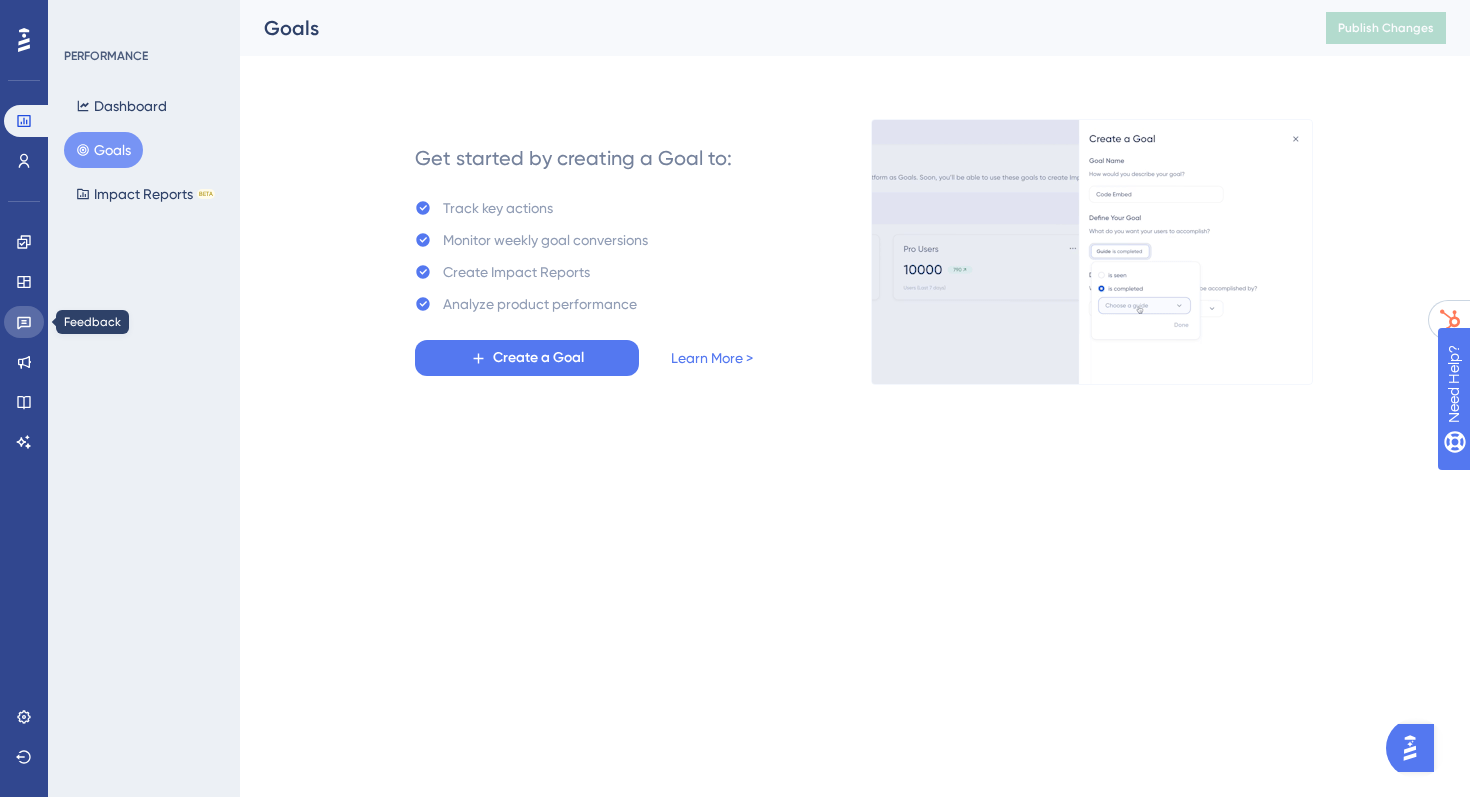 click 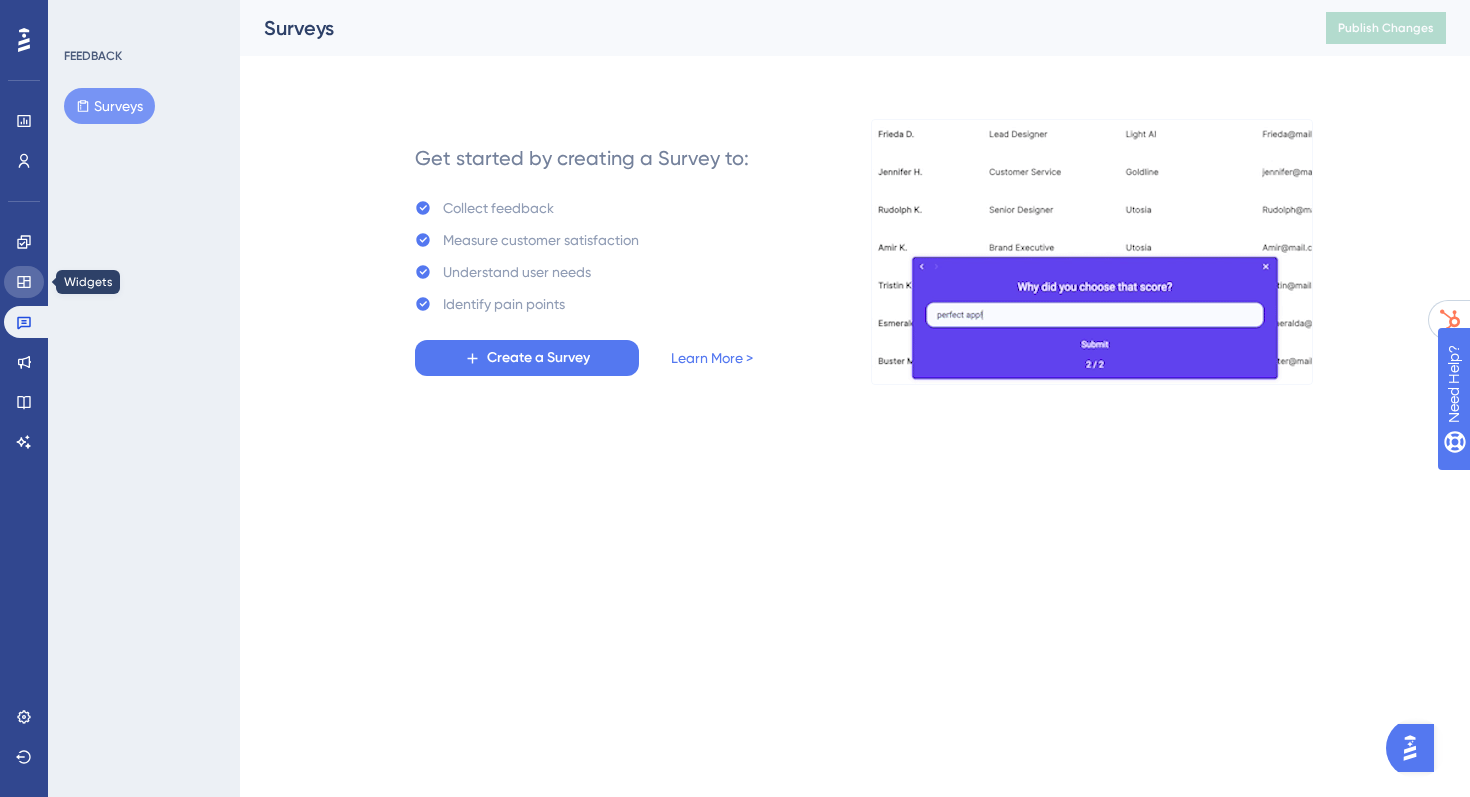 click at bounding box center [24, 282] 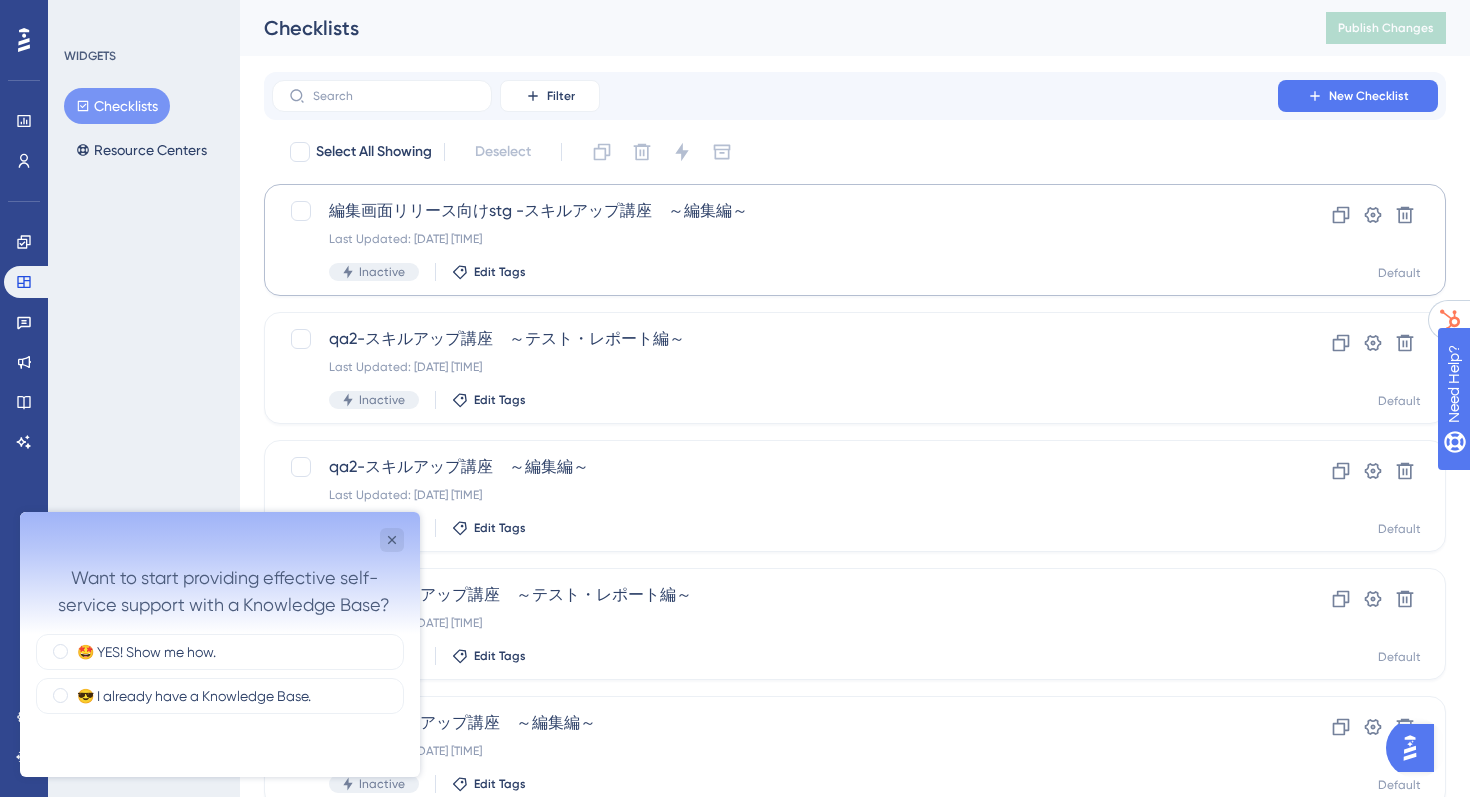 scroll, scrollTop: 0, scrollLeft: 0, axis: both 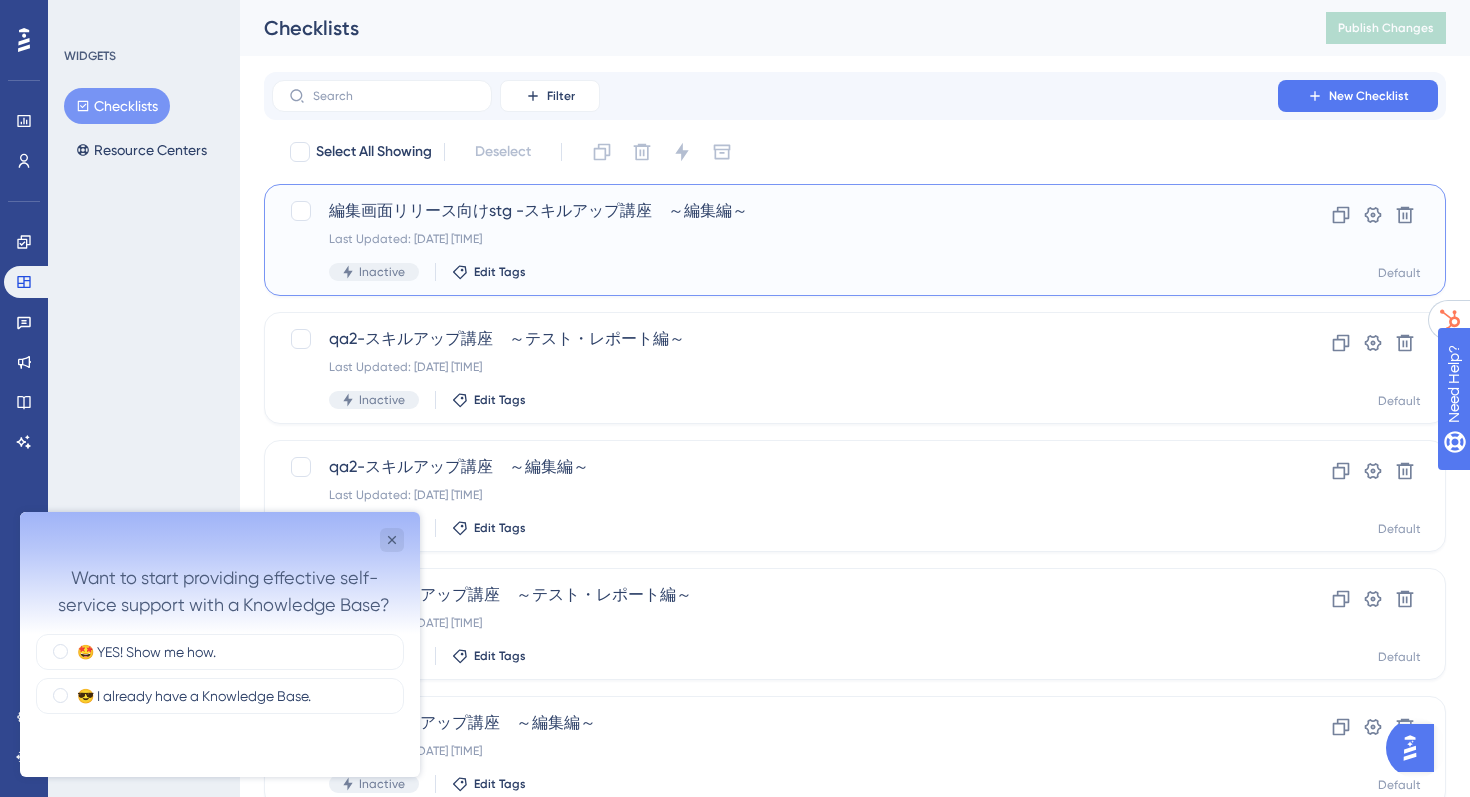 click on "編集画面リリース向けstg -スキルアップ講座　～編集編～ Last Updated: 2025年7月31日 午後06:13 Inactive Edit Tags" at bounding box center (775, 240) 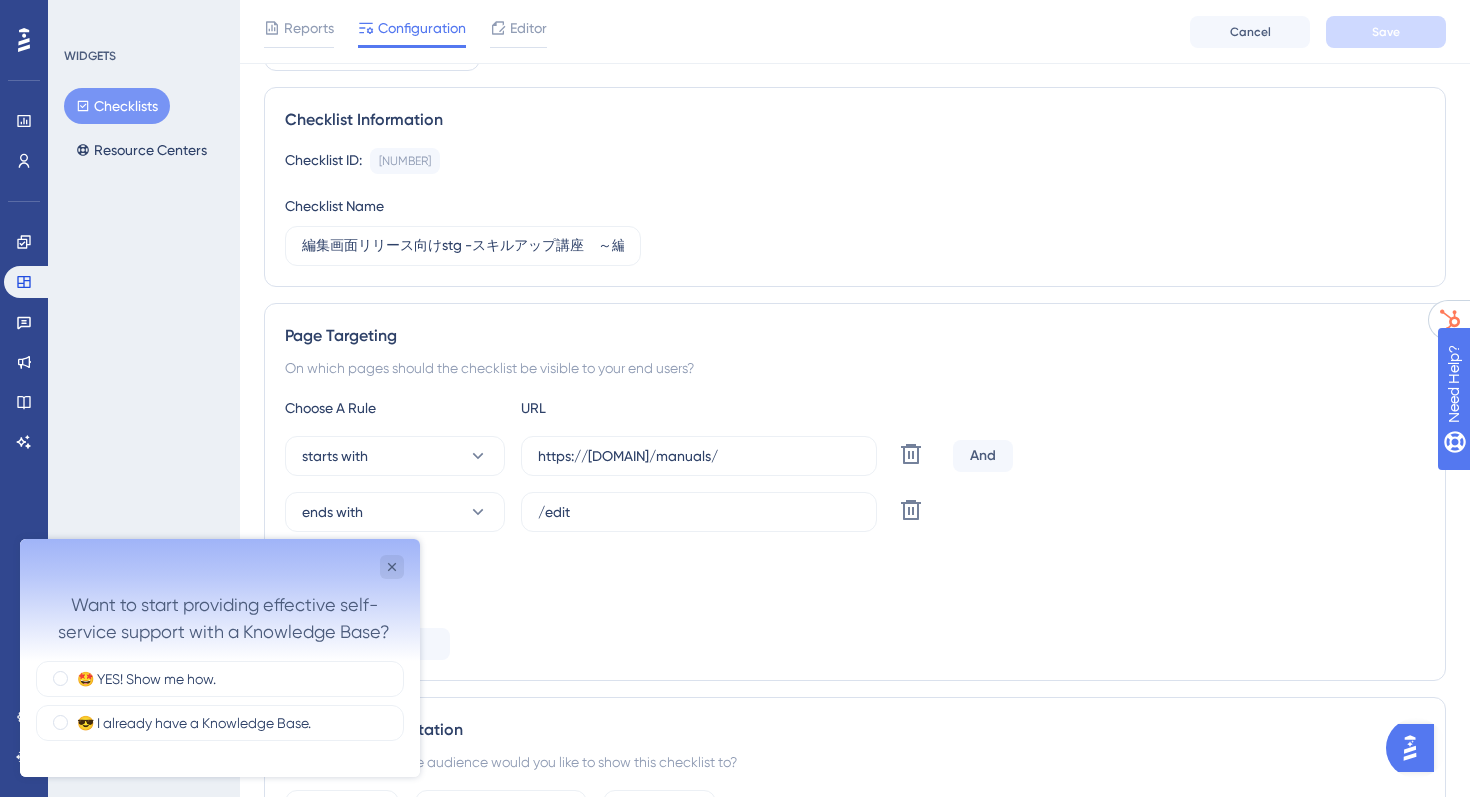 scroll, scrollTop: 0, scrollLeft: 0, axis: both 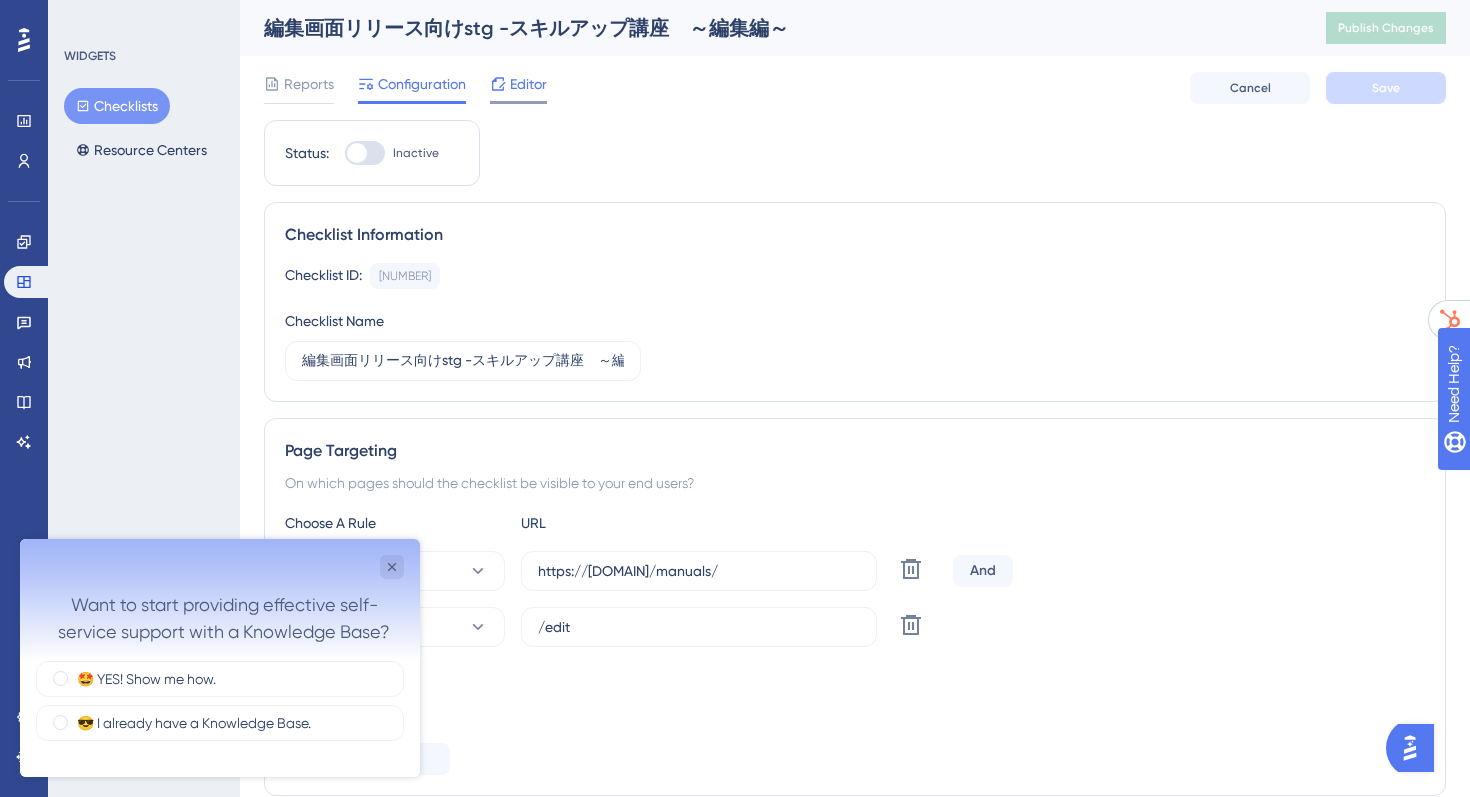 click on "Editor" at bounding box center [528, 84] 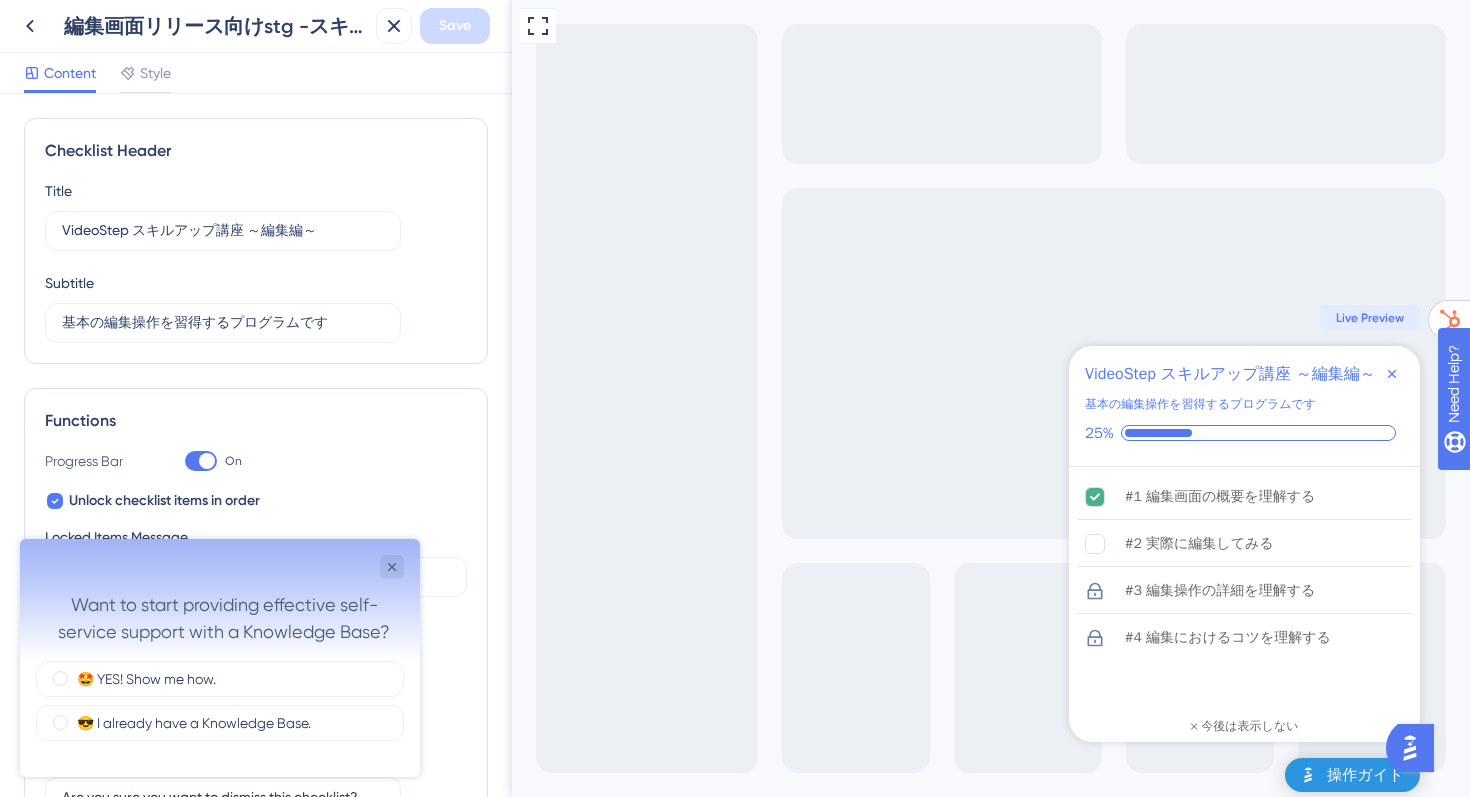 scroll, scrollTop: 0, scrollLeft: 0, axis: both 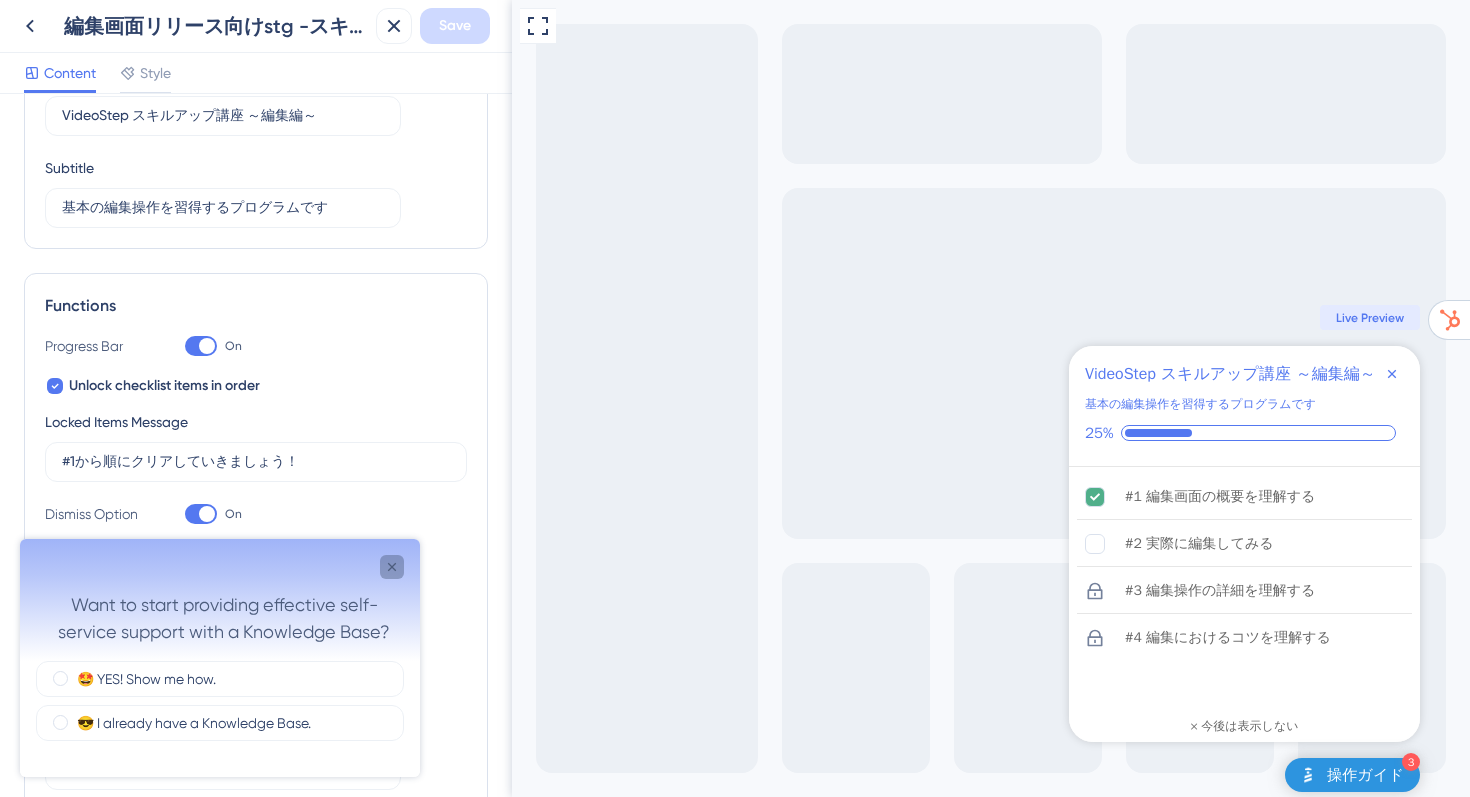 click 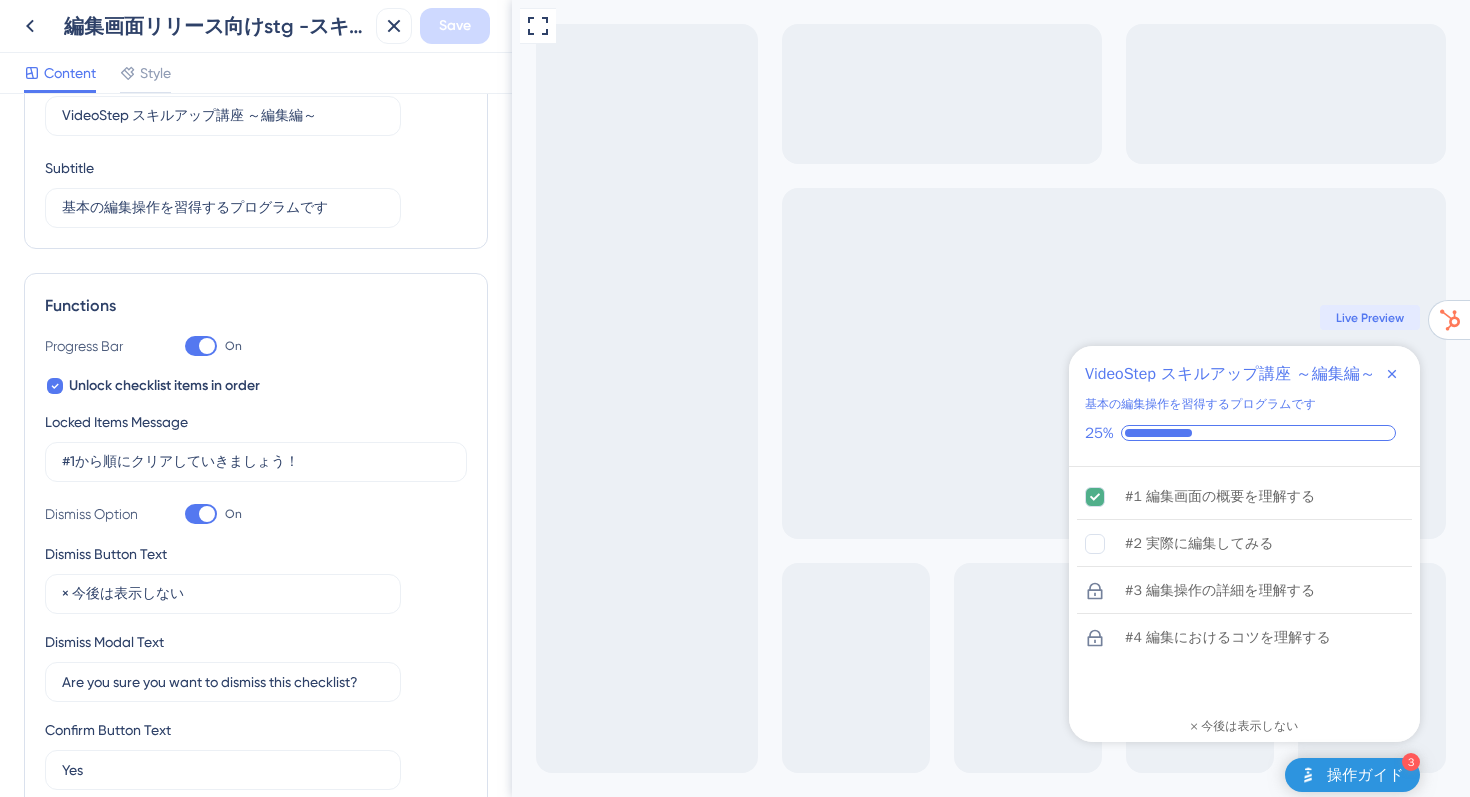 scroll, scrollTop: 0, scrollLeft: 0, axis: both 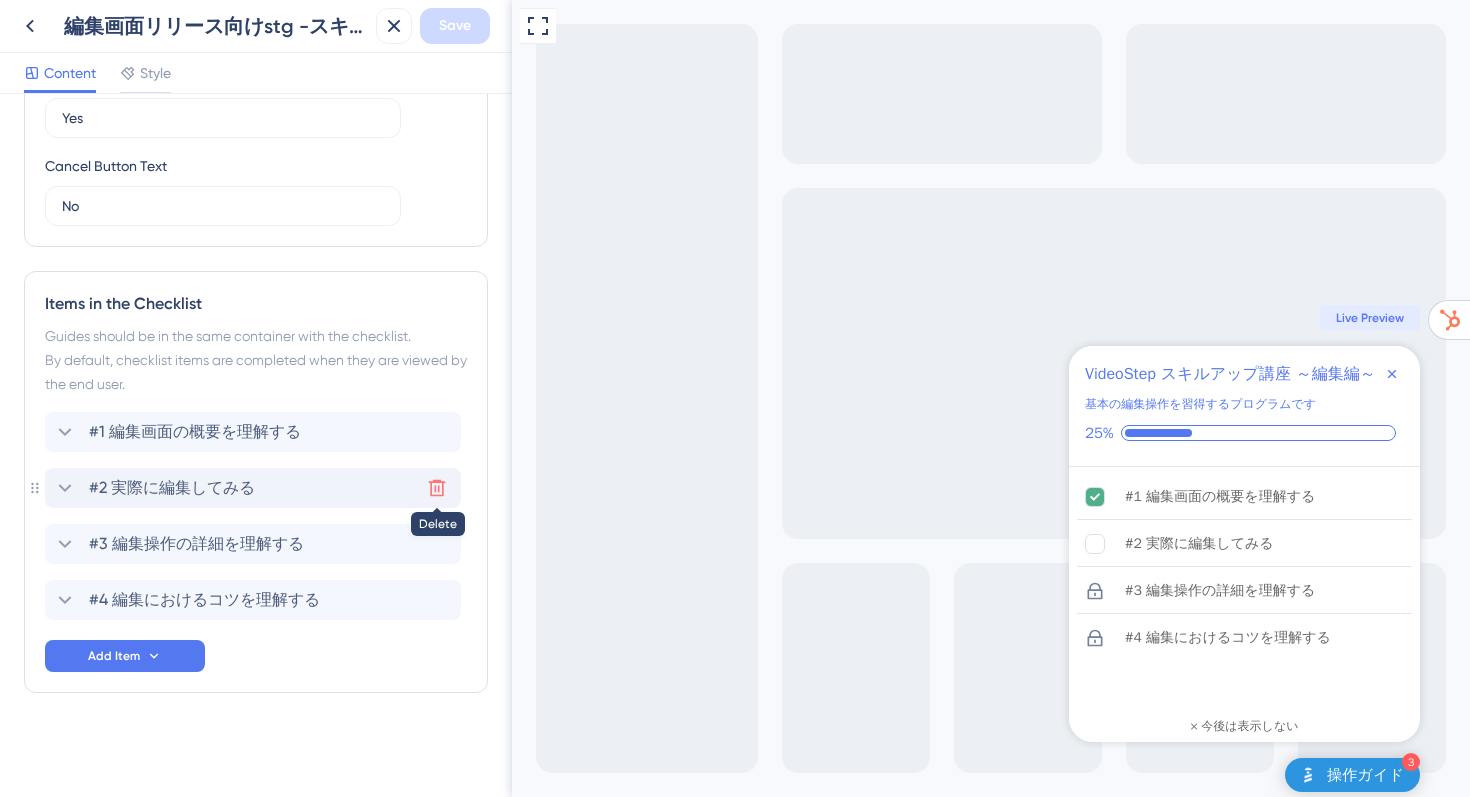 click 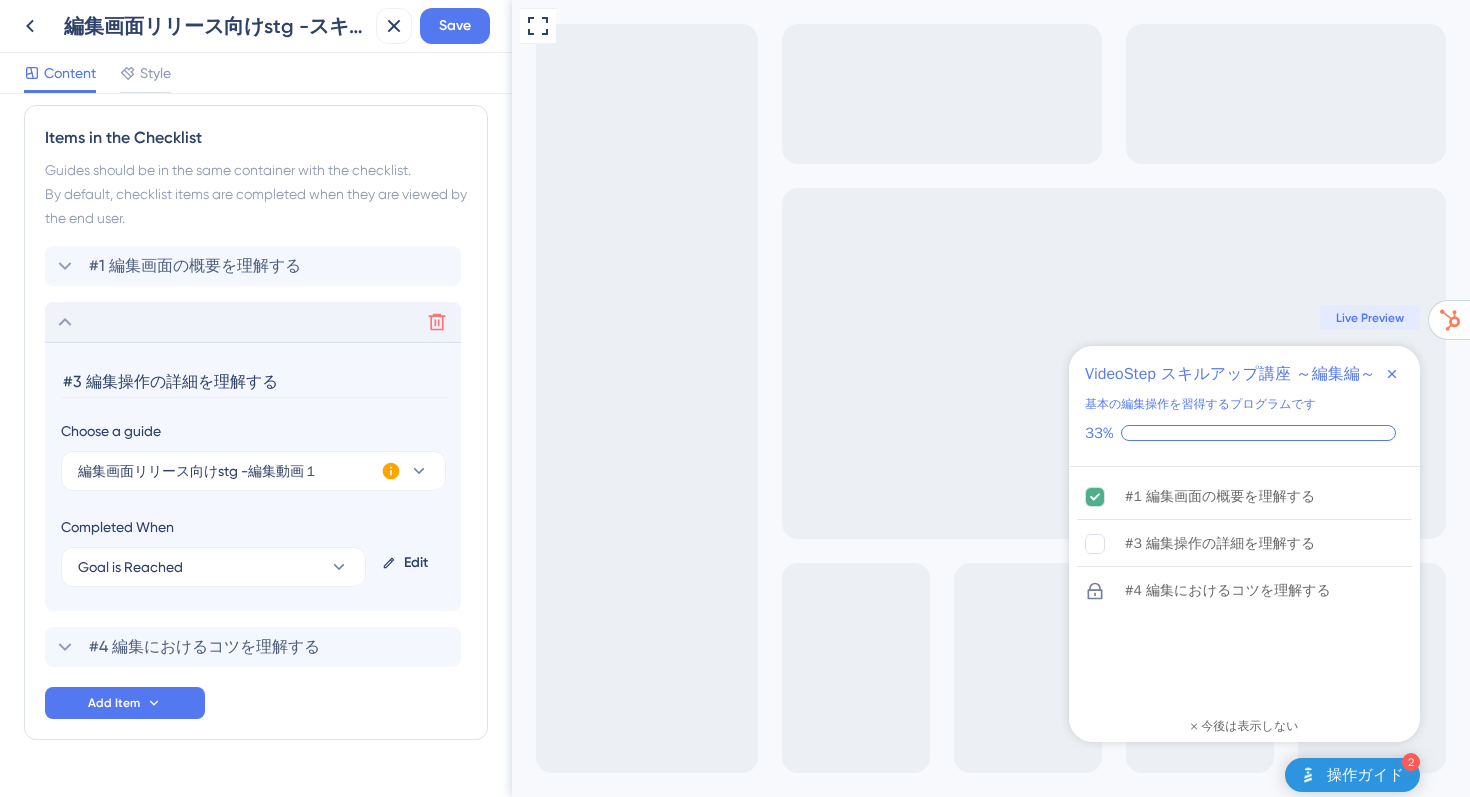 scroll, scrollTop: 980, scrollLeft: 0, axis: vertical 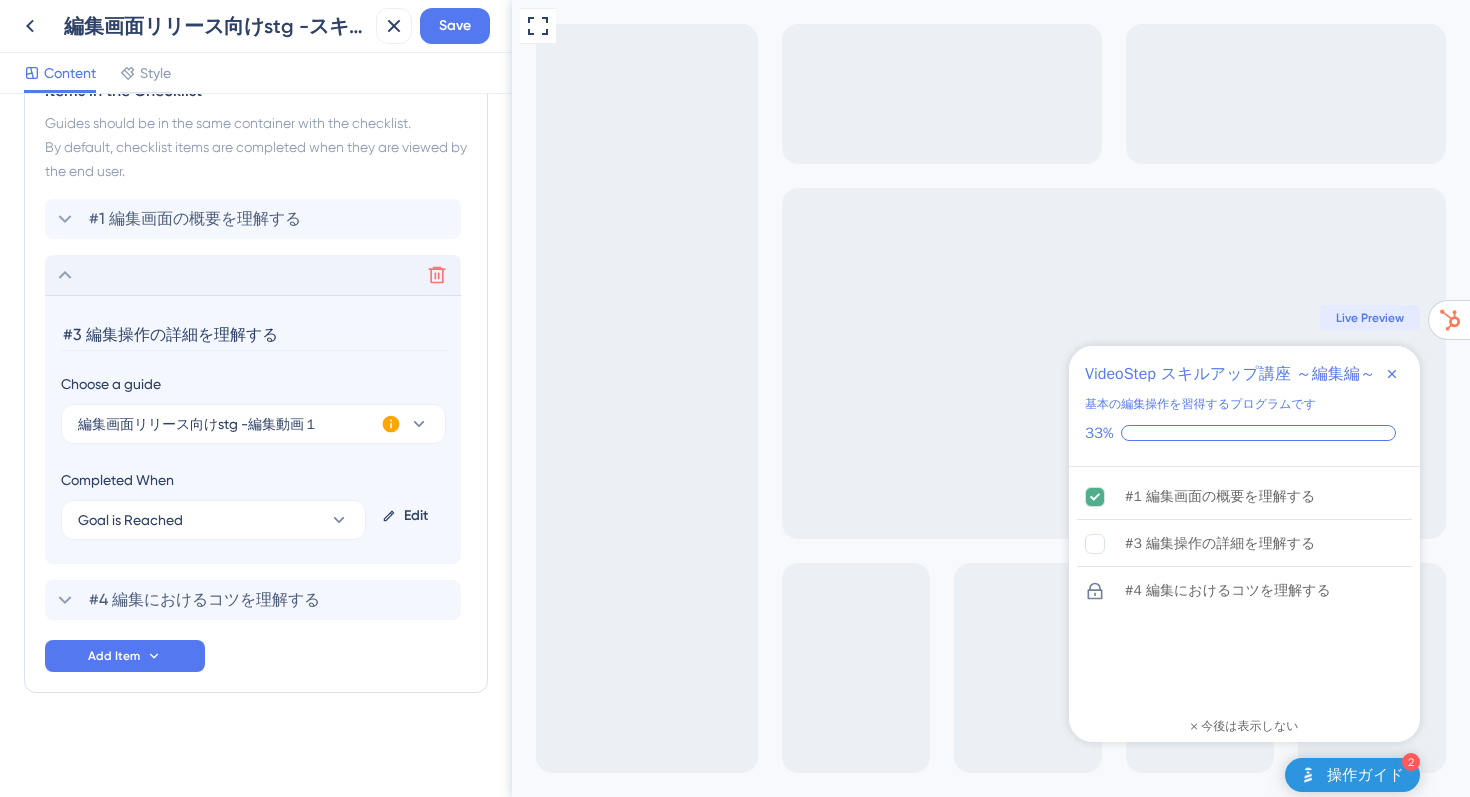 click on "#3 編集操作の詳細を理解する" at bounding box center (255, 335) 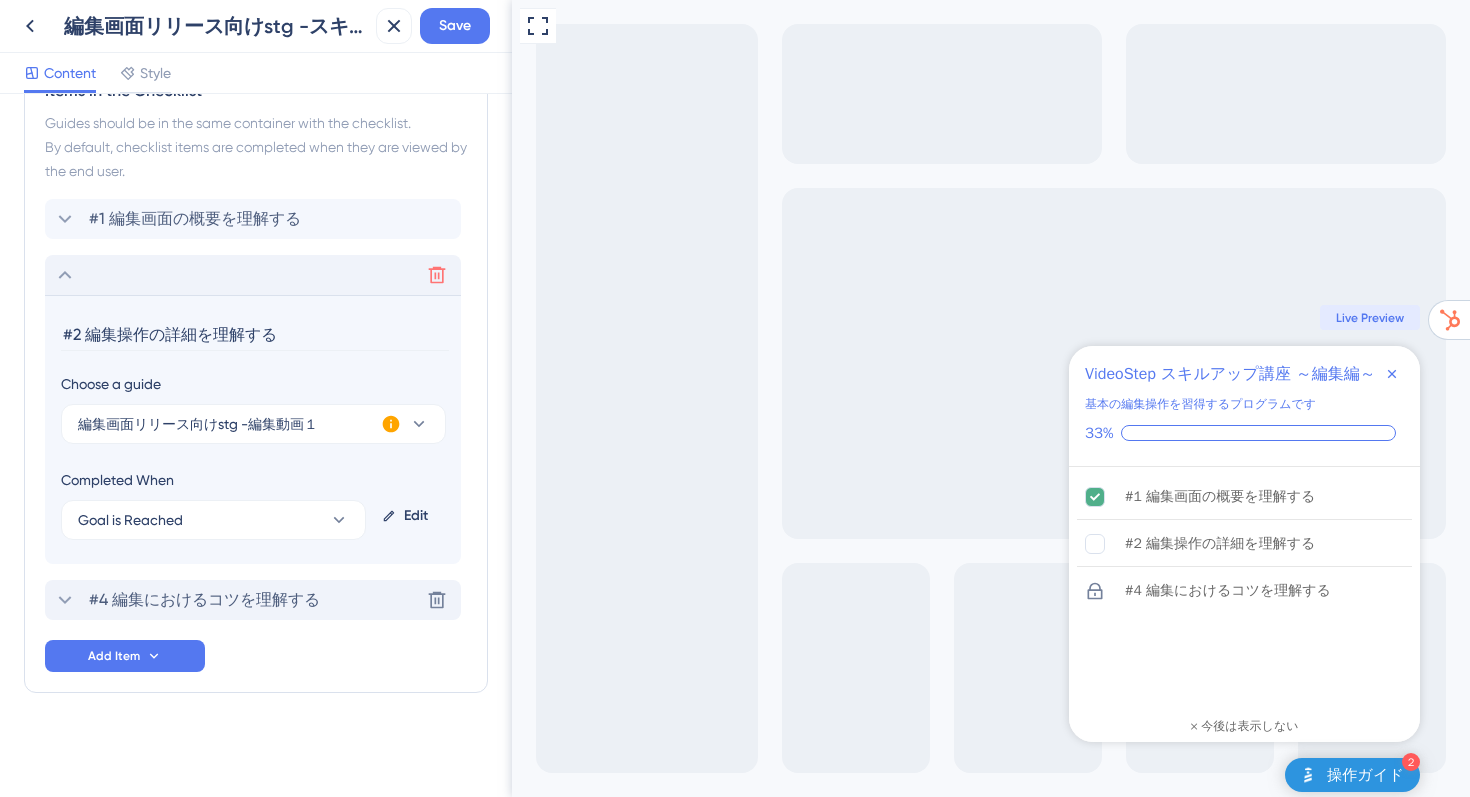 type on "#2 編集操作の詳細を理解する" 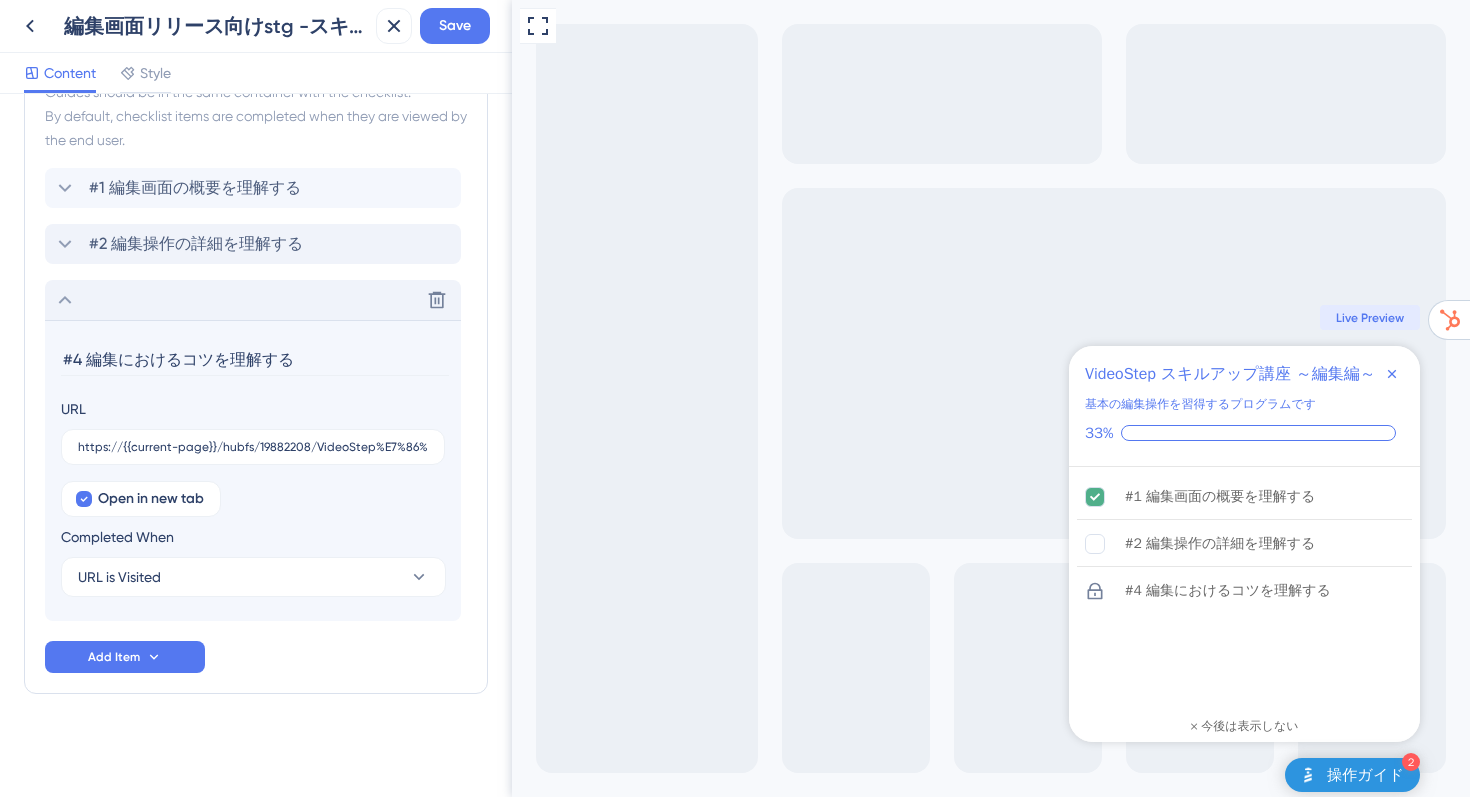 scroll, scrollTop: 1012, scrollLeft: 0, axis: vertical 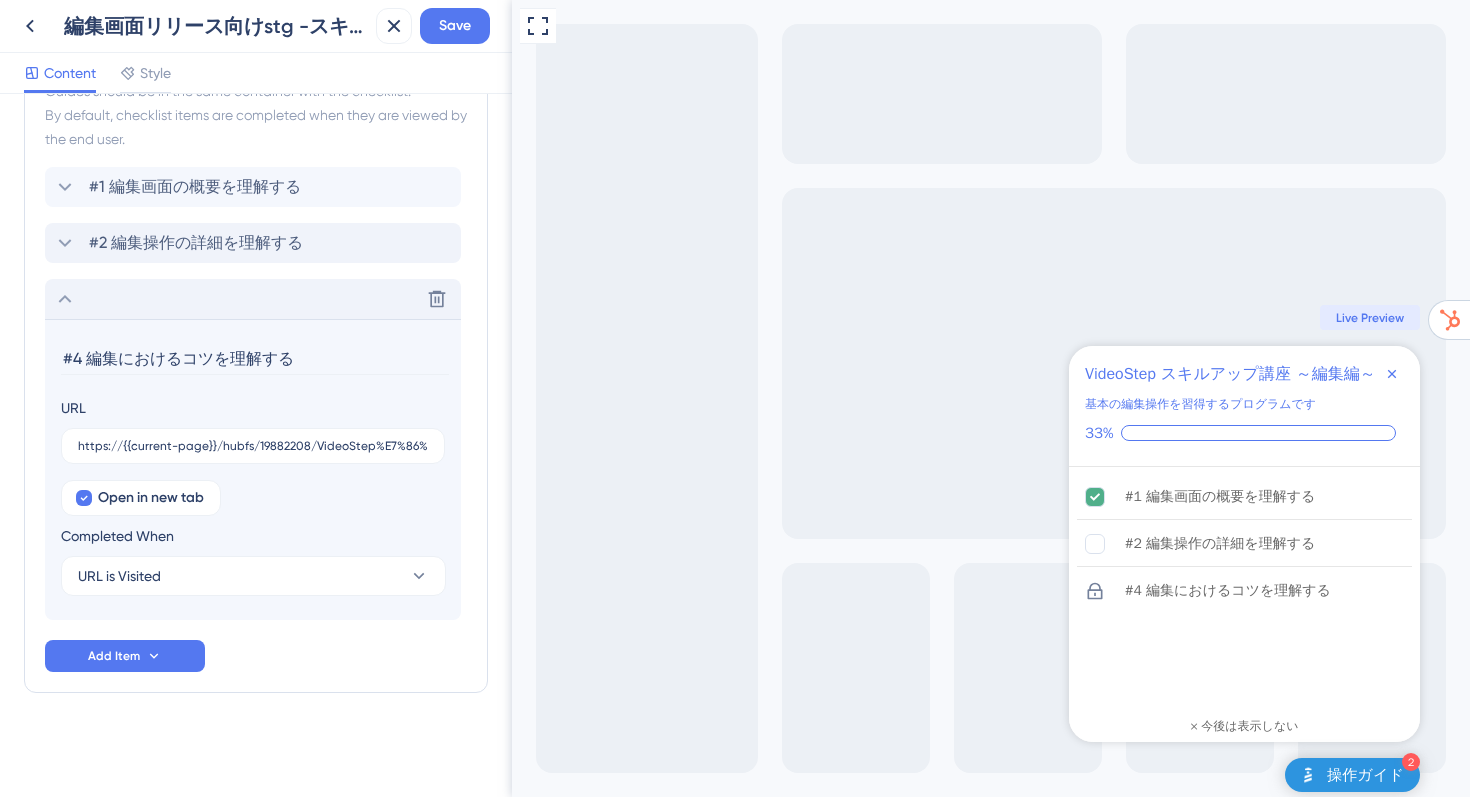 click on "#4 編集におけるコツを理解する" at bounding box center [255, 359] 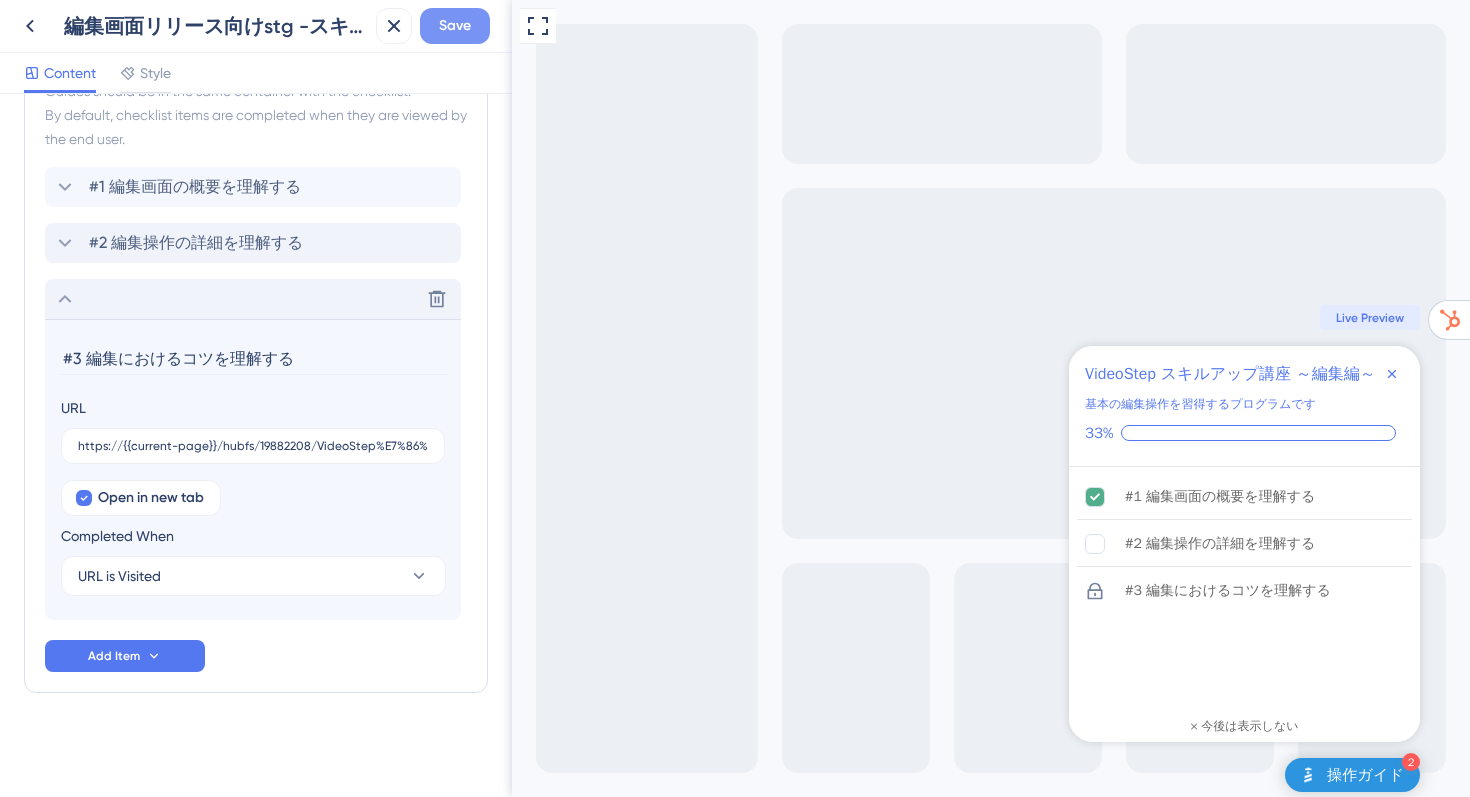 type on "#3 編集におけるコツを理解する" 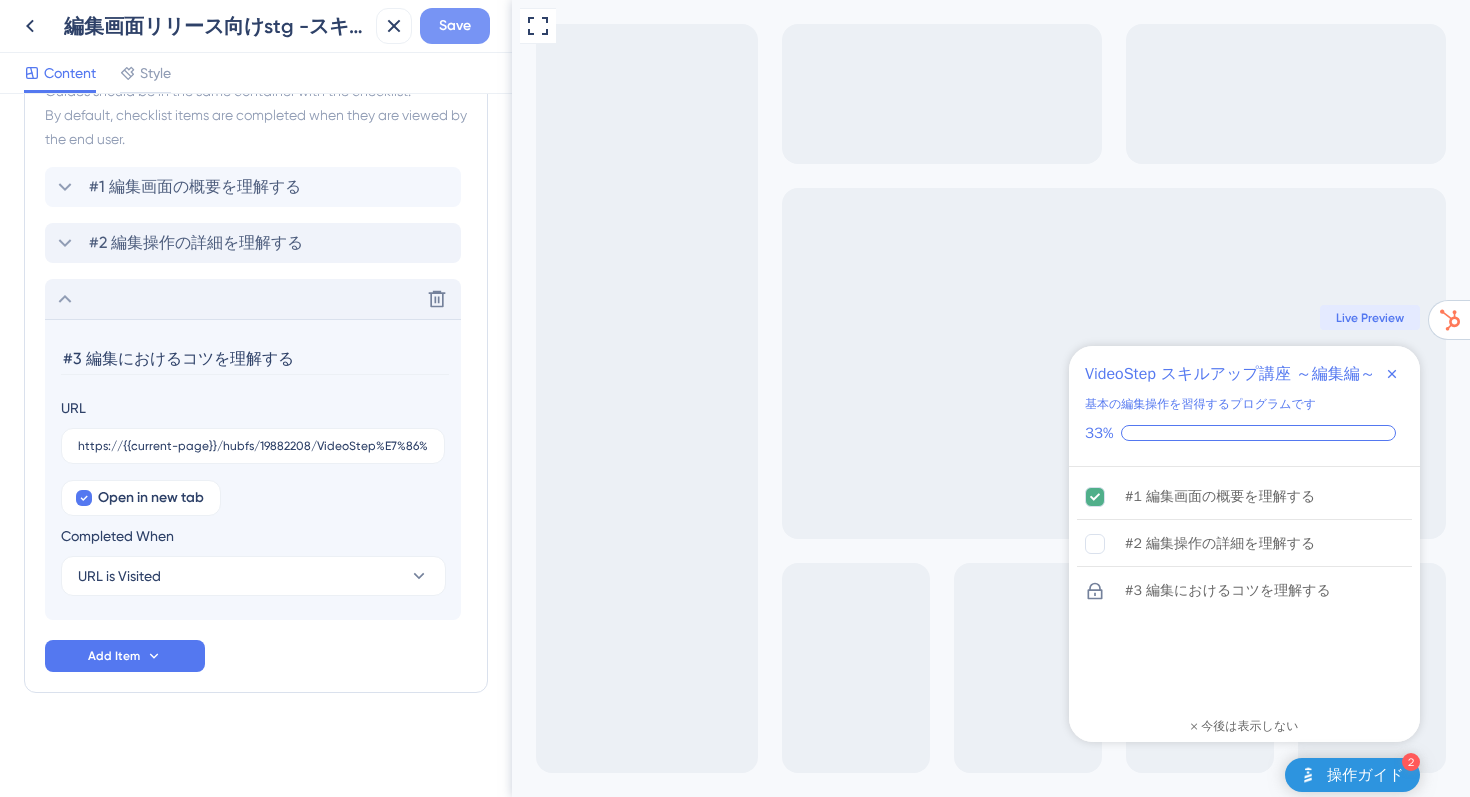 click on "Save" at bounding box center [455, 26] 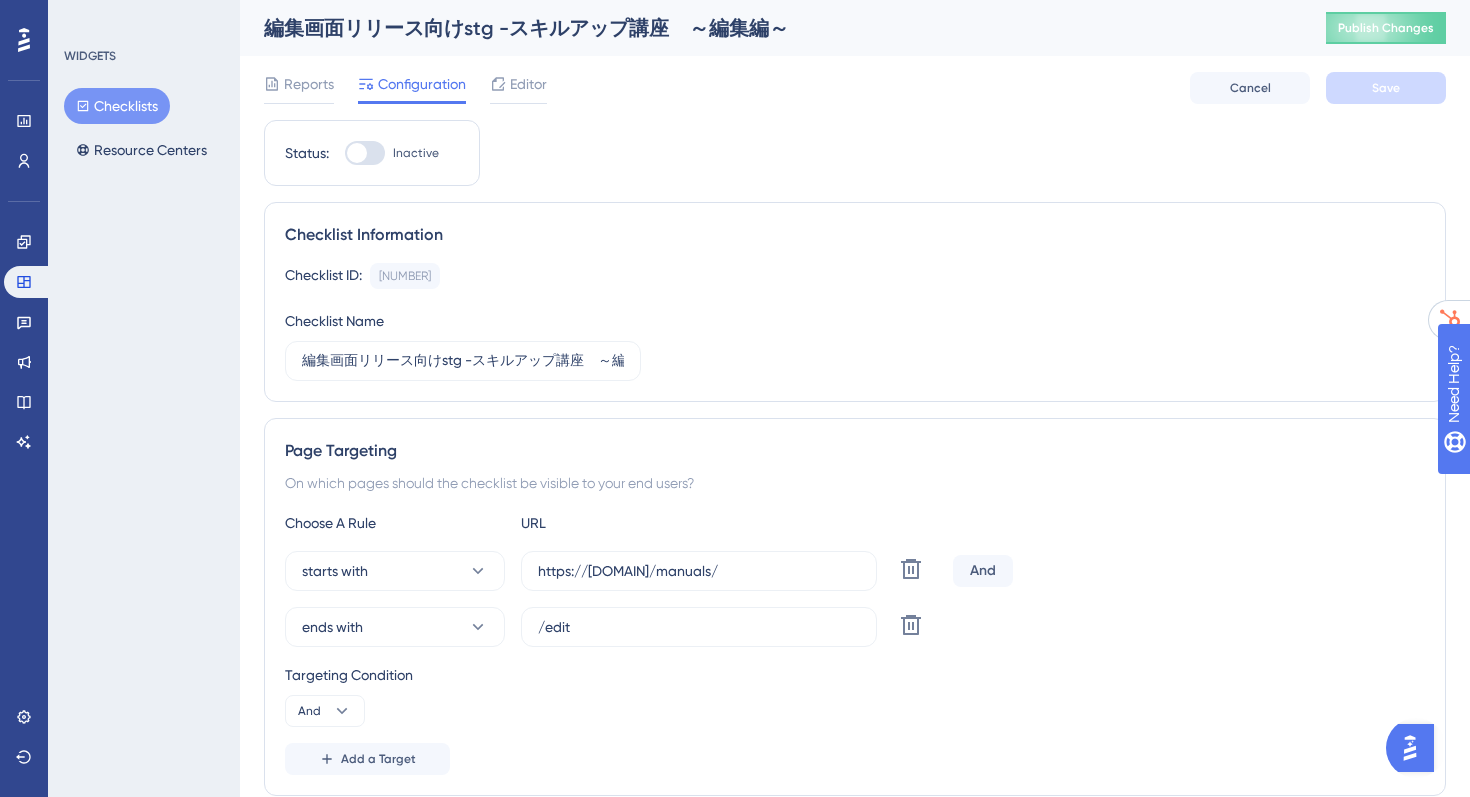 scroll, scrollTop: 0, scrollLeft: 0, axis: both 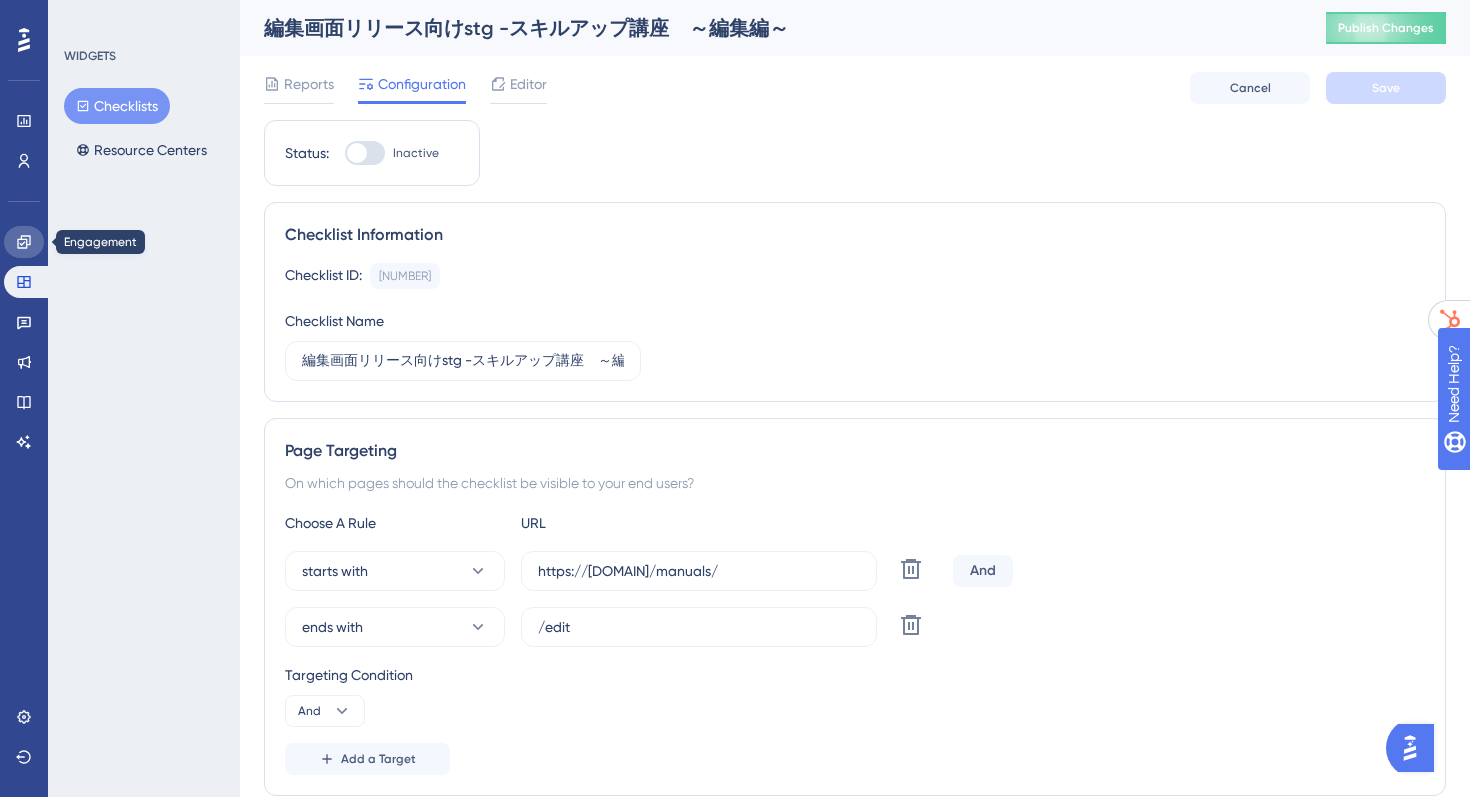click 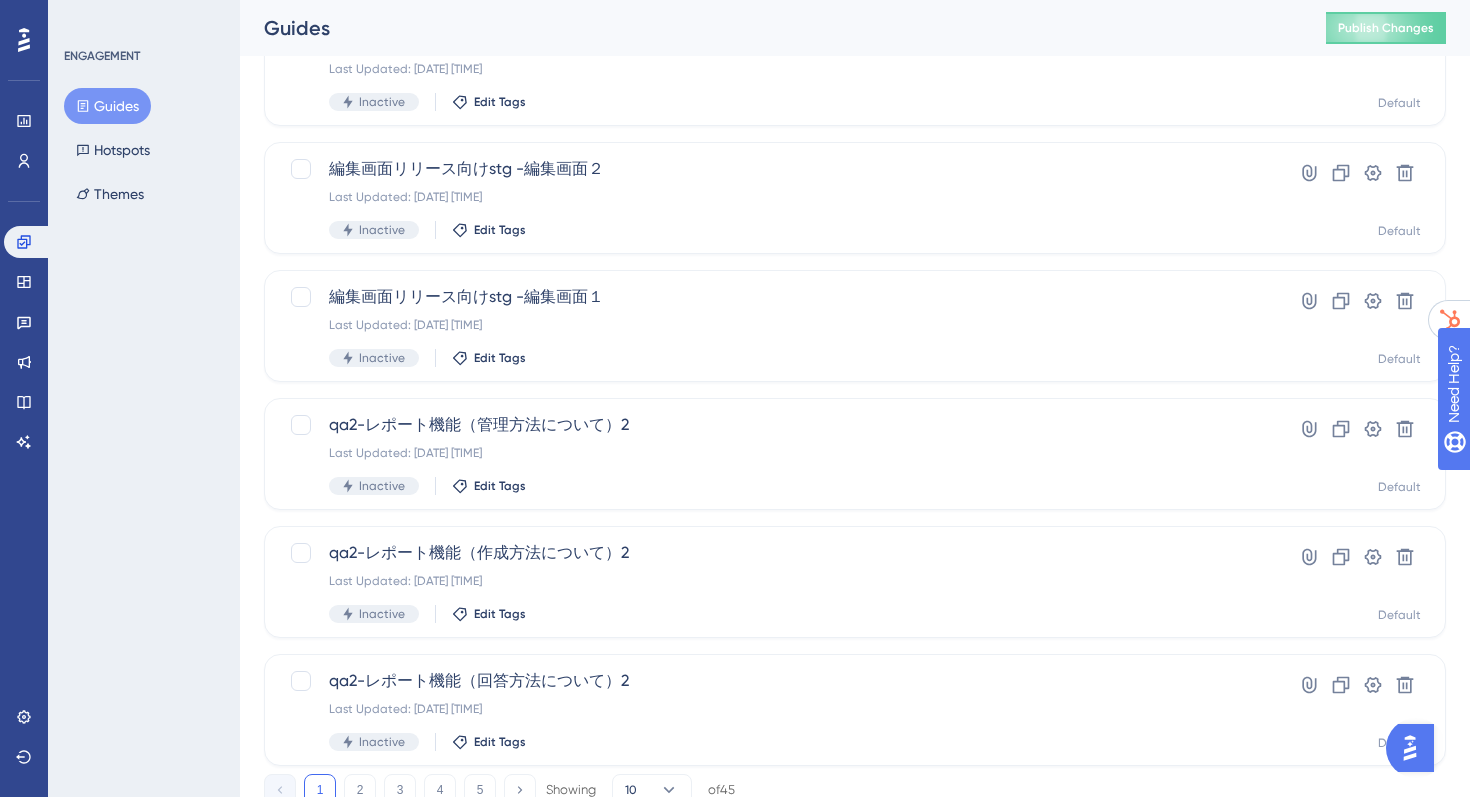 scroll, scrollTop: 755, scrollLeft: 0, axis: vertical 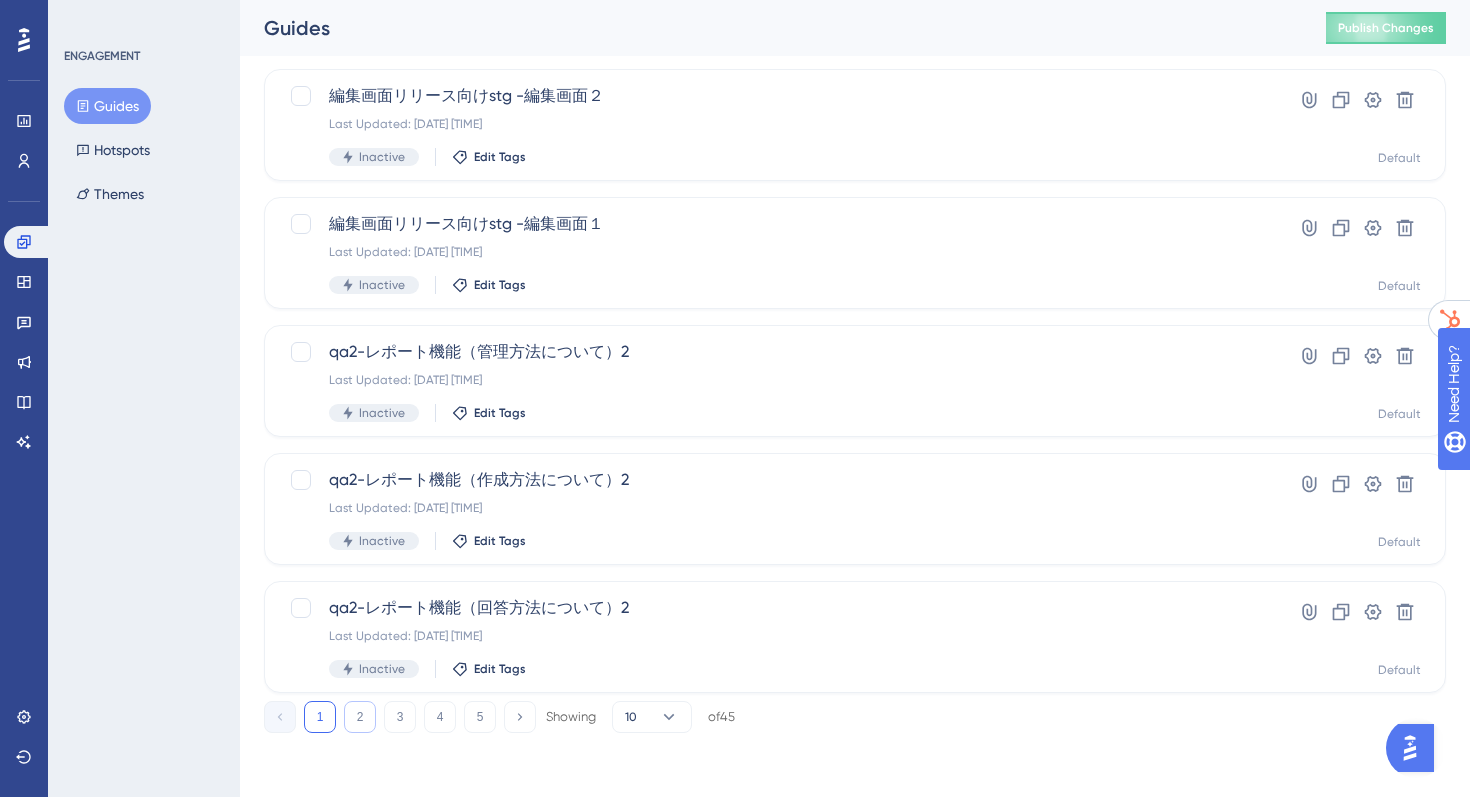 click on "2" at bounding box center [360, 717] 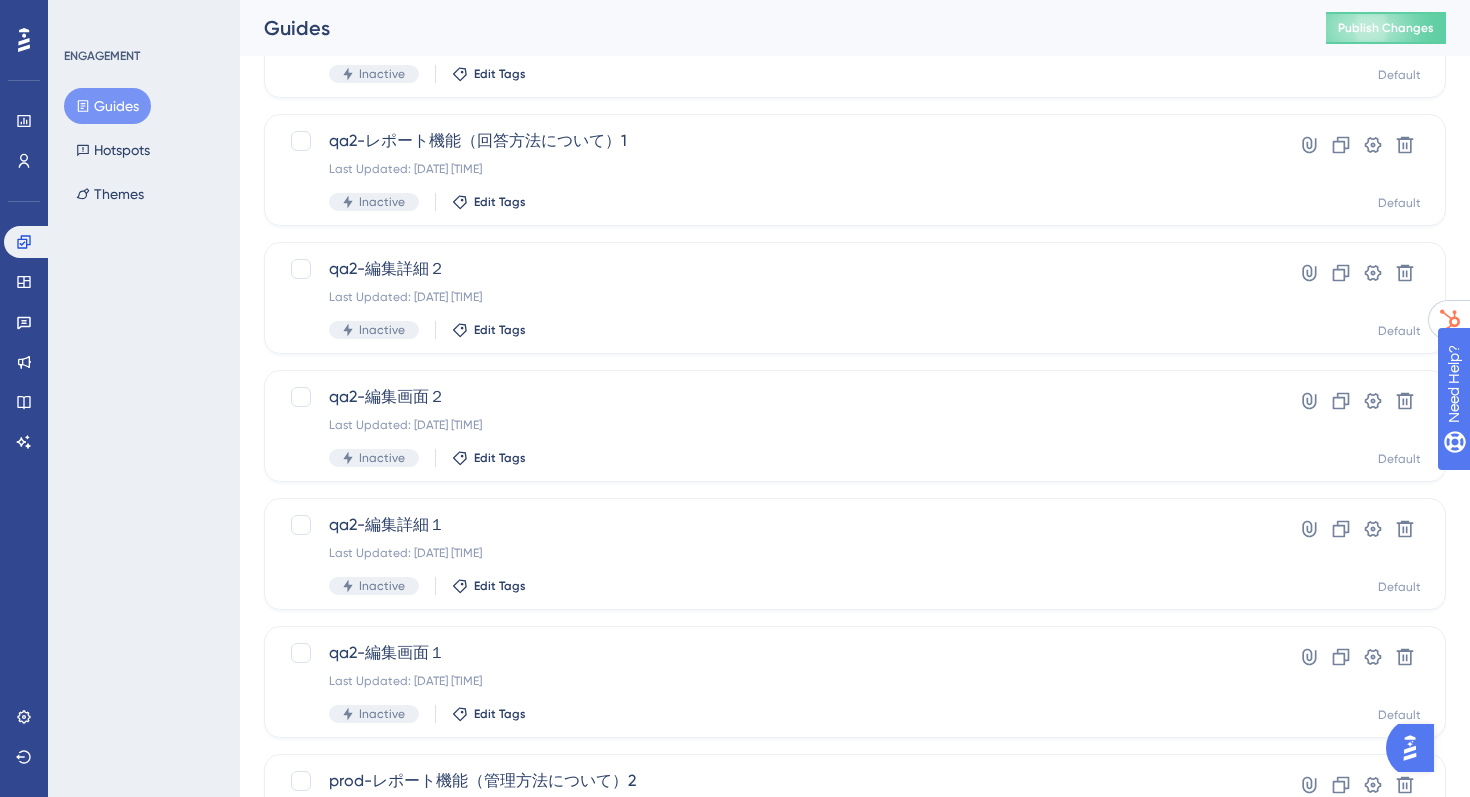 scroll, scrollTop: 327, scrollLeft: 0, axis: vertical 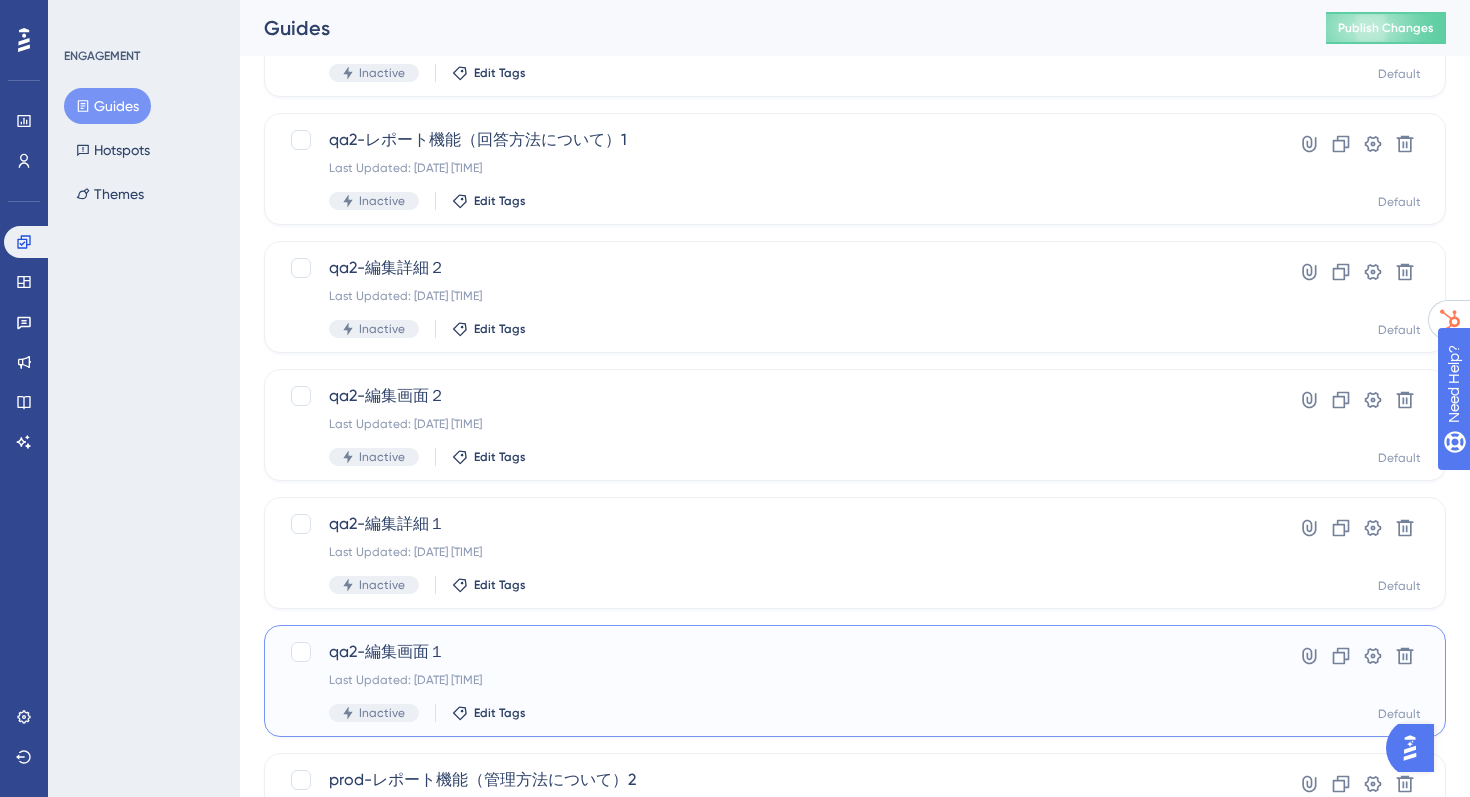 click on "qa2-編集画面１" at bounding box center (775, 652) 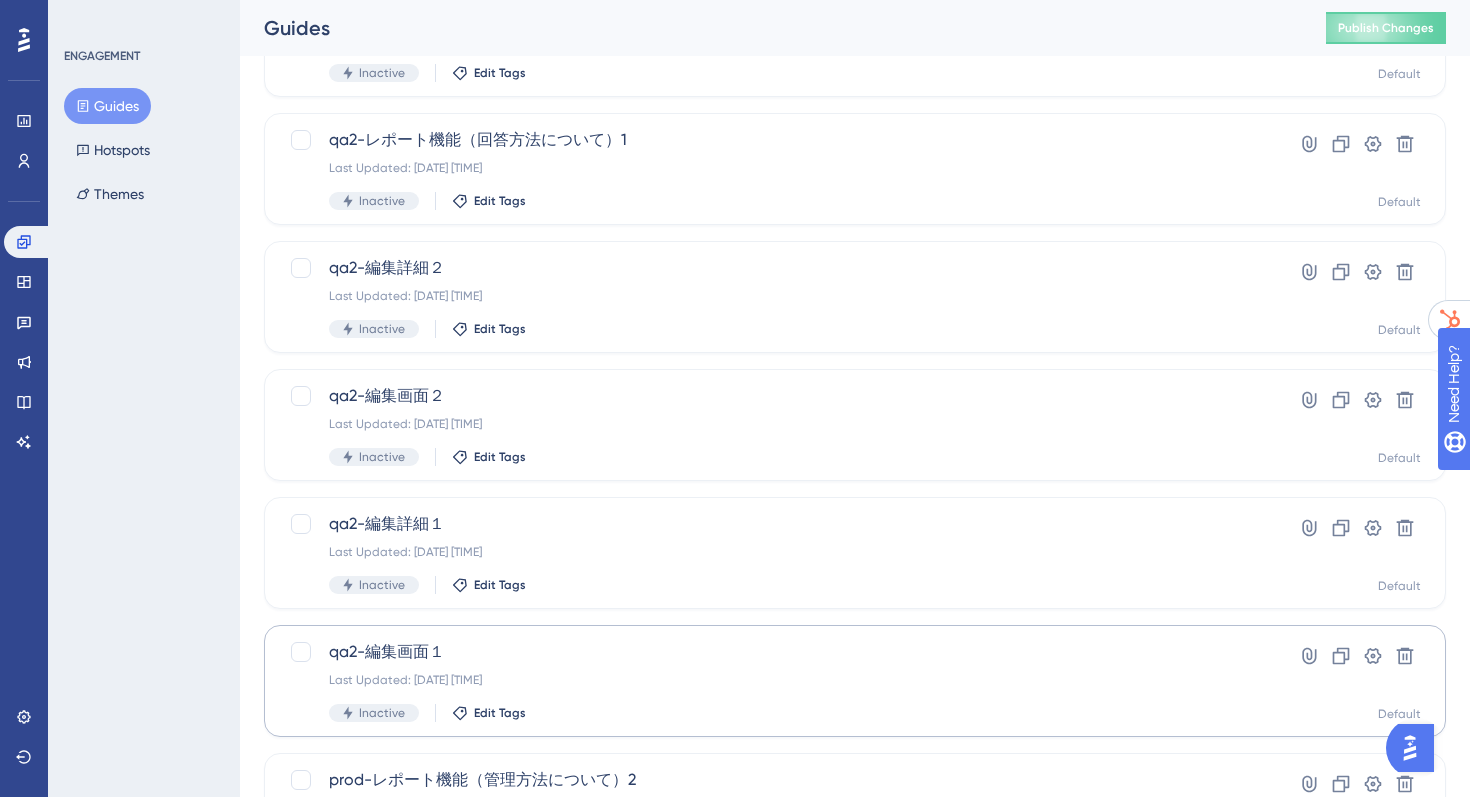 scroll, scrollTop: 0, scrollLeft: 0, axis: both 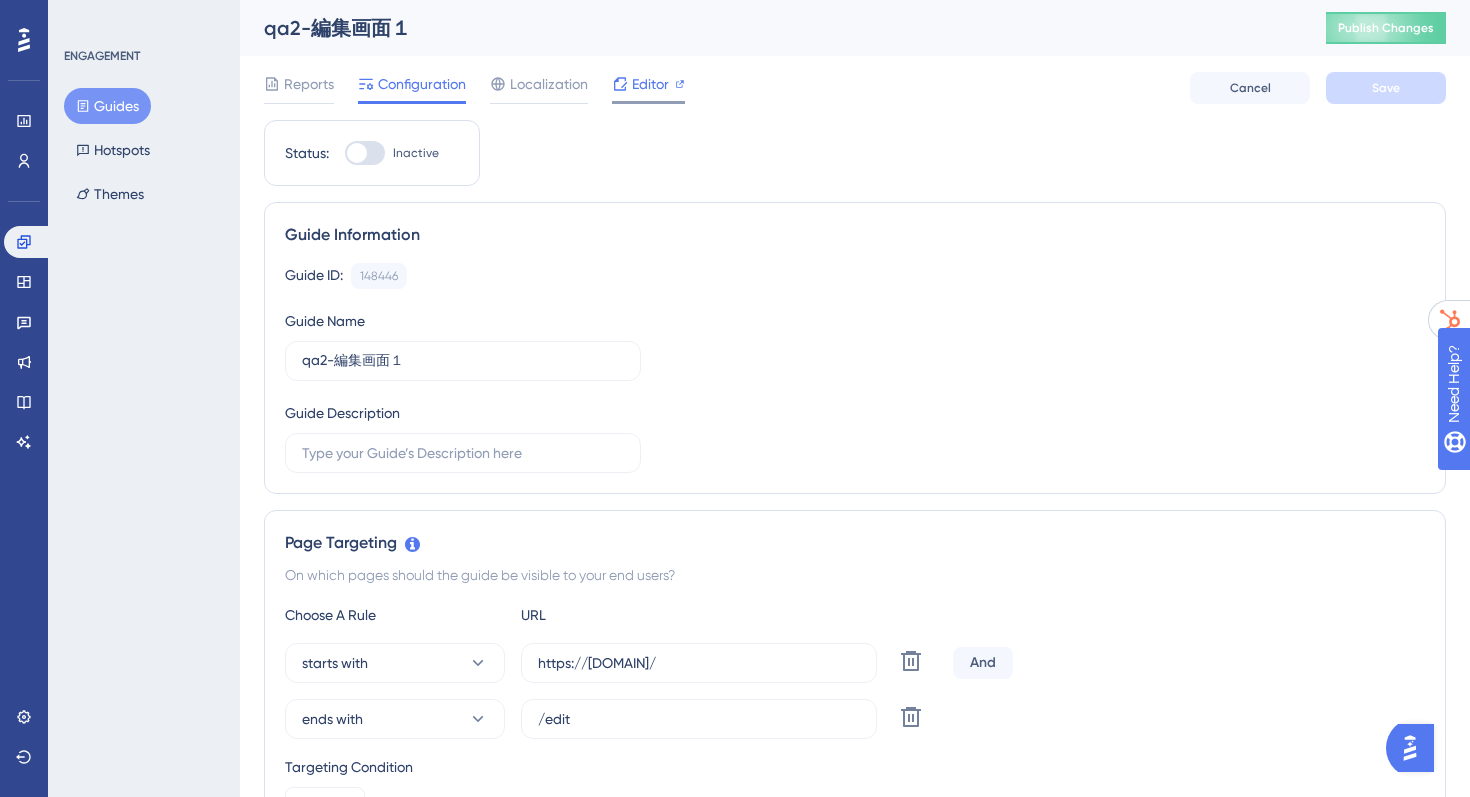 click on "Editor" at bounding box center [650, 84] 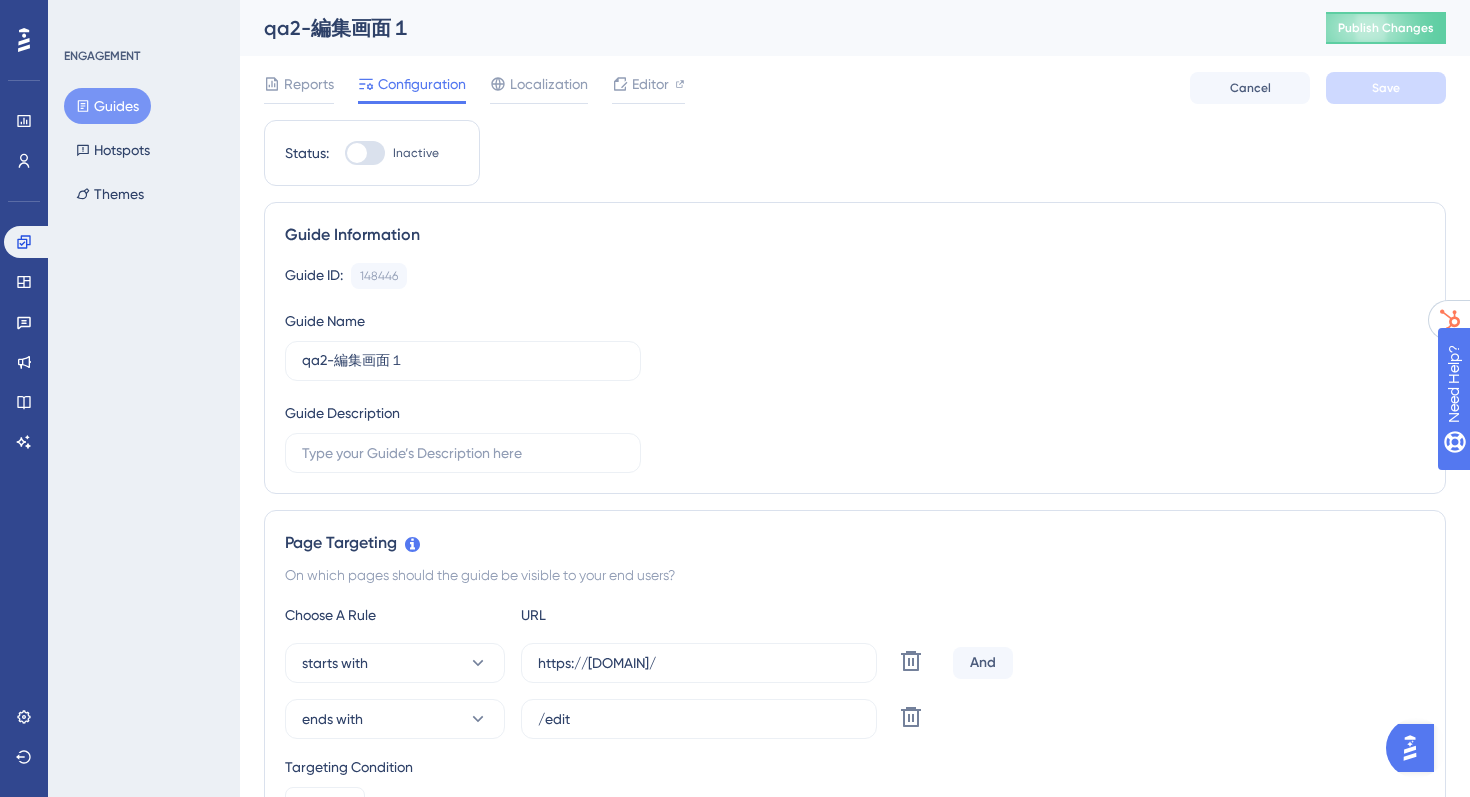 click on "Guides" at bounding box center (107, 106) 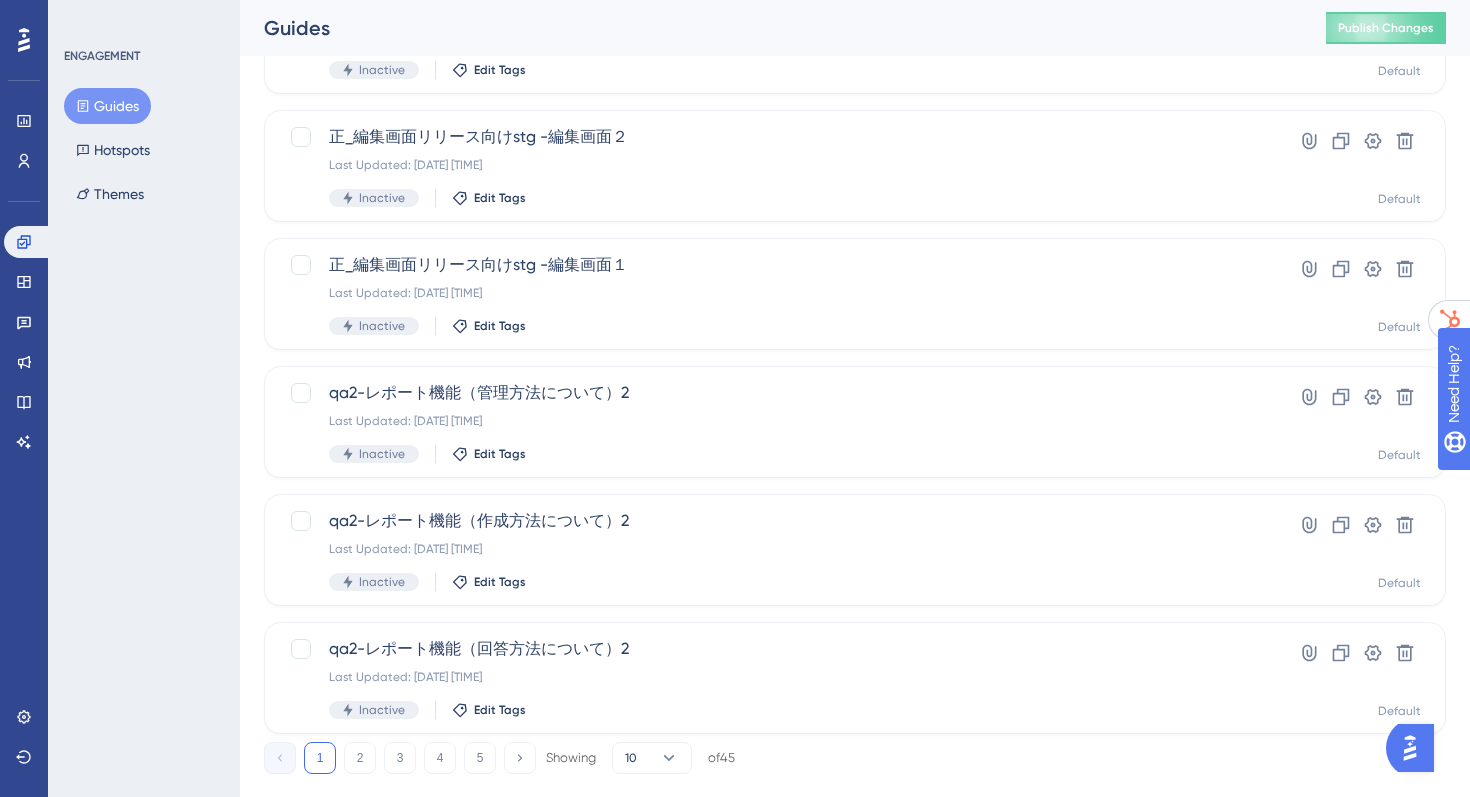 scroll, scrollTop: 755, scrollLeft: 0, axis: vertical 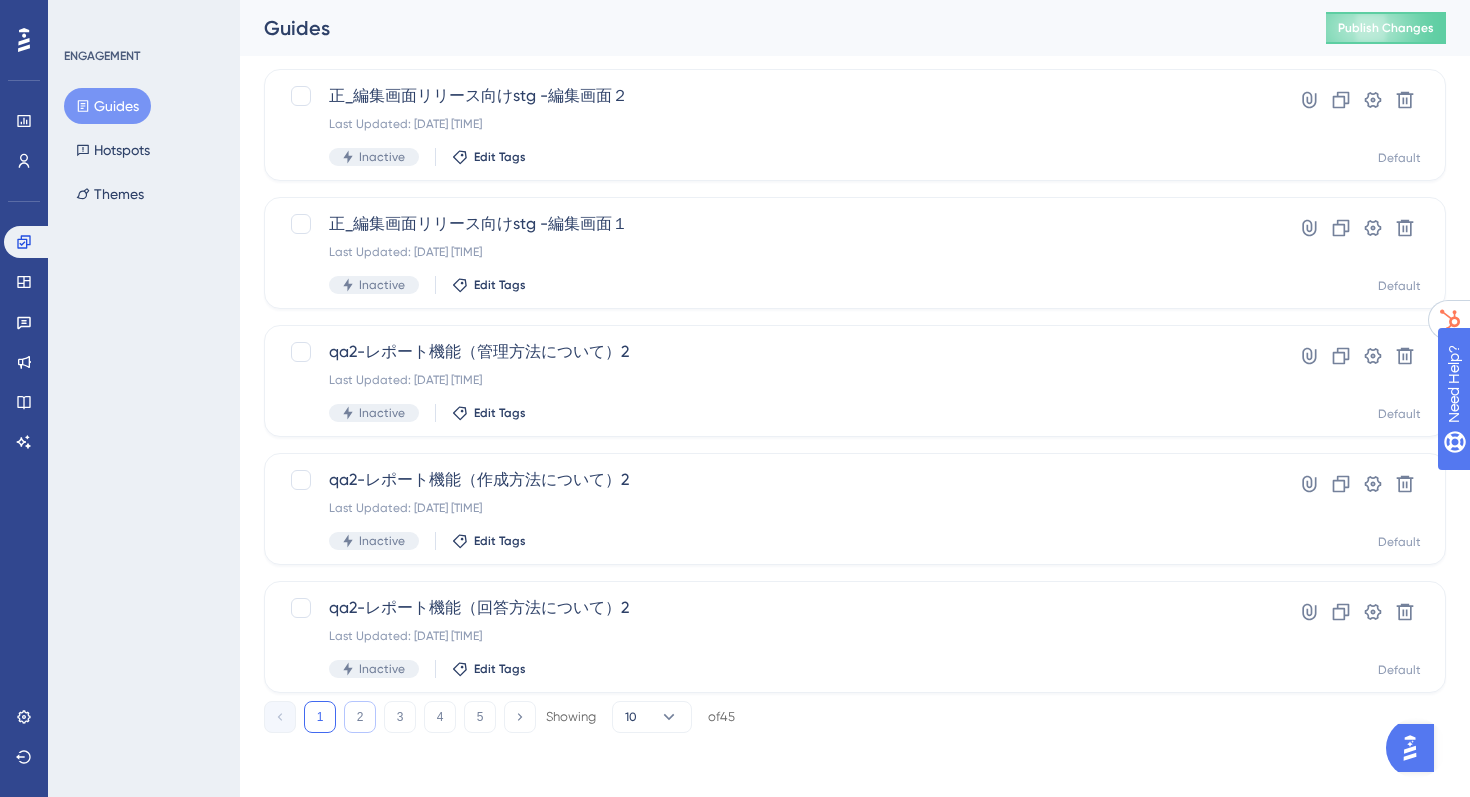 click on "2" at bounding box center [360, 717] 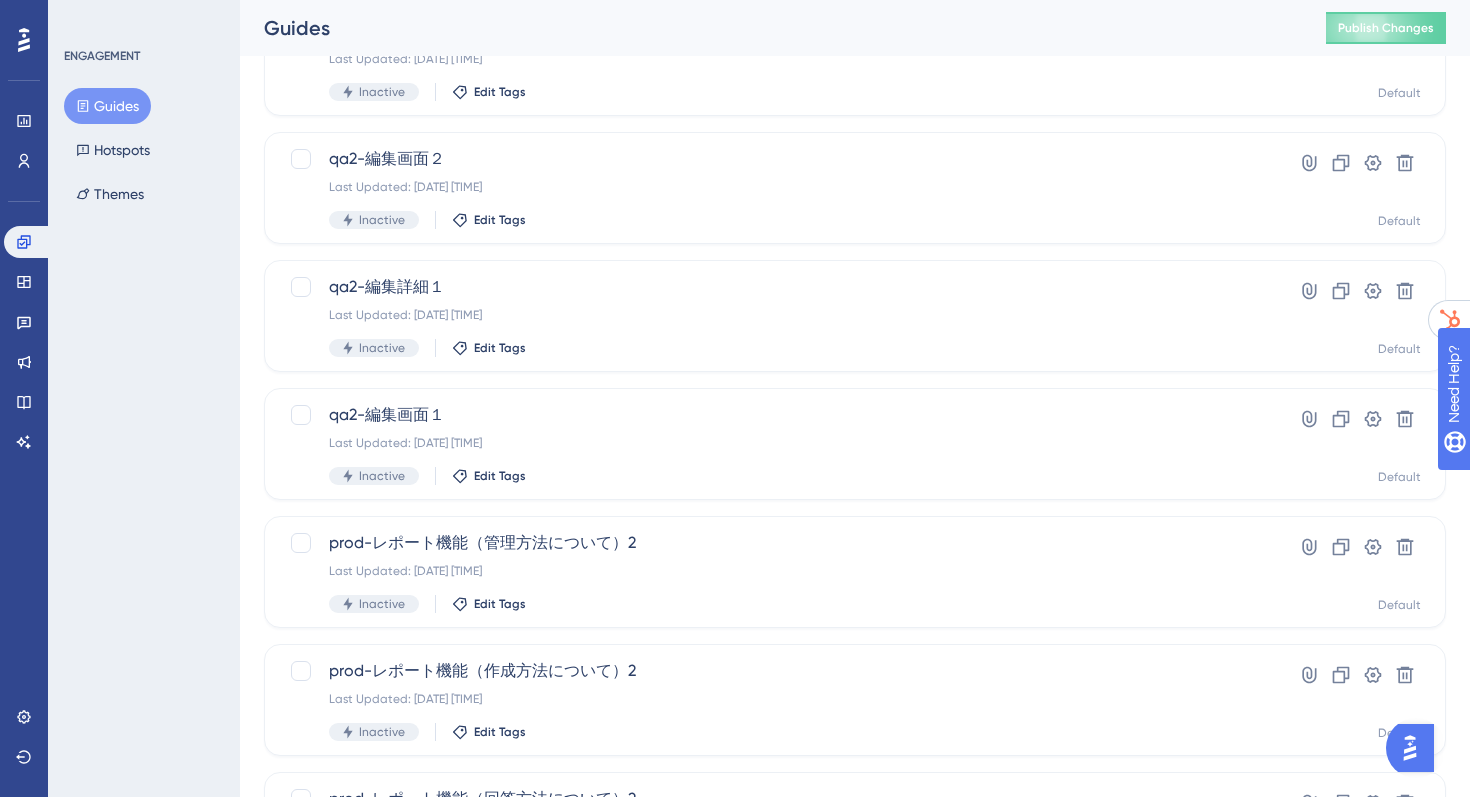 scroll, scrollTop: 551, scrollLeft: 0, axis: vertical 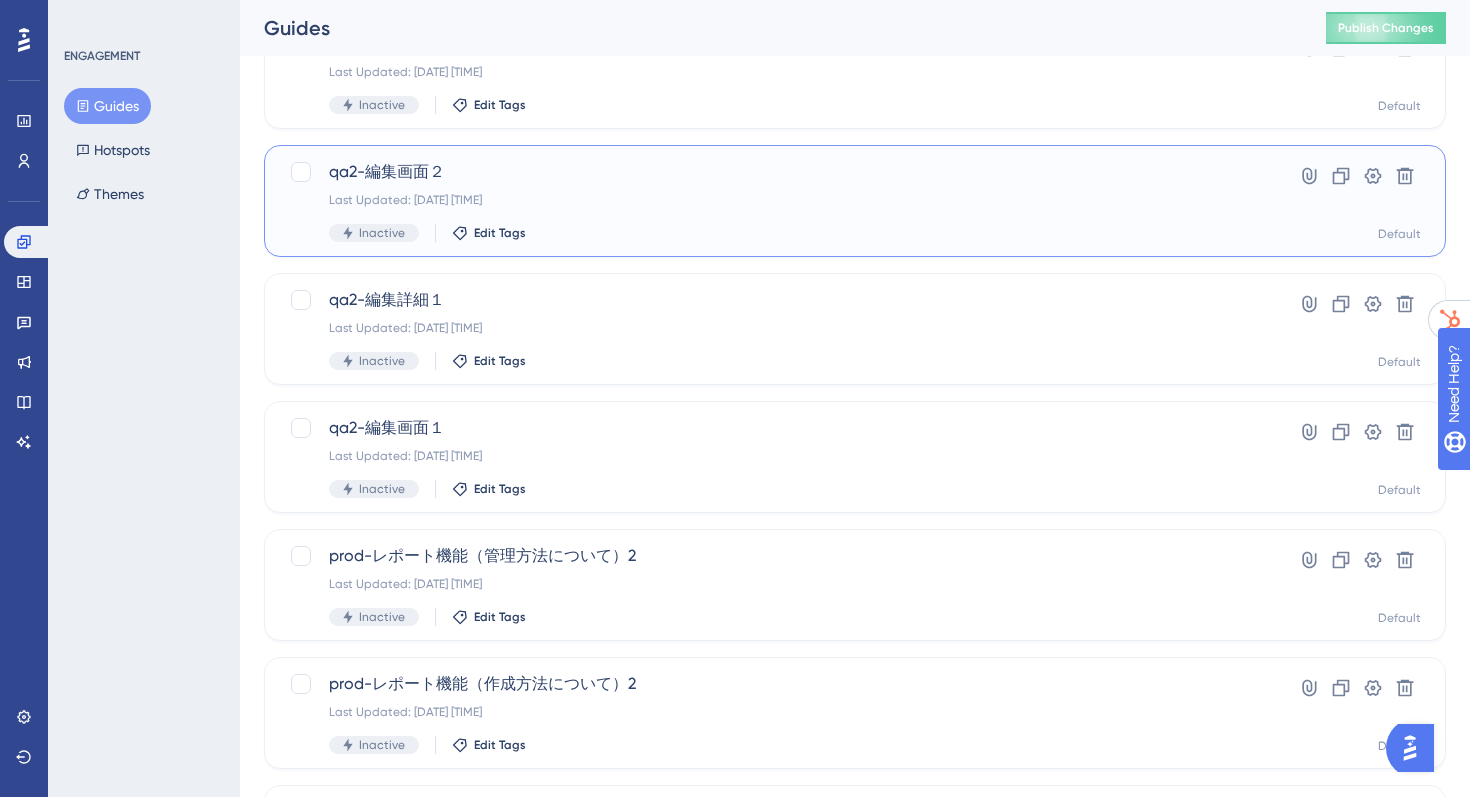 click on "qa2-編集画面２ Last Updated: 2025年7月30日 午後05:31 Inactive Edit Tags" at bounding box center (775, 201) 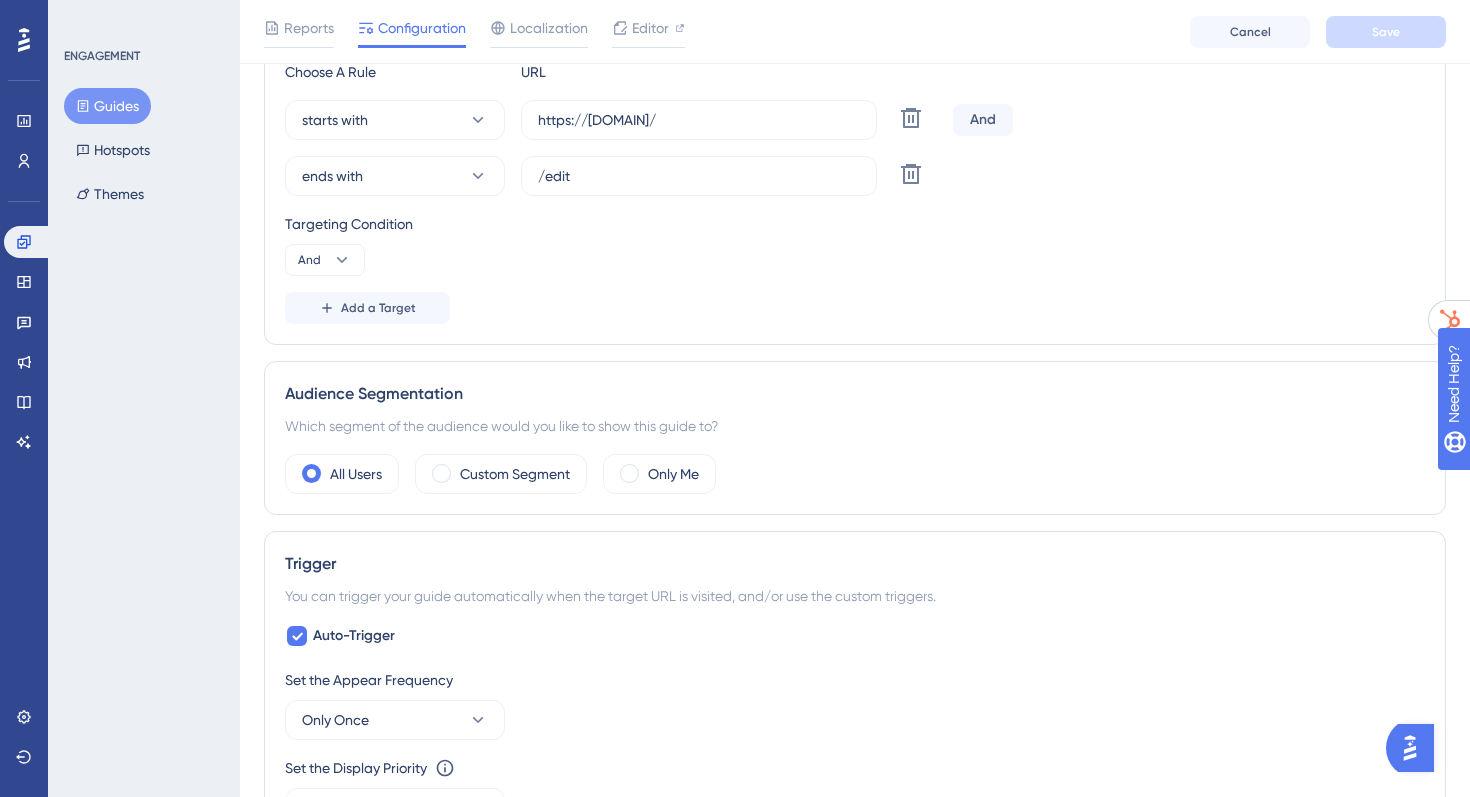 scroll, scrollTop: 0, scrollLeft: 0, axis: both 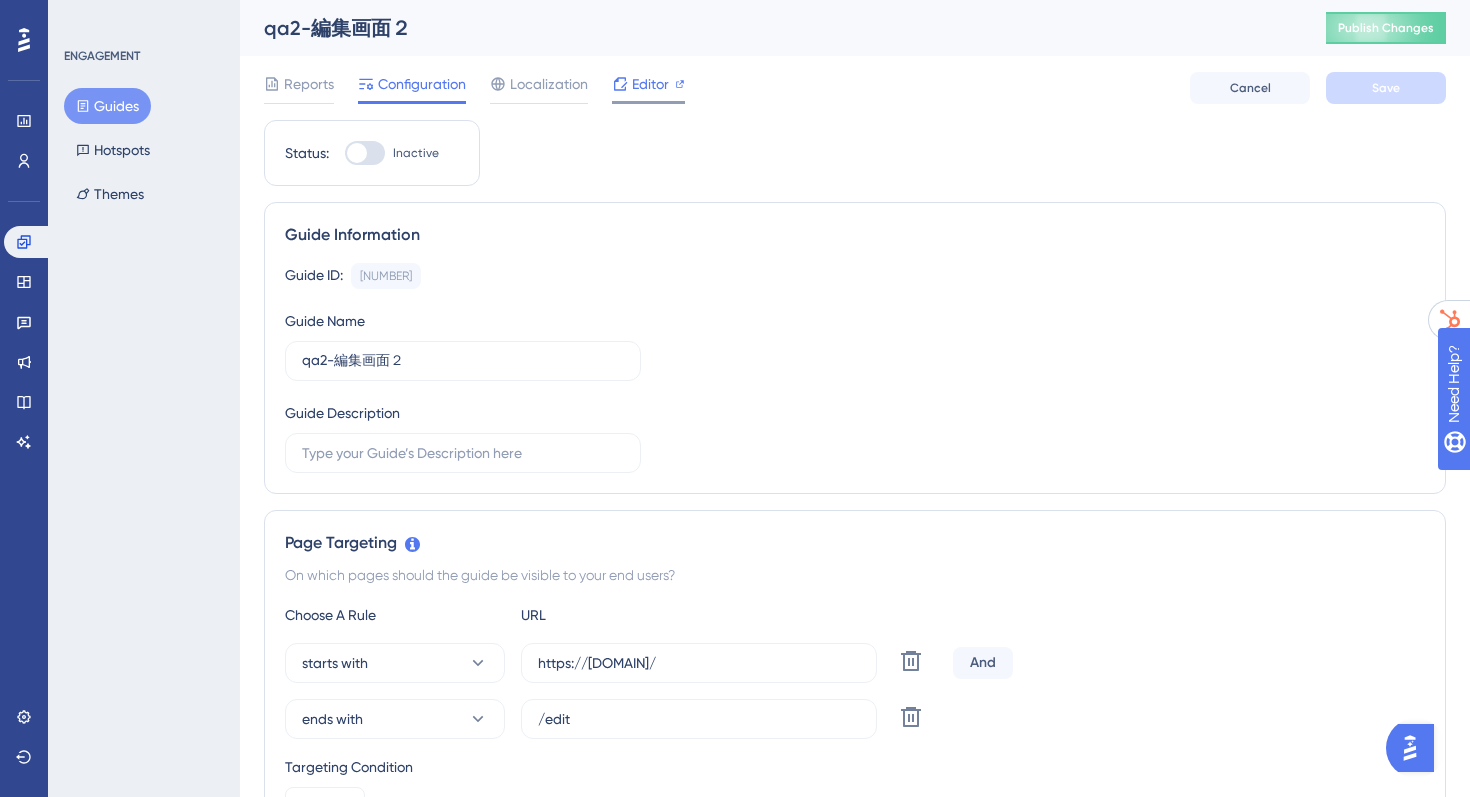 click on "Editor" at bounding box center [650, 84] 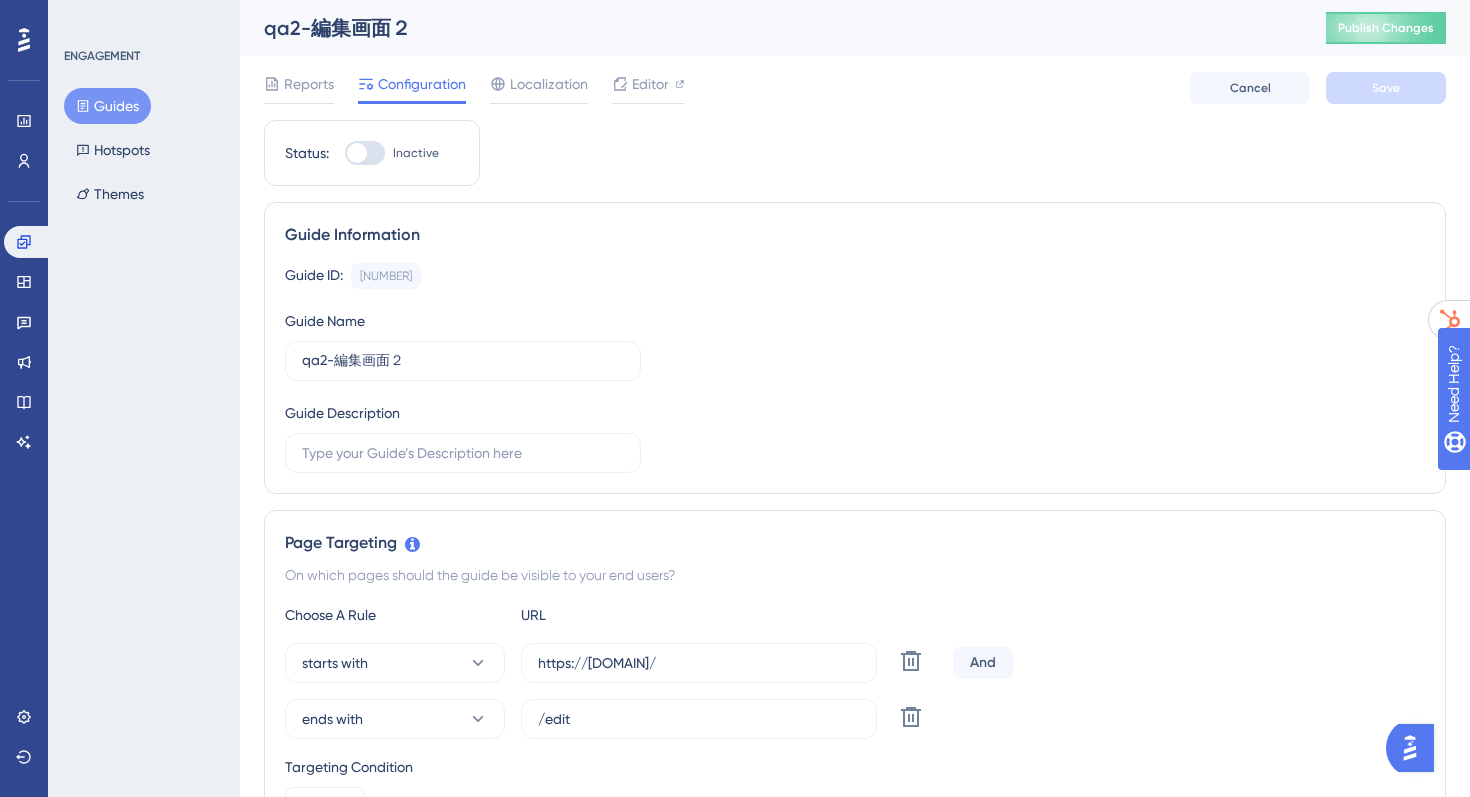 click on "Guides" at bounding box center (107, 106) 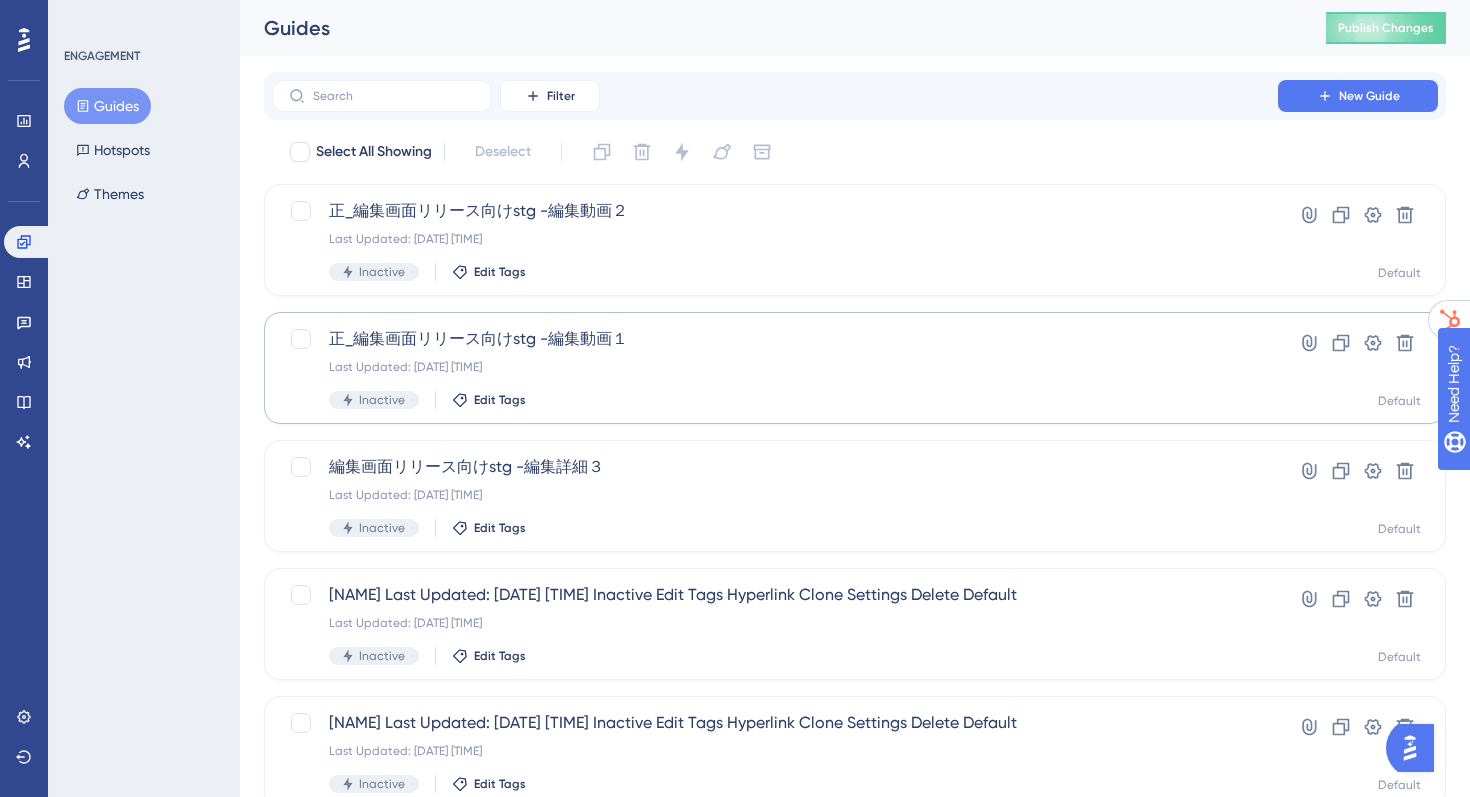 scroll, scrollTop: 755, scrollLeft: 0, axis: vertical 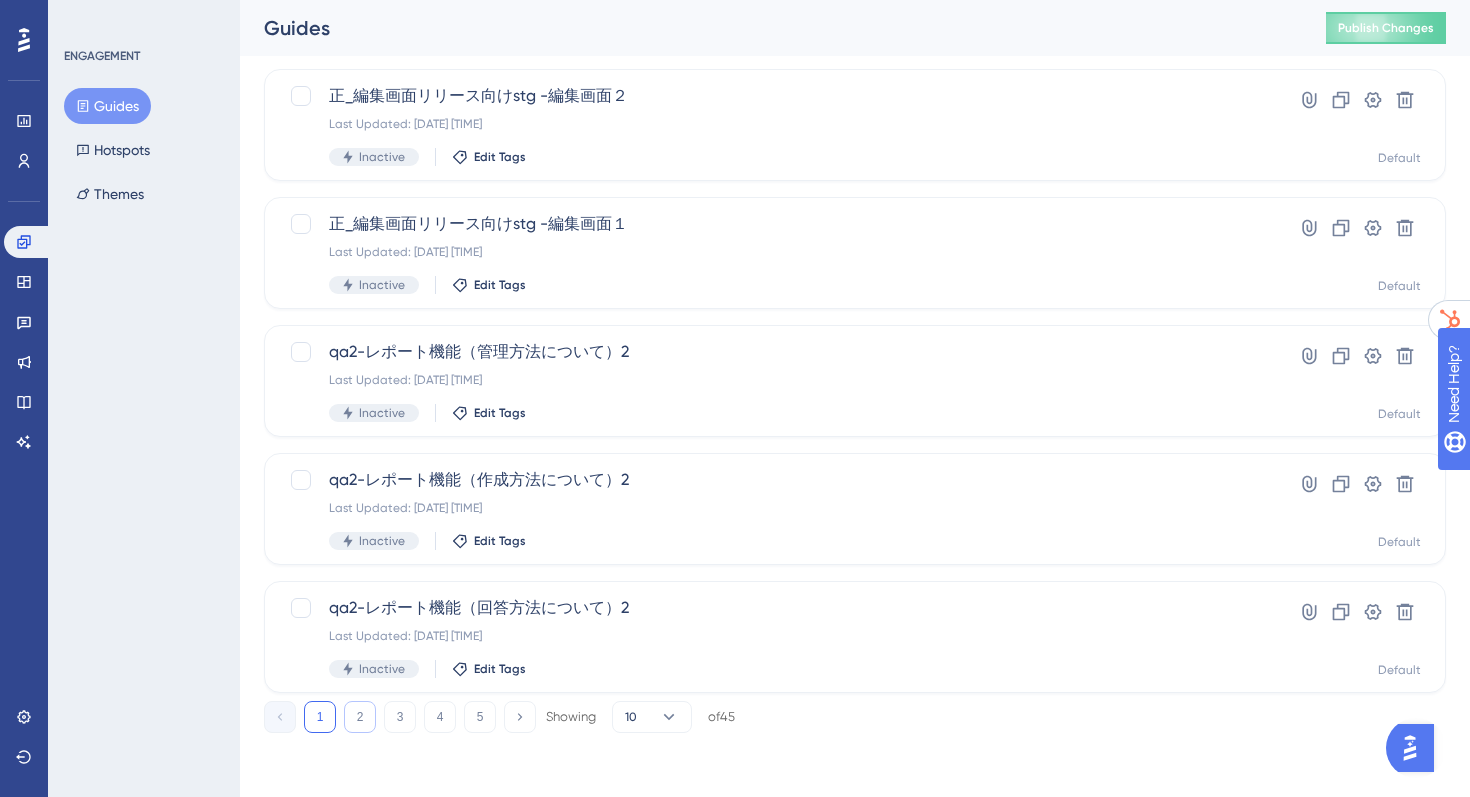 click on "2" at bounding box center [360, 717] 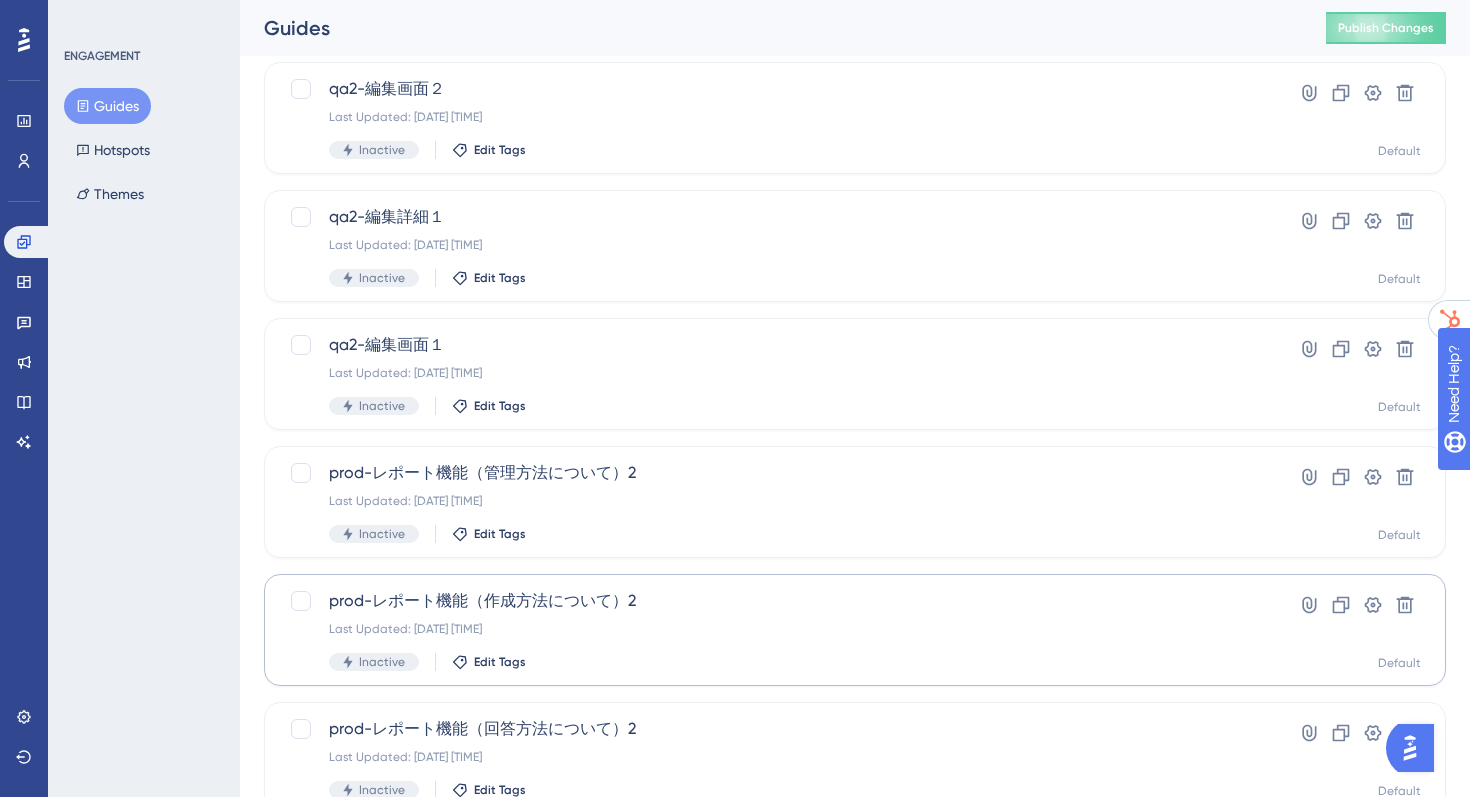 scroll, scrollTop: 628, scrollLeft: 0, axis: vertical 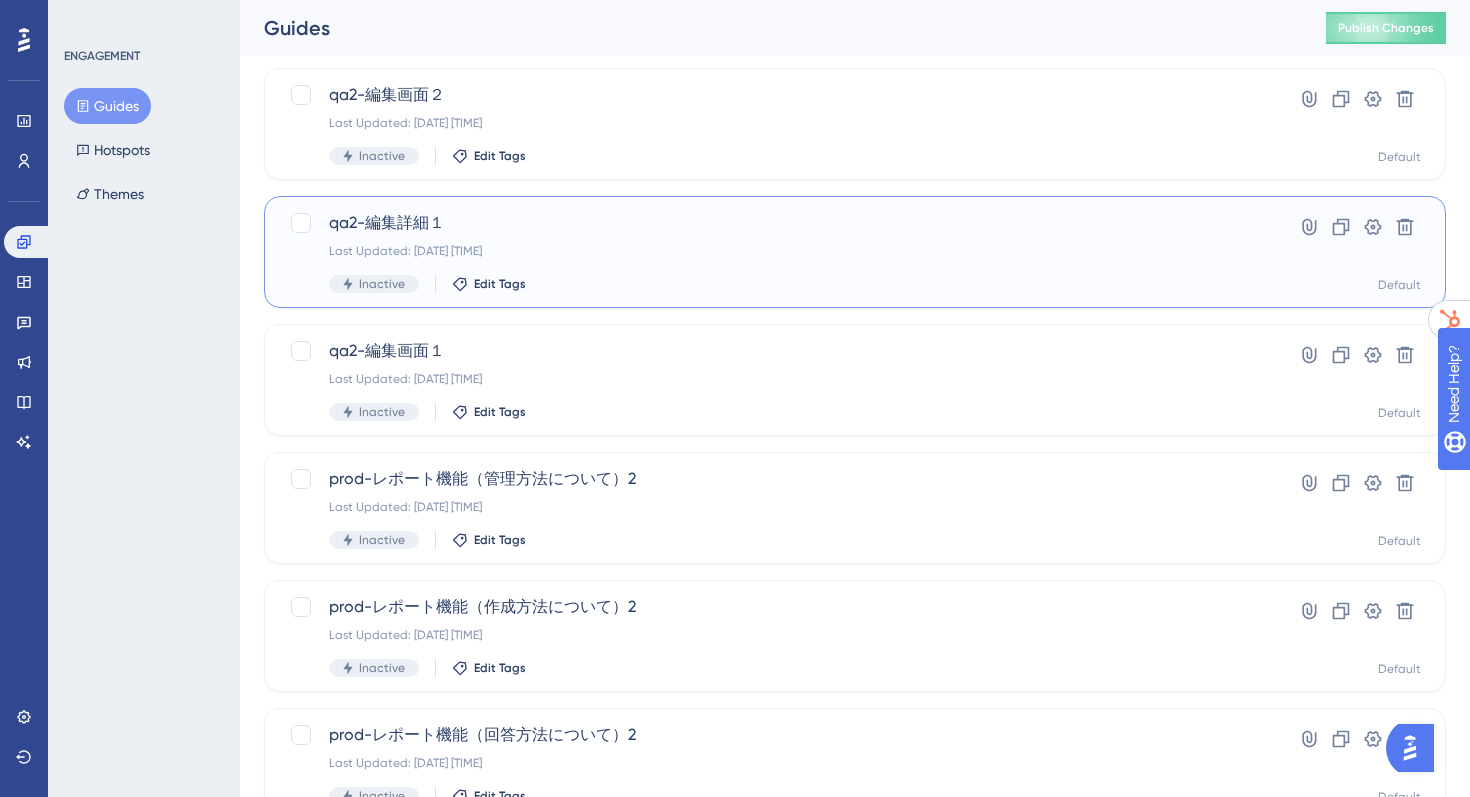 click on "Last Updated: 2025年7月30日 午後05:31" at bounding box center (775, 251) 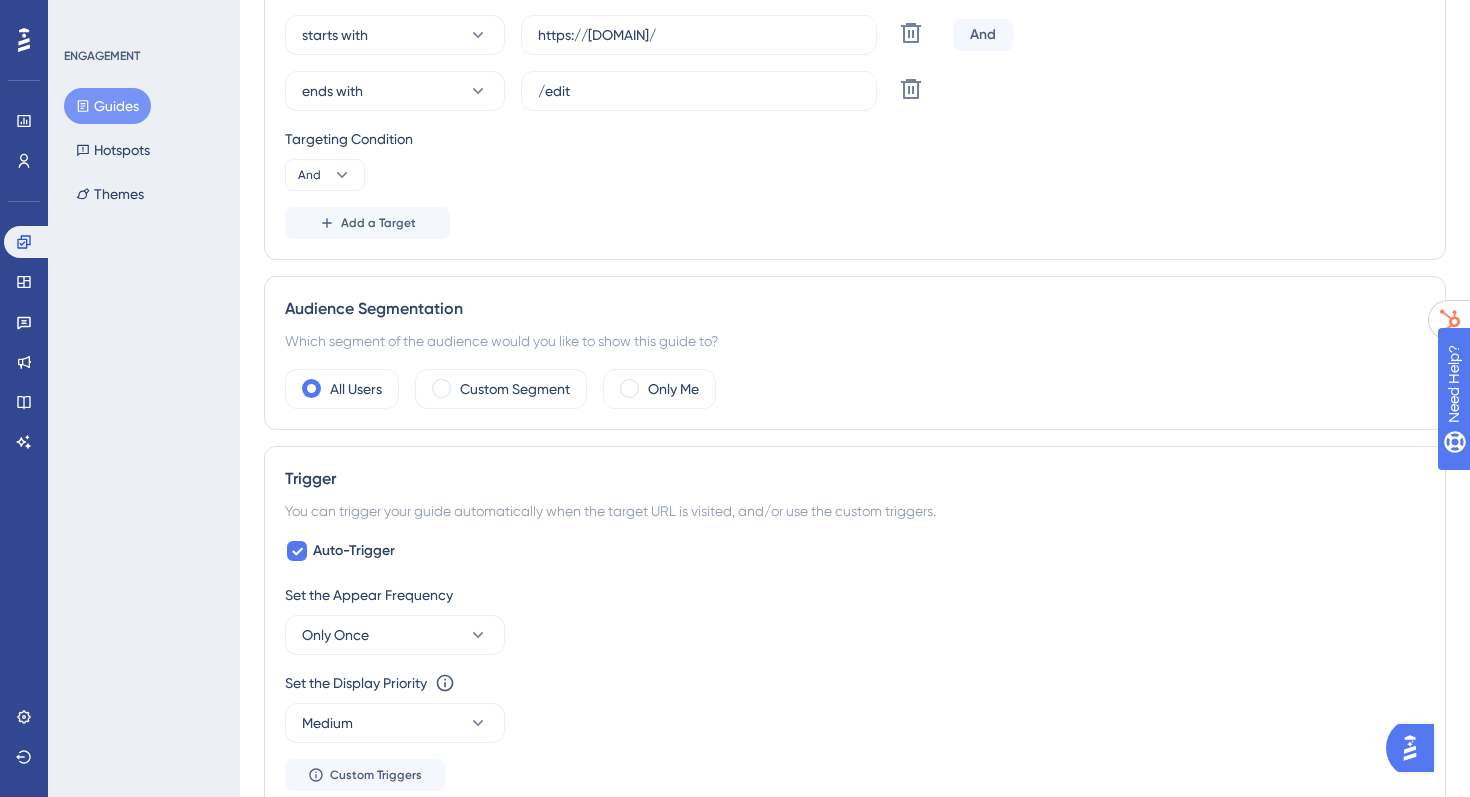 scroll, scrollTop: 0, scrollLeft: 0, axis: both 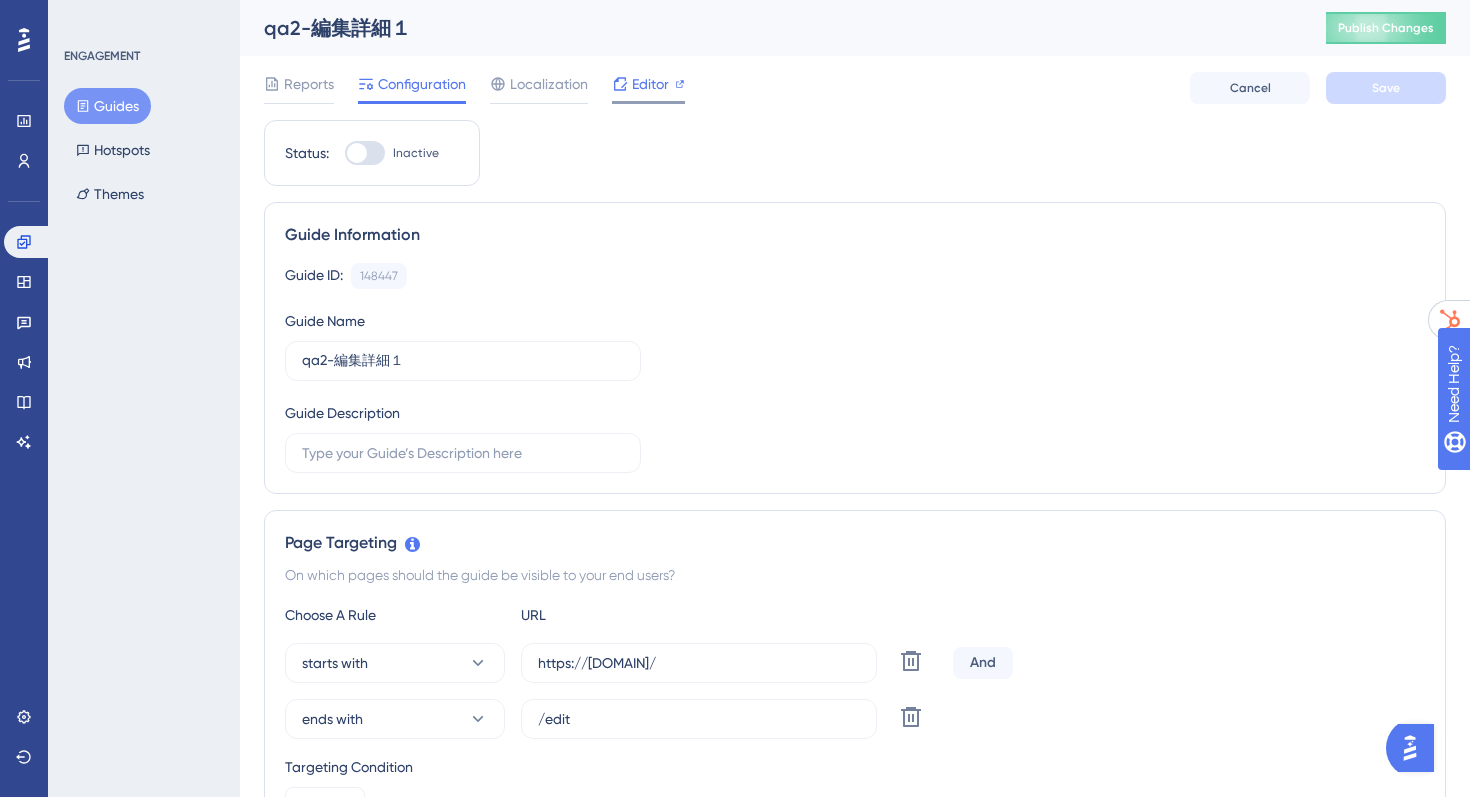 click on "Editor" at bounding box center (650, 84) 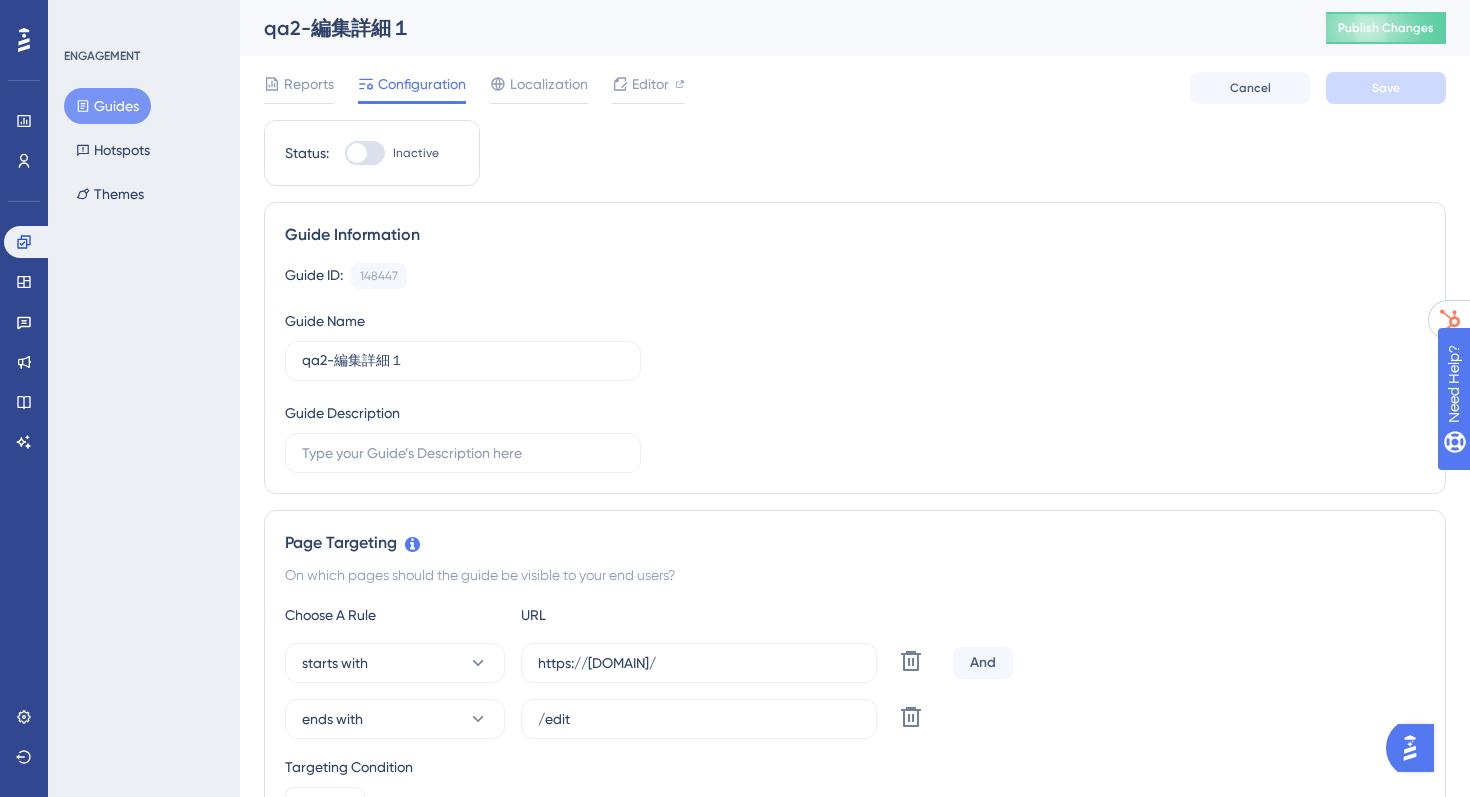 click on "Guides" at bounding box center [107, 106] 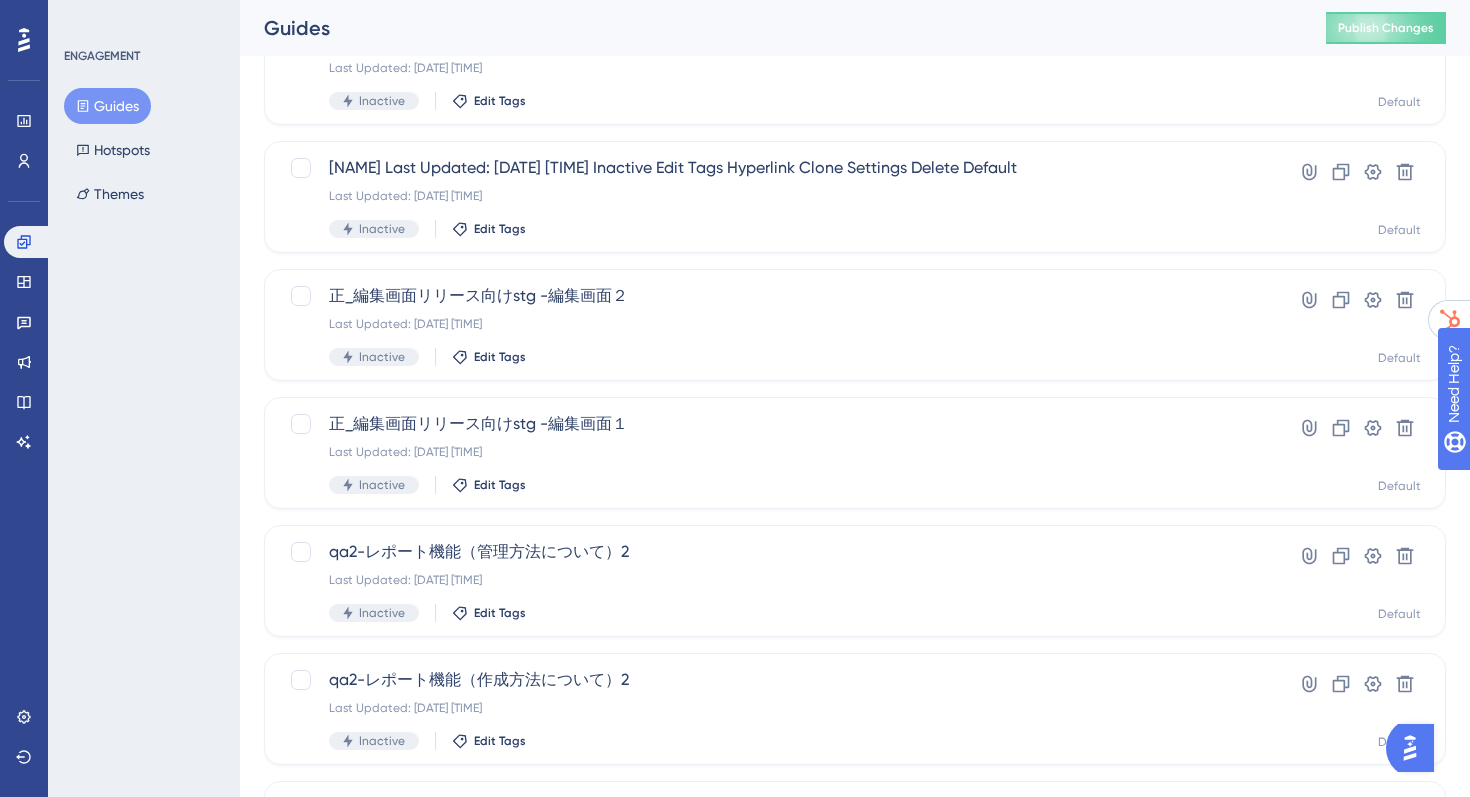 scroll, scrollTop: 755, scrollLeft: 0, axis: vertical 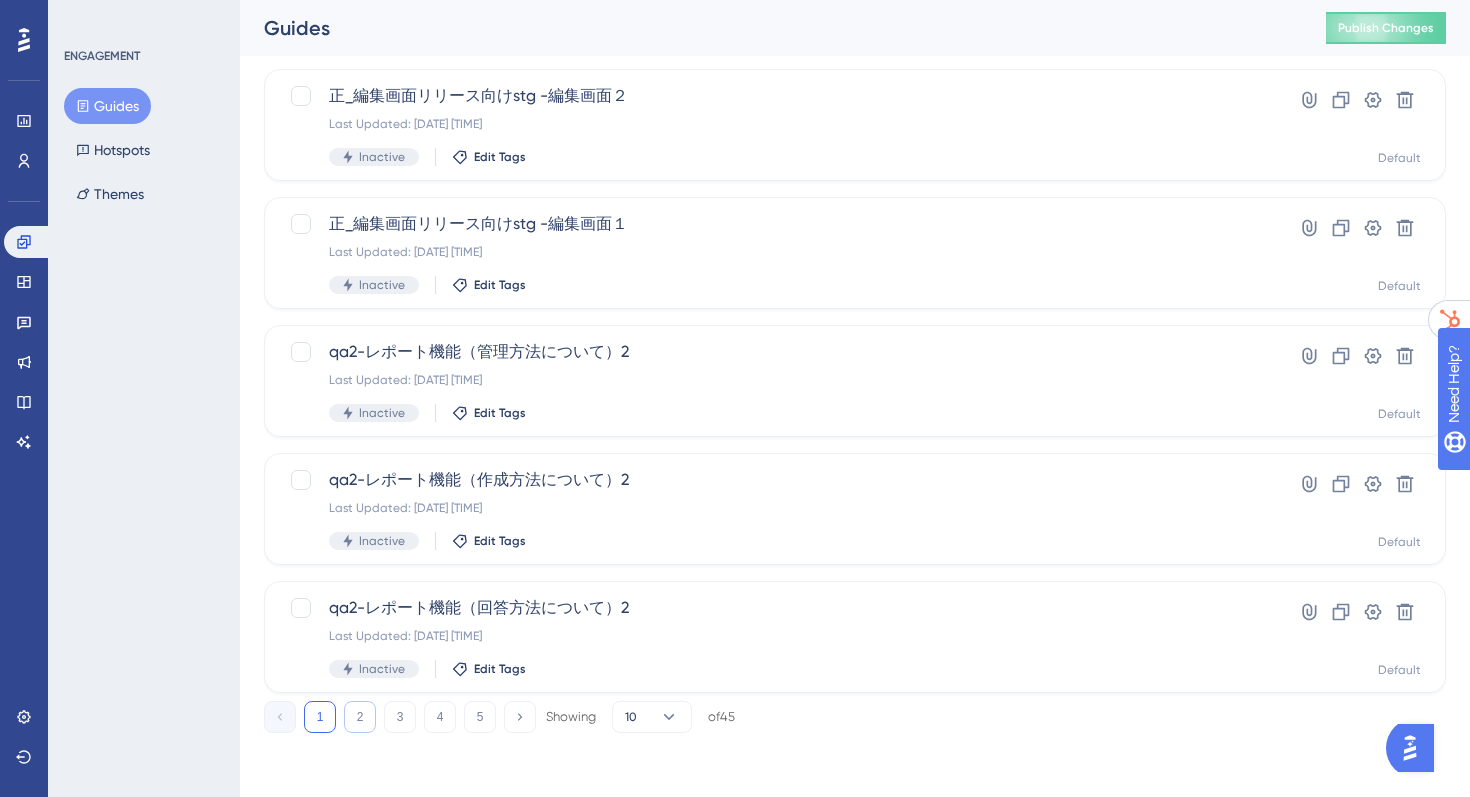 click on "2" at bounding box center [360, 717] 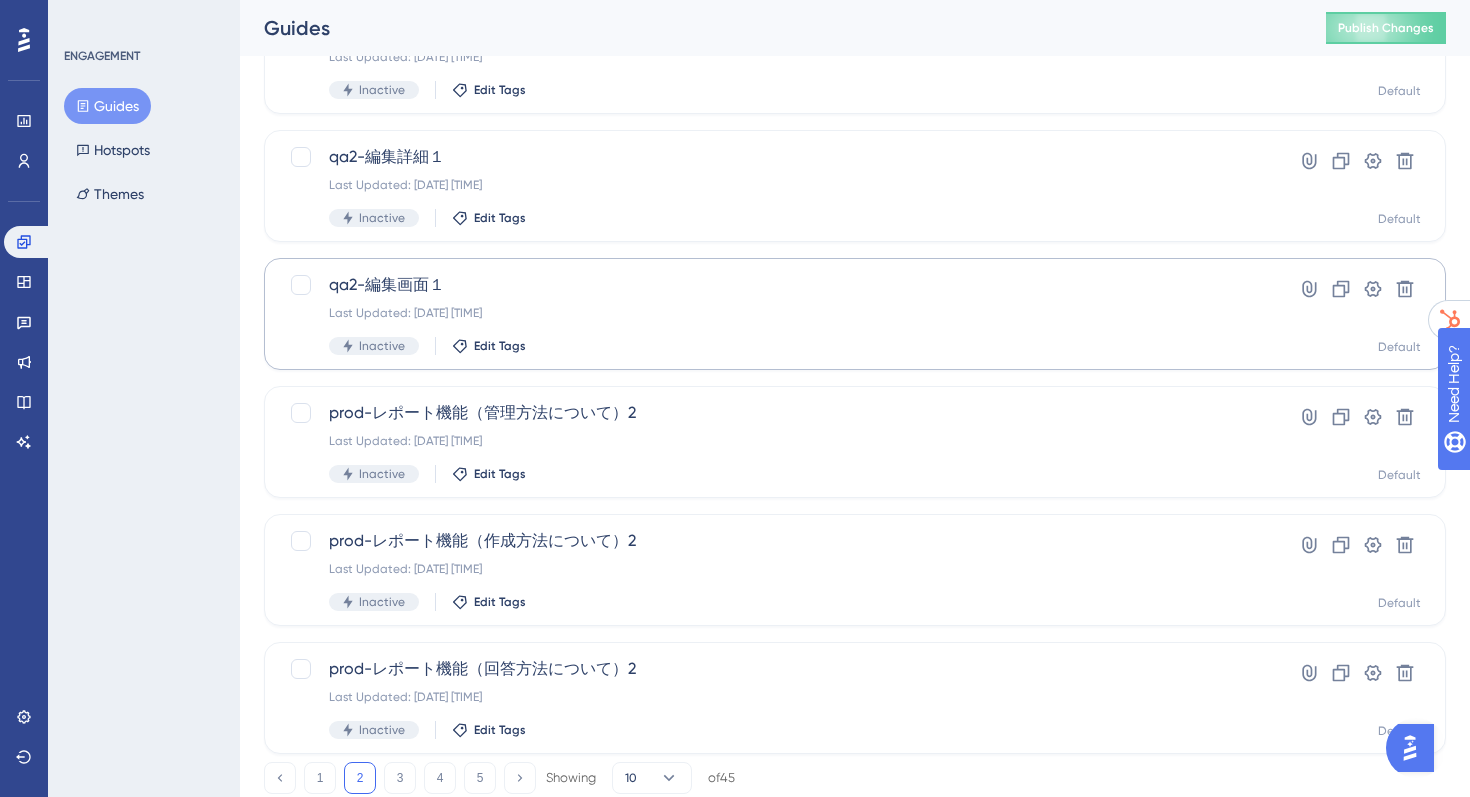scroll, scrollTop: 308, scrollLeft: 0, axis: vertical 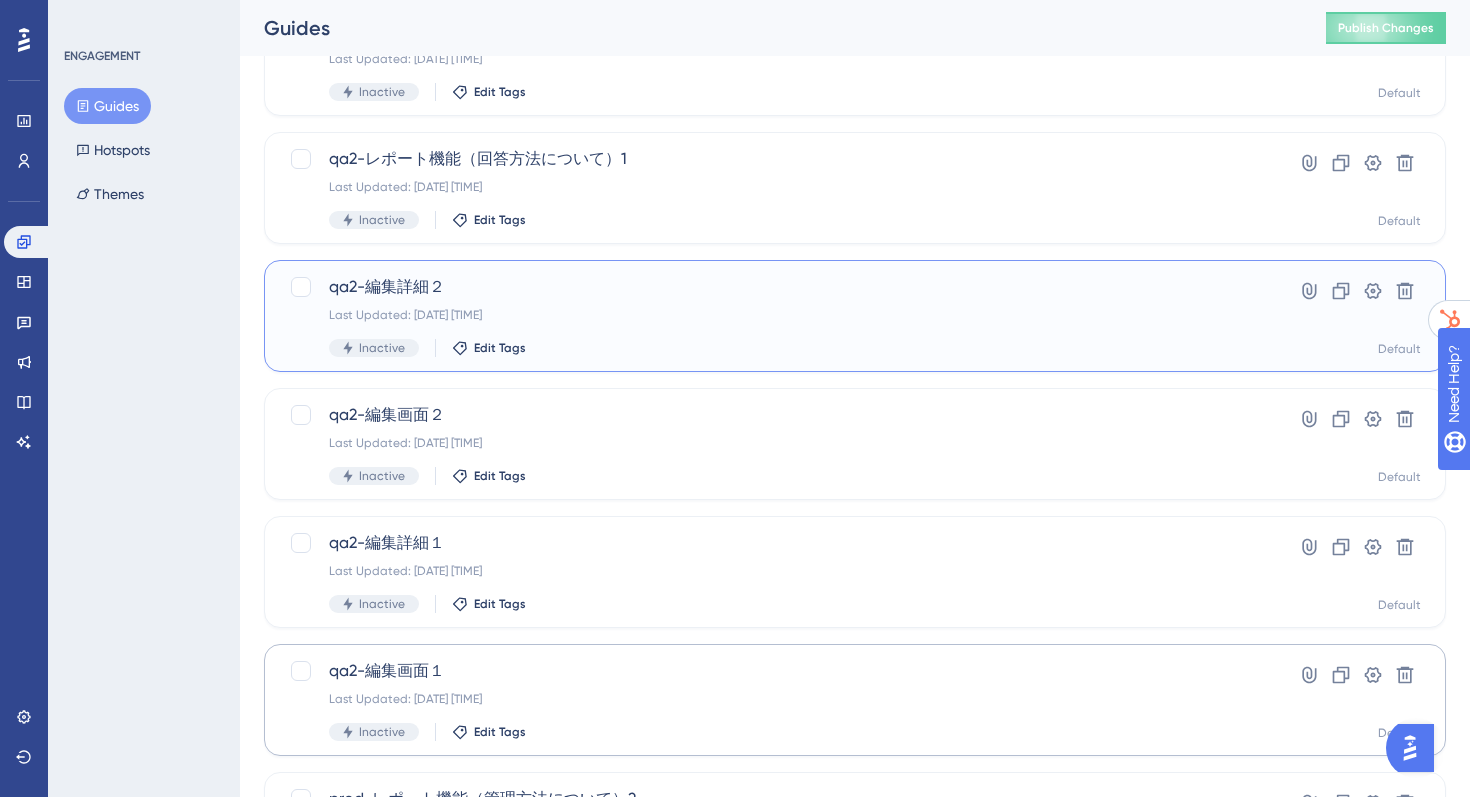 click on "qa2-編集詳細２" at bounding box center (775, 287) 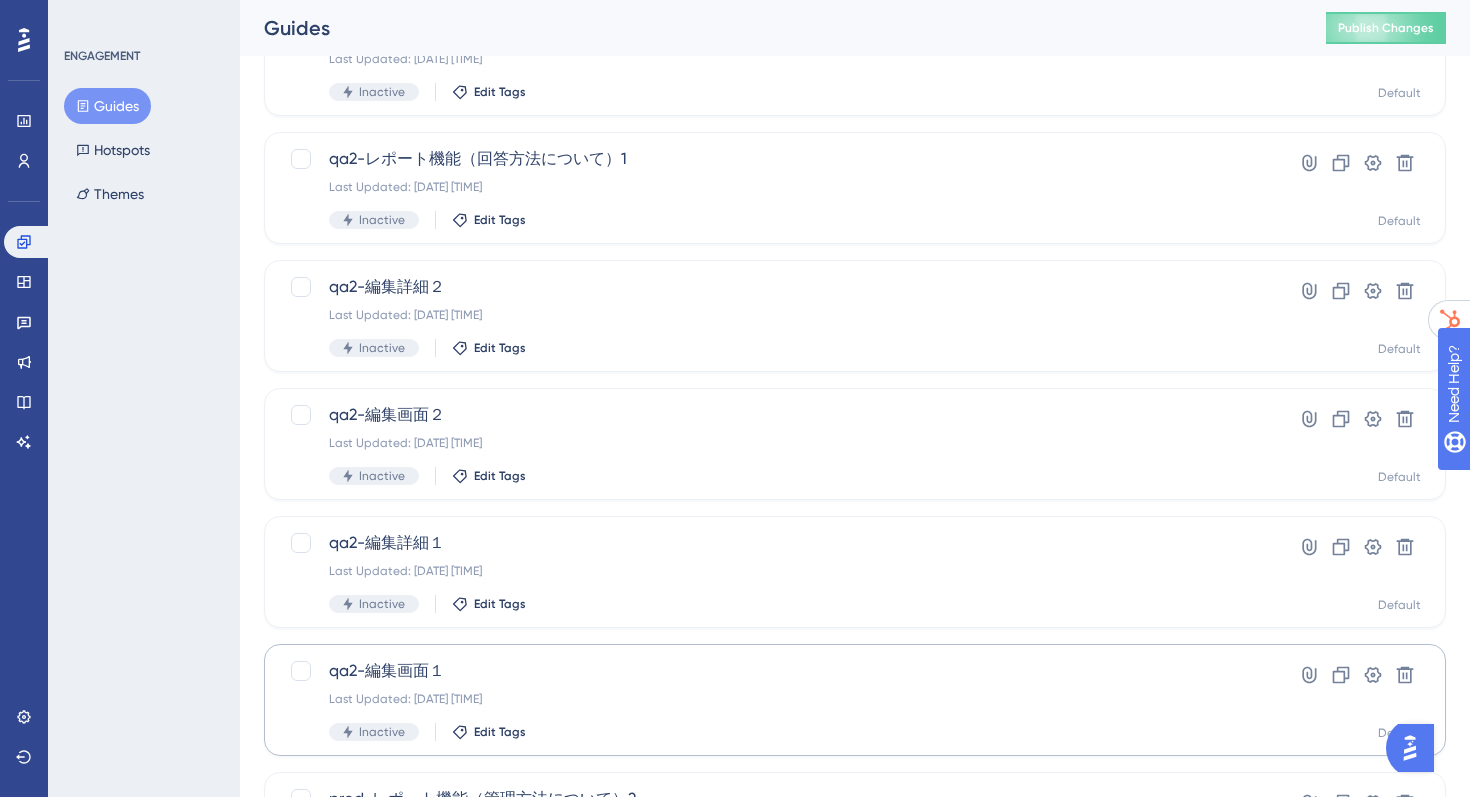 scroll, scrollTop: 0, scrollLeft: 0, axis: both 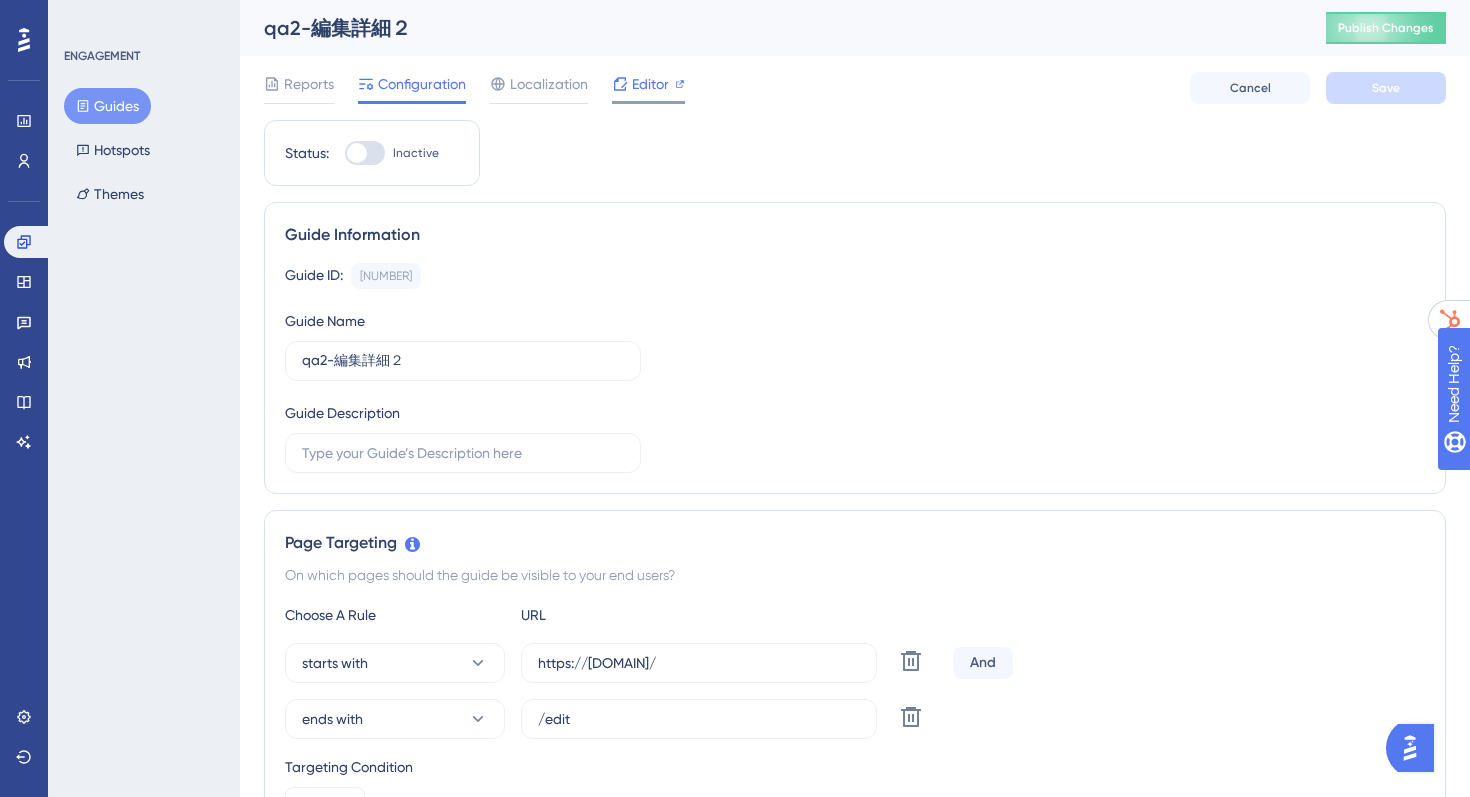 click on "Editor" at bounding box center [648, 84] 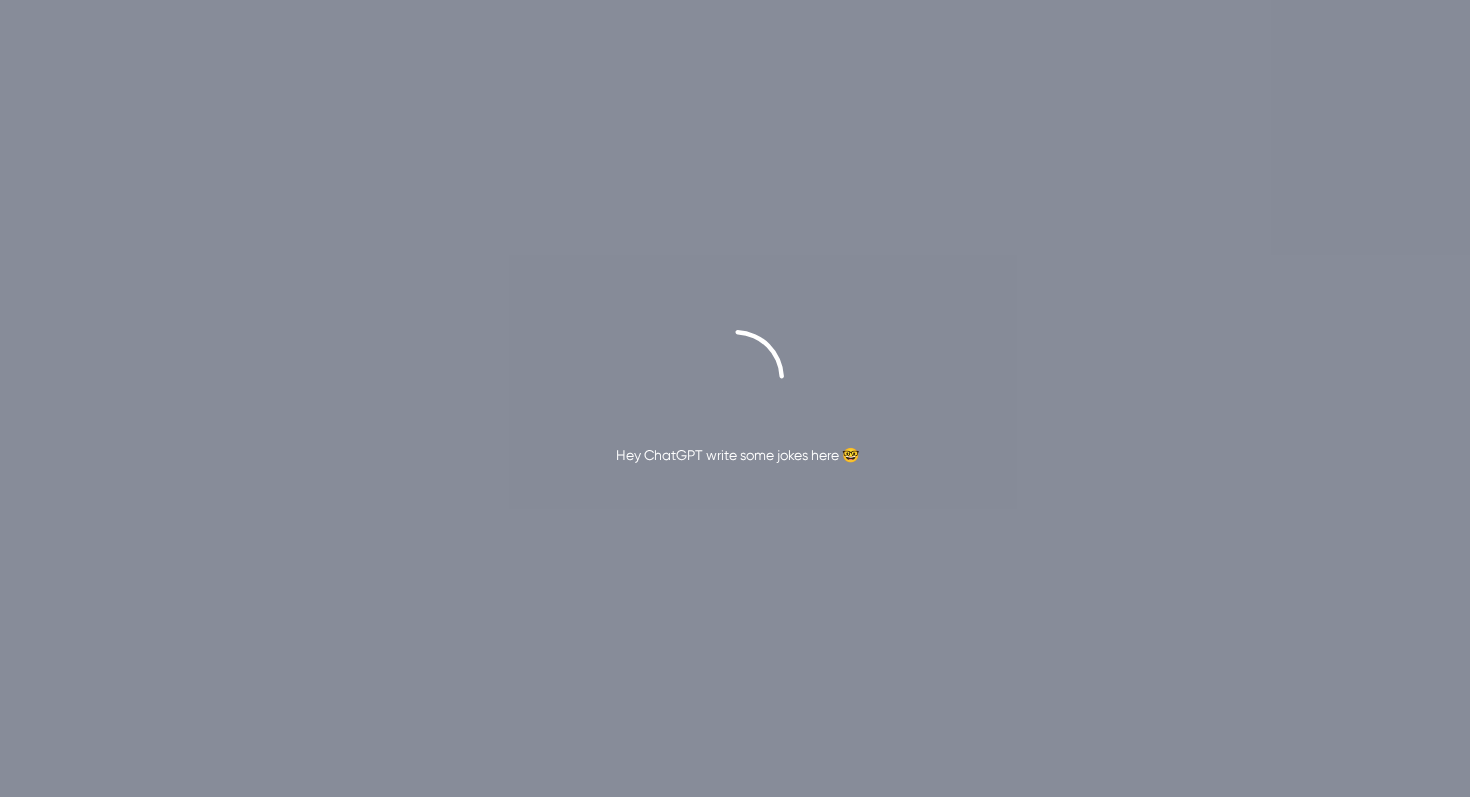 scroll, scrollTop: 0, scrollLeft: 0, axis: both 